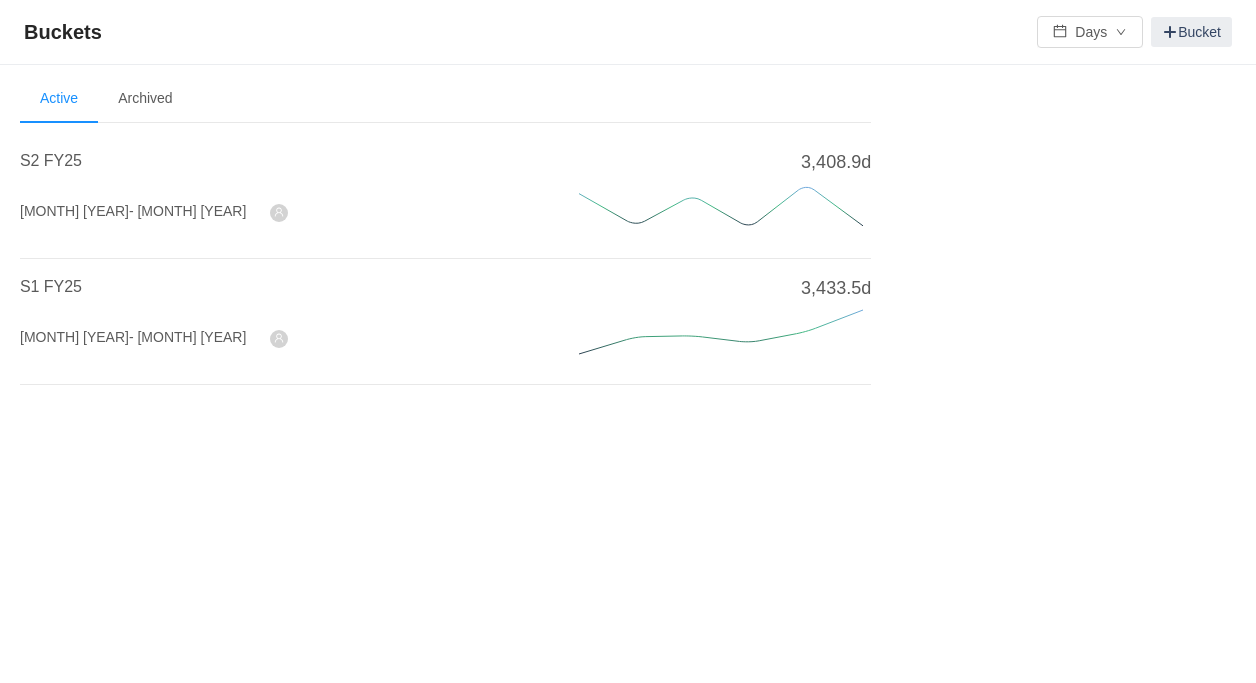 scroll, scrollTop: 0, scrollLeft: 0, axis: both 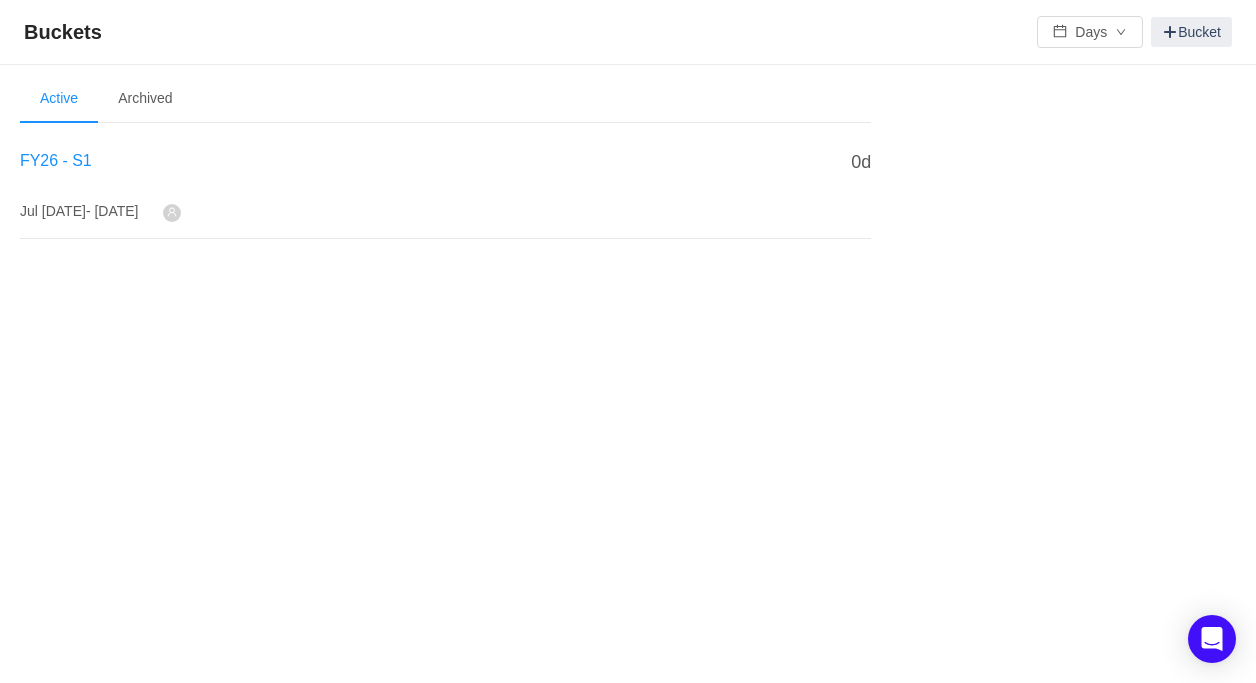click on "FY26 - S1" at bounding box center (56, 160) 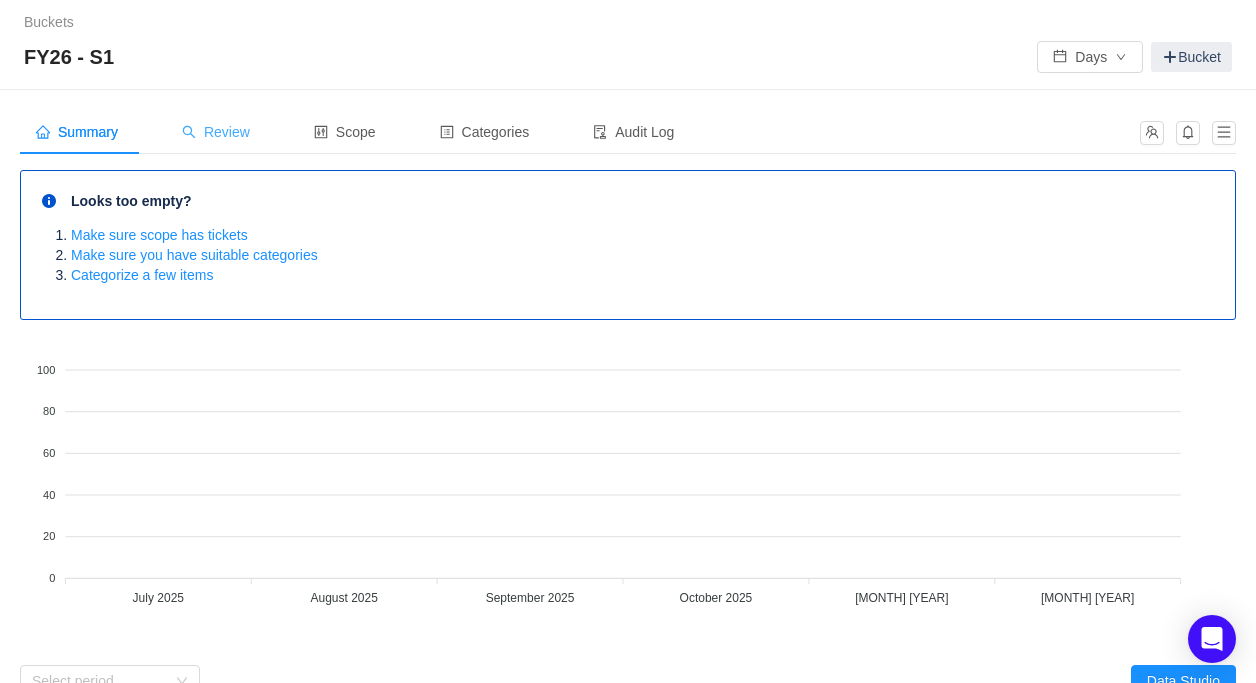 click 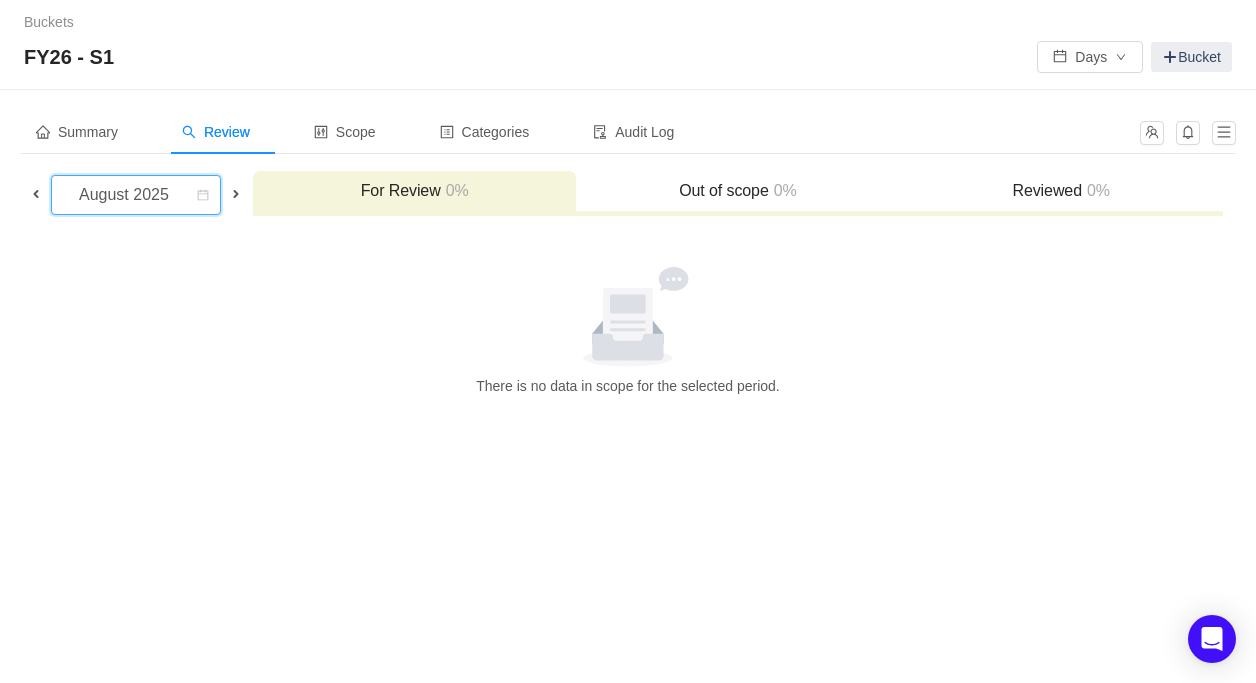 click on "August 2025" at bounding box center (126, 195) 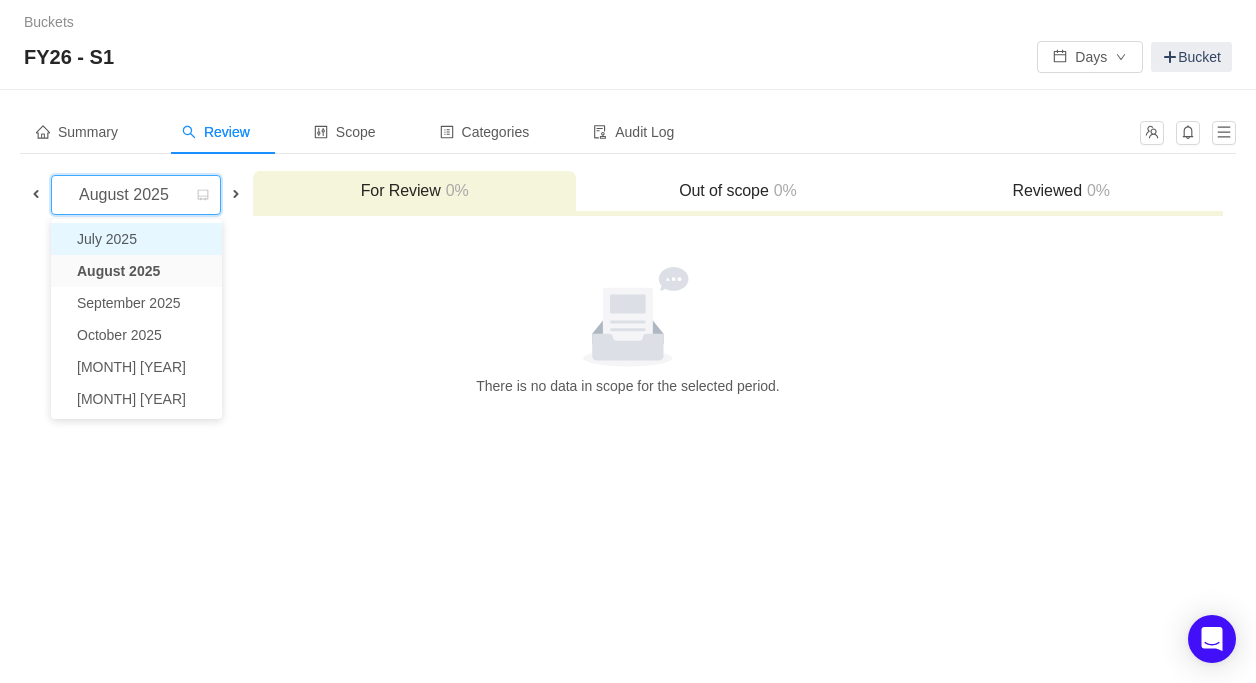 click on "July 2025" at bounding box center (136, 239) 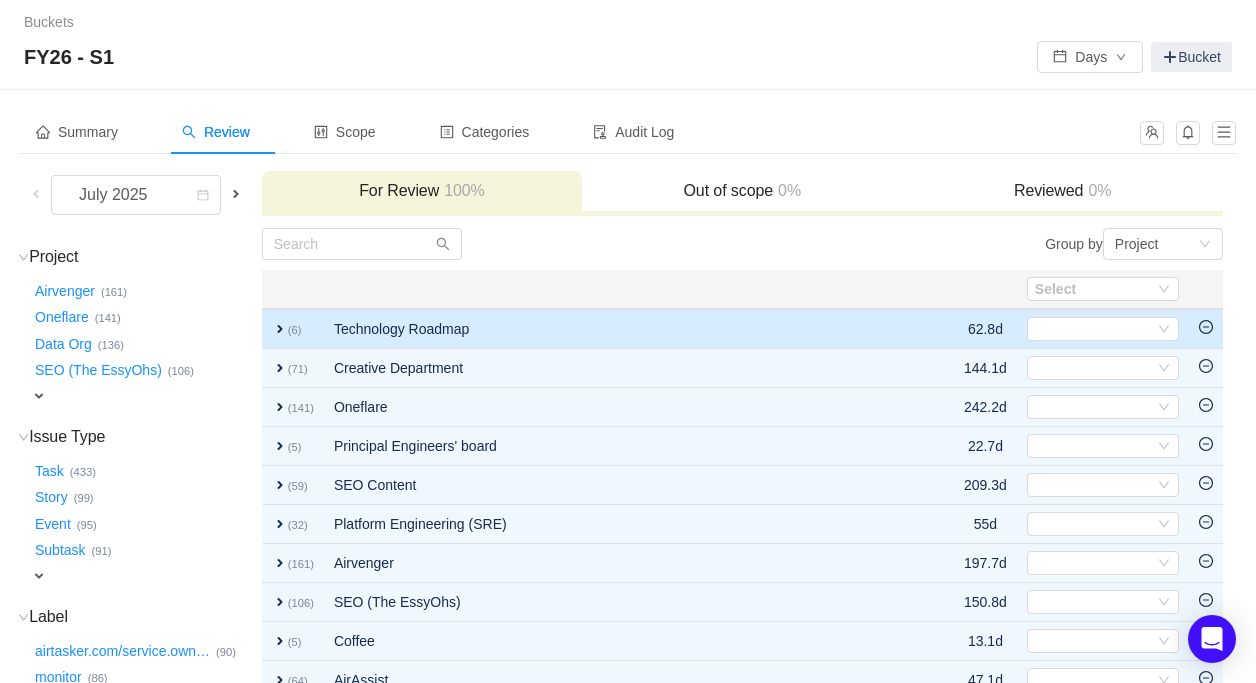 scroll, scrollTop: 199, scrollLeft: 0, axis: vertical 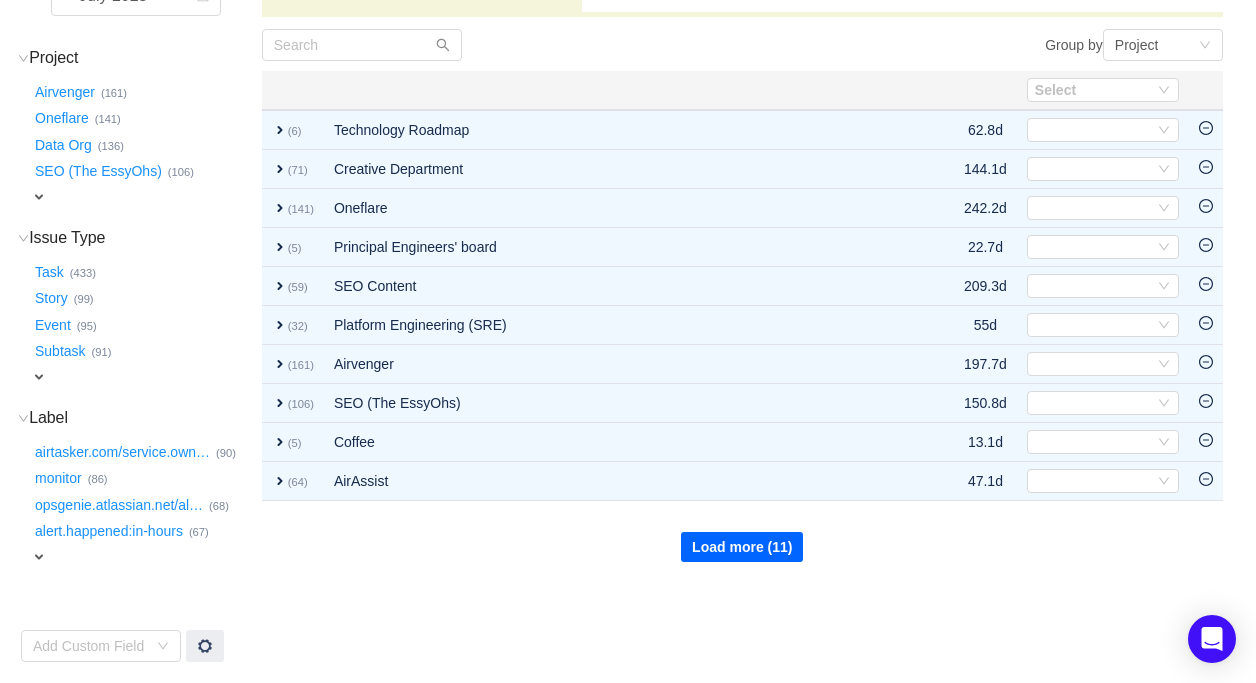 click on "Load more (11)" at bounding box center (742, 547) 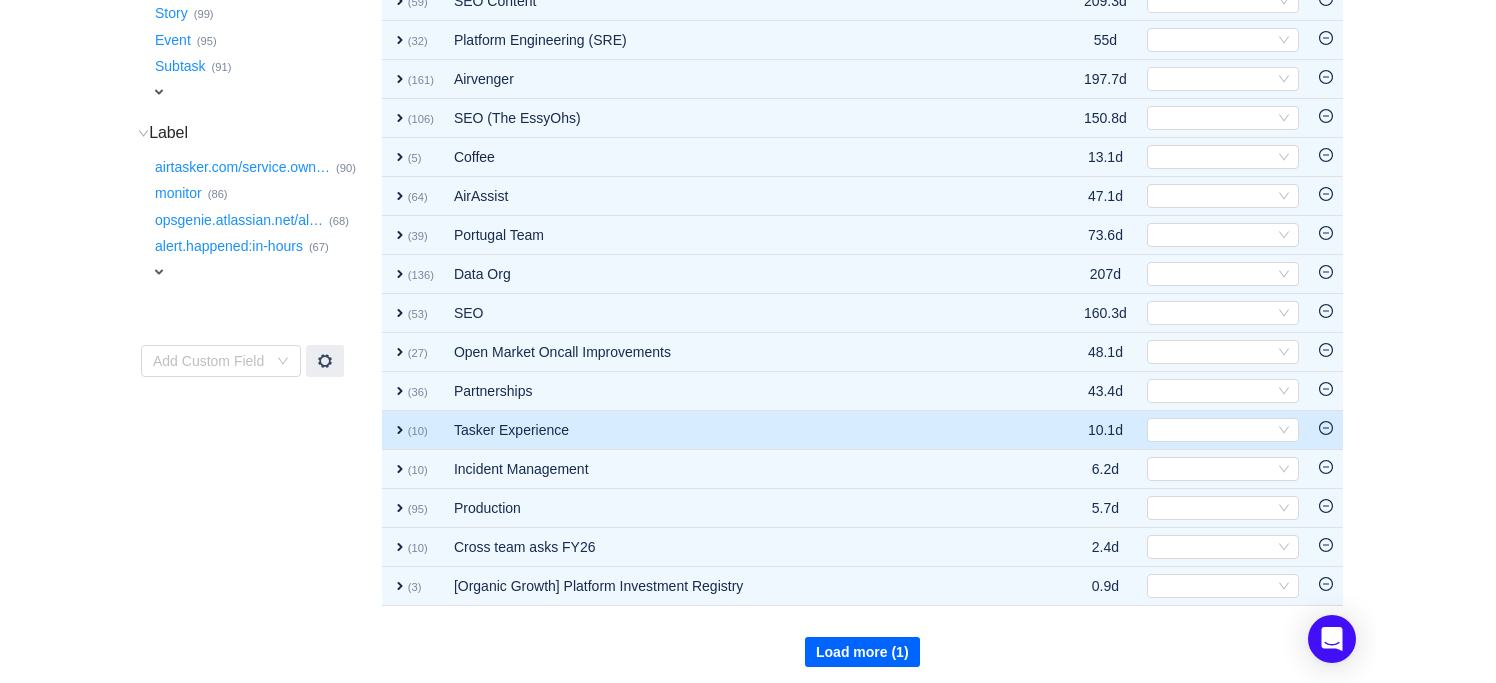 scroll, scrollTop: 490, scrollLeft: 0, axis: vertical 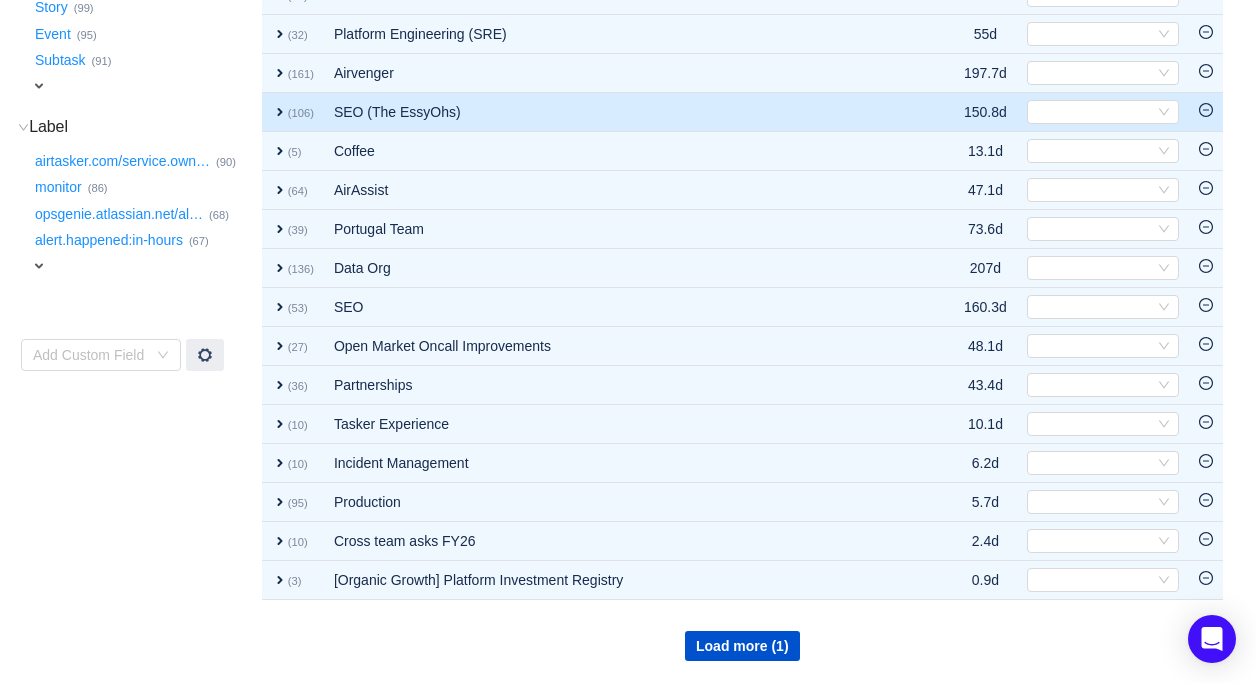 click on "SEO (The EssyOhs)" at bounding box center (620, 112) 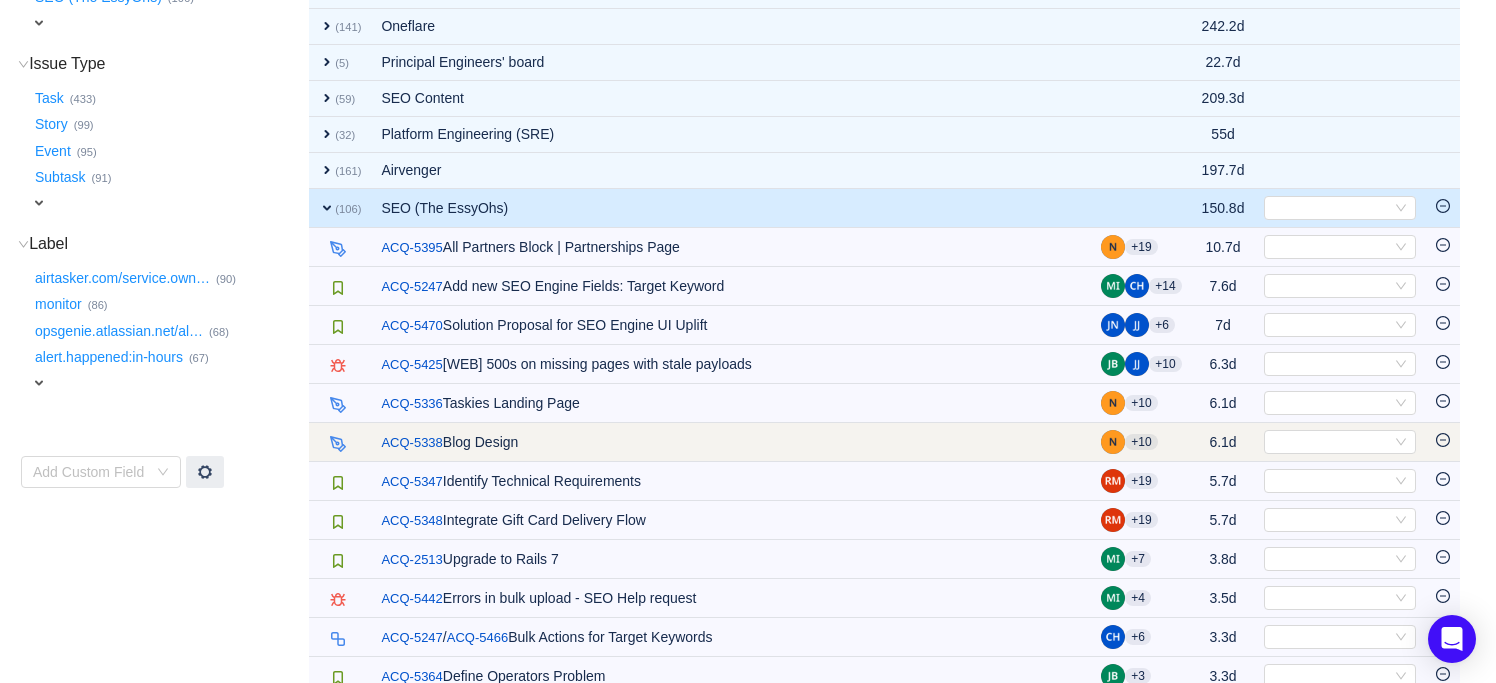 scroll, scrollTop: 371, scrollLeft: 0, axis: vertical 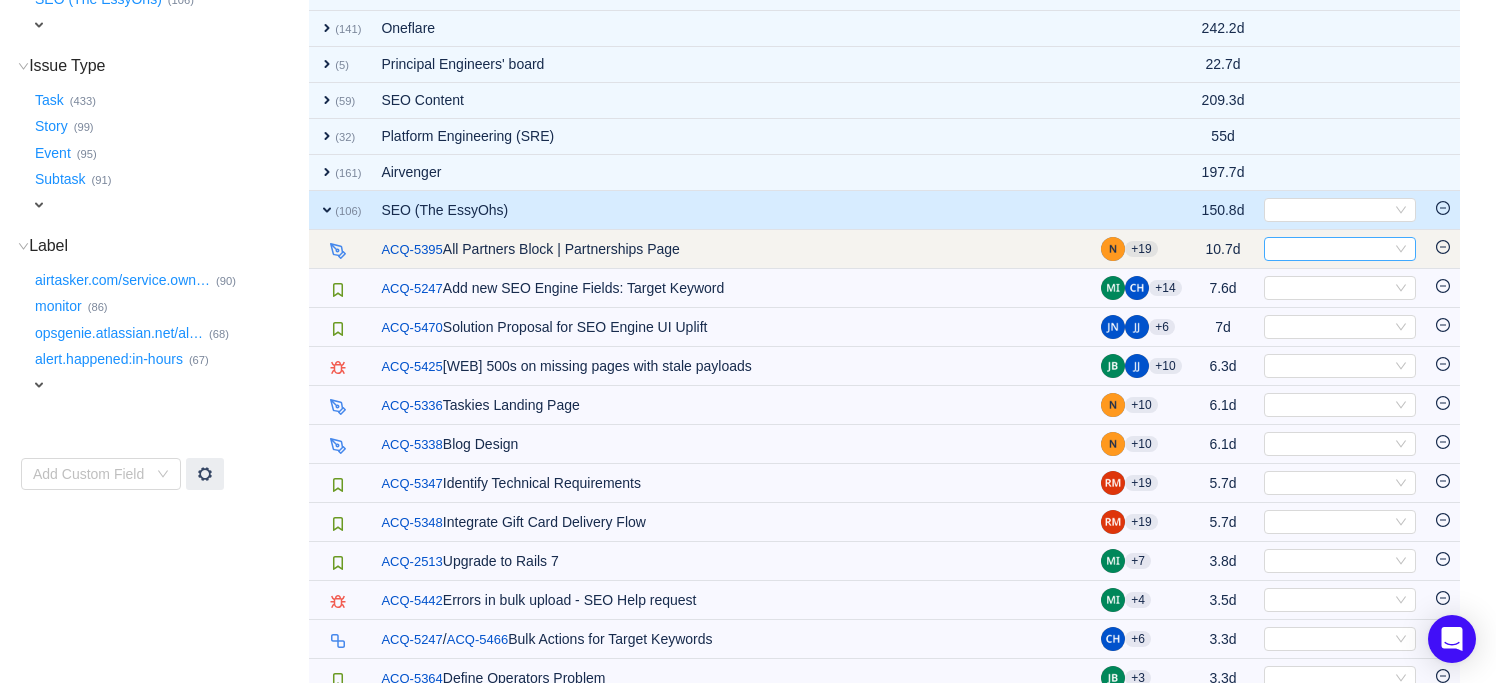 click on "Select" at bounding box center [1331, 249] 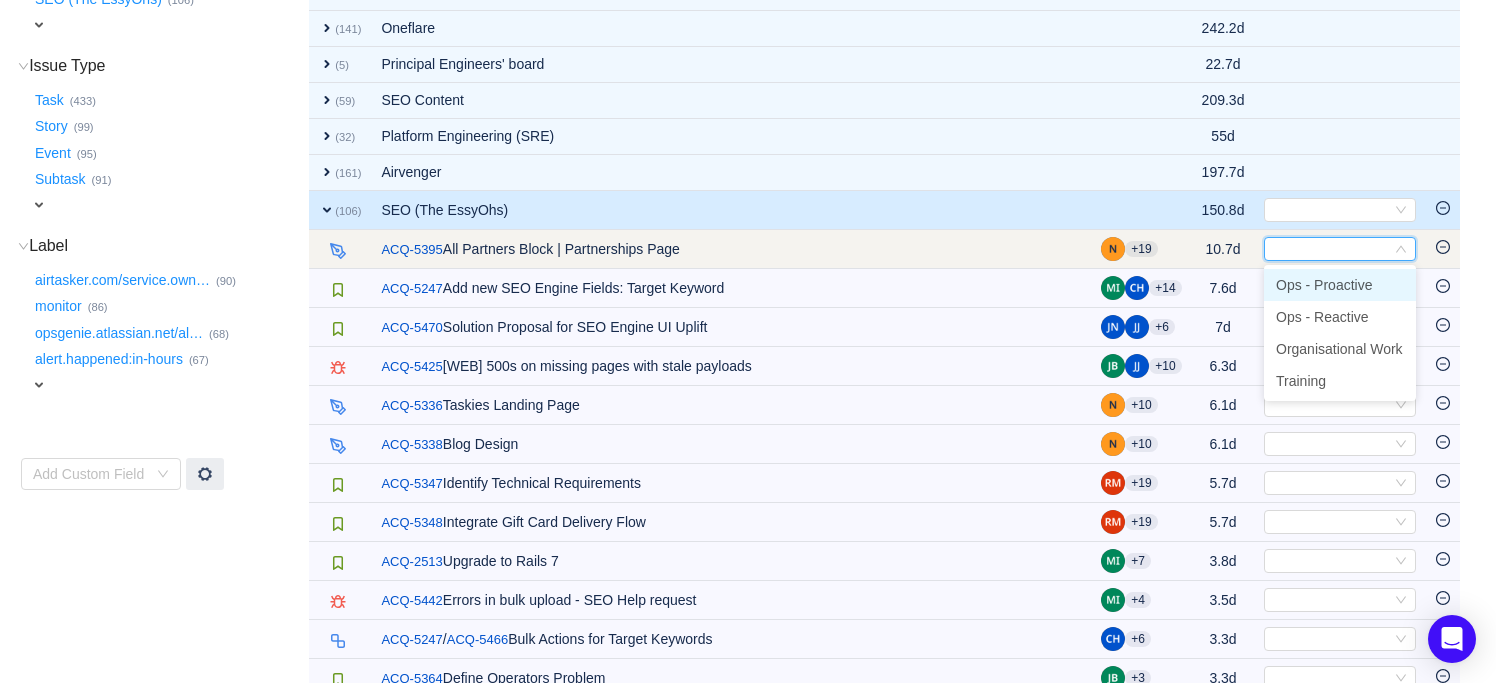 click 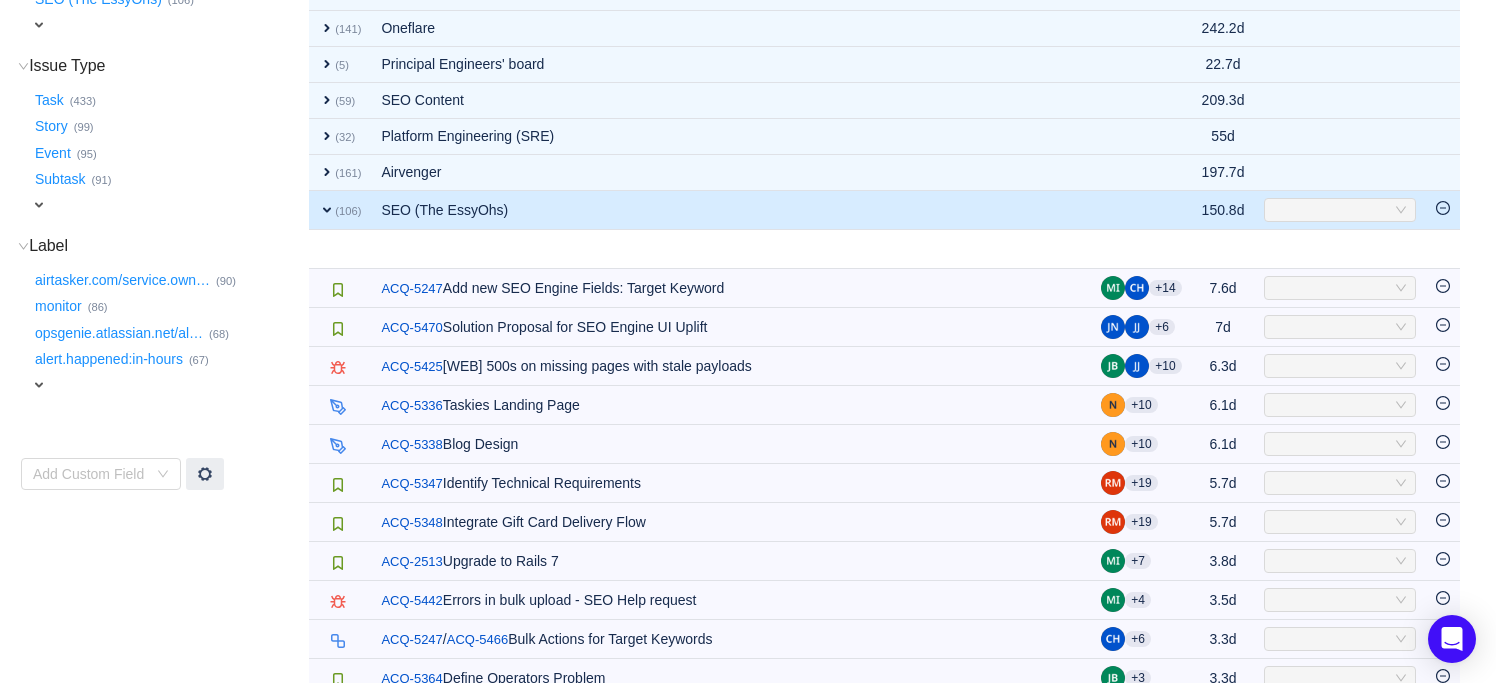 click at bounding box center [1443, 210] 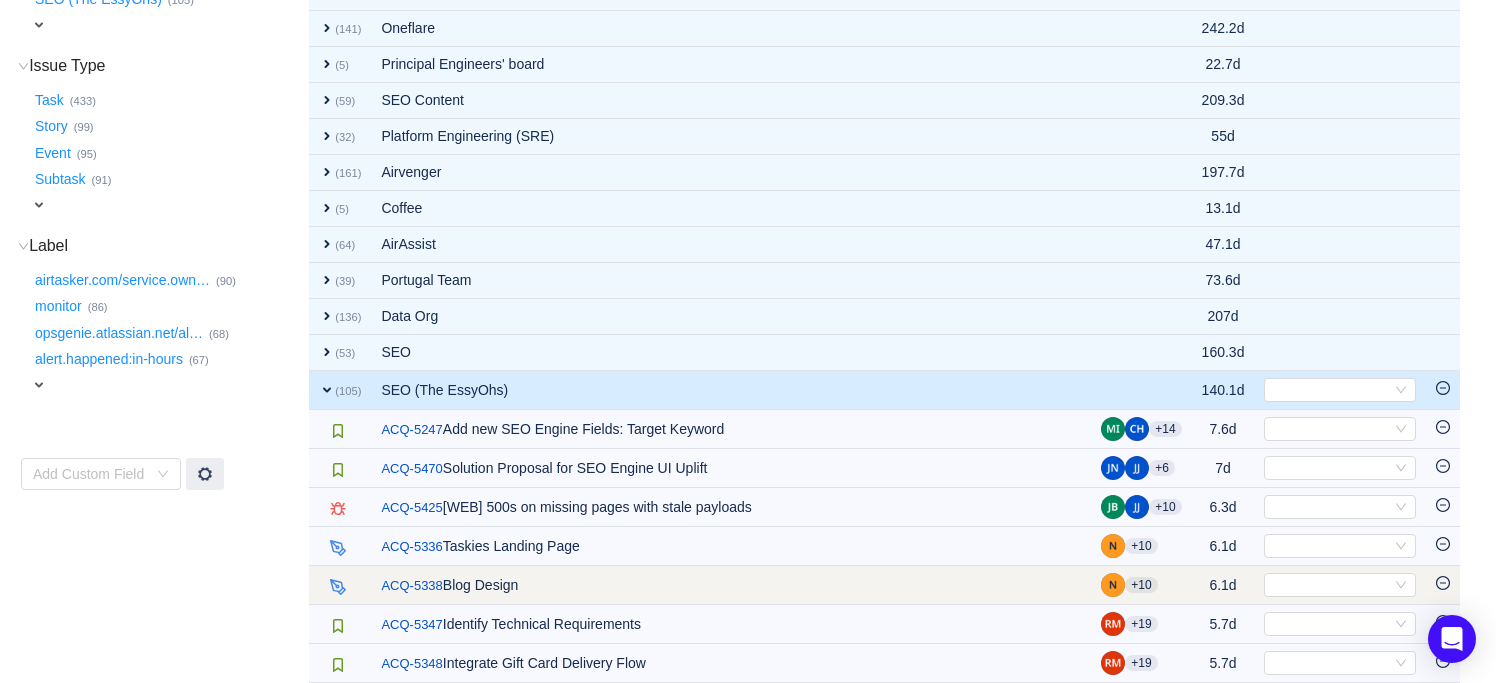 drag, startPoint x: 1447, startPoint y: 549, endPoint x: 1445, endPoint y: 567, distance: 18.110771 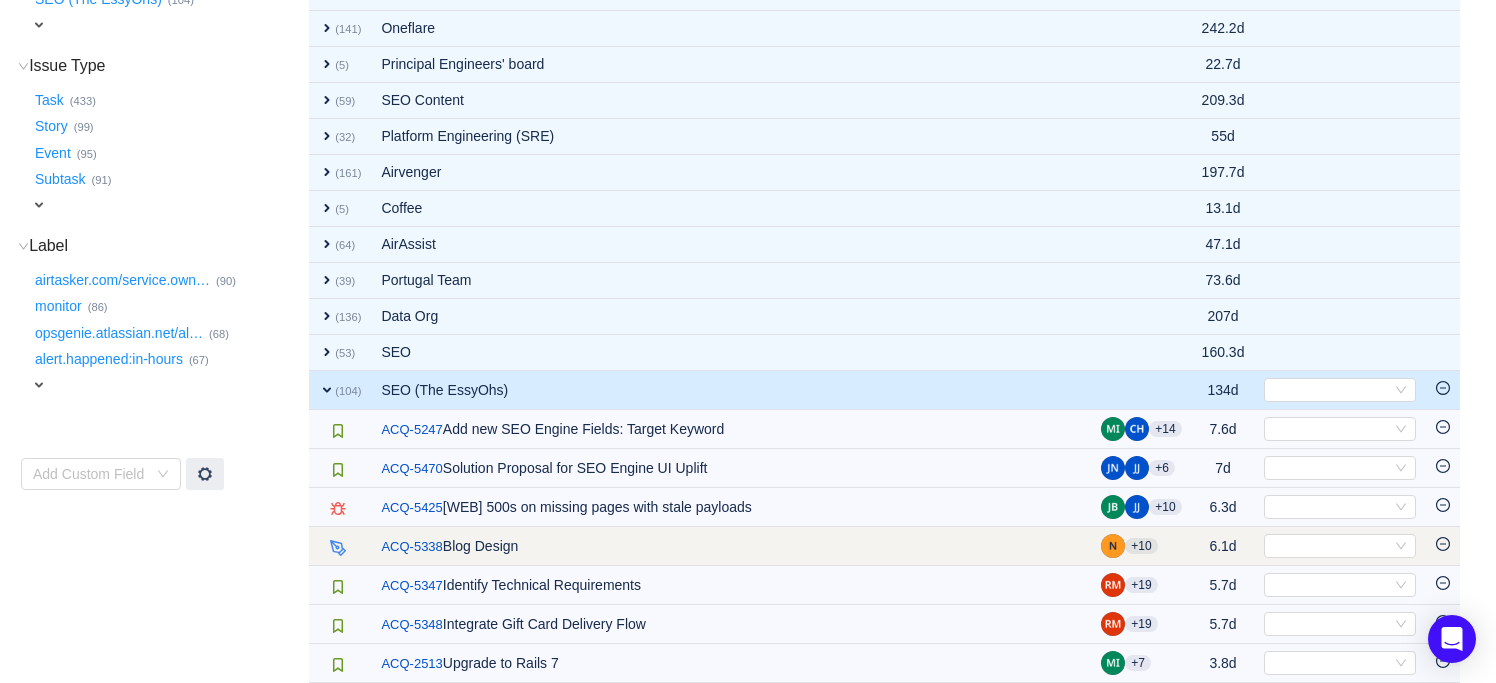 click 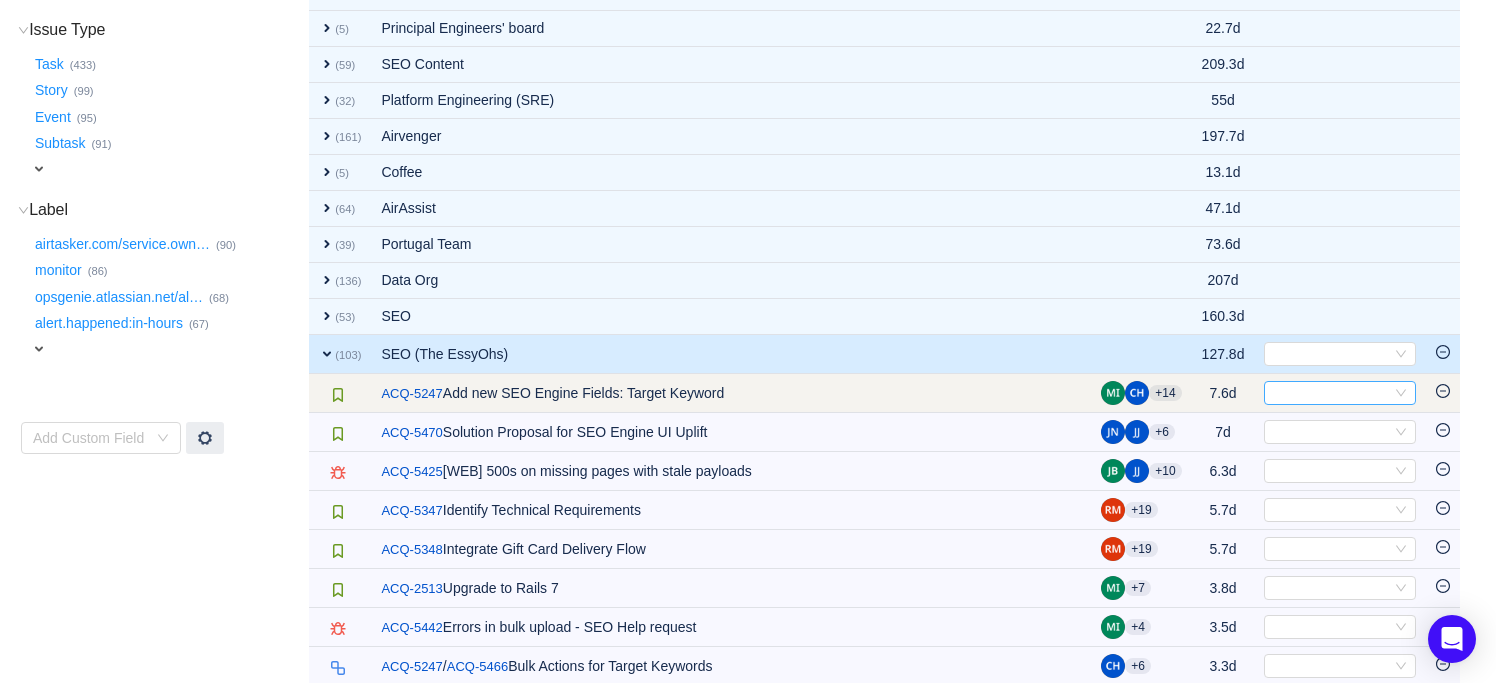 scroll, scrollTop: 455, scrollLeft: 0, axis: vertical 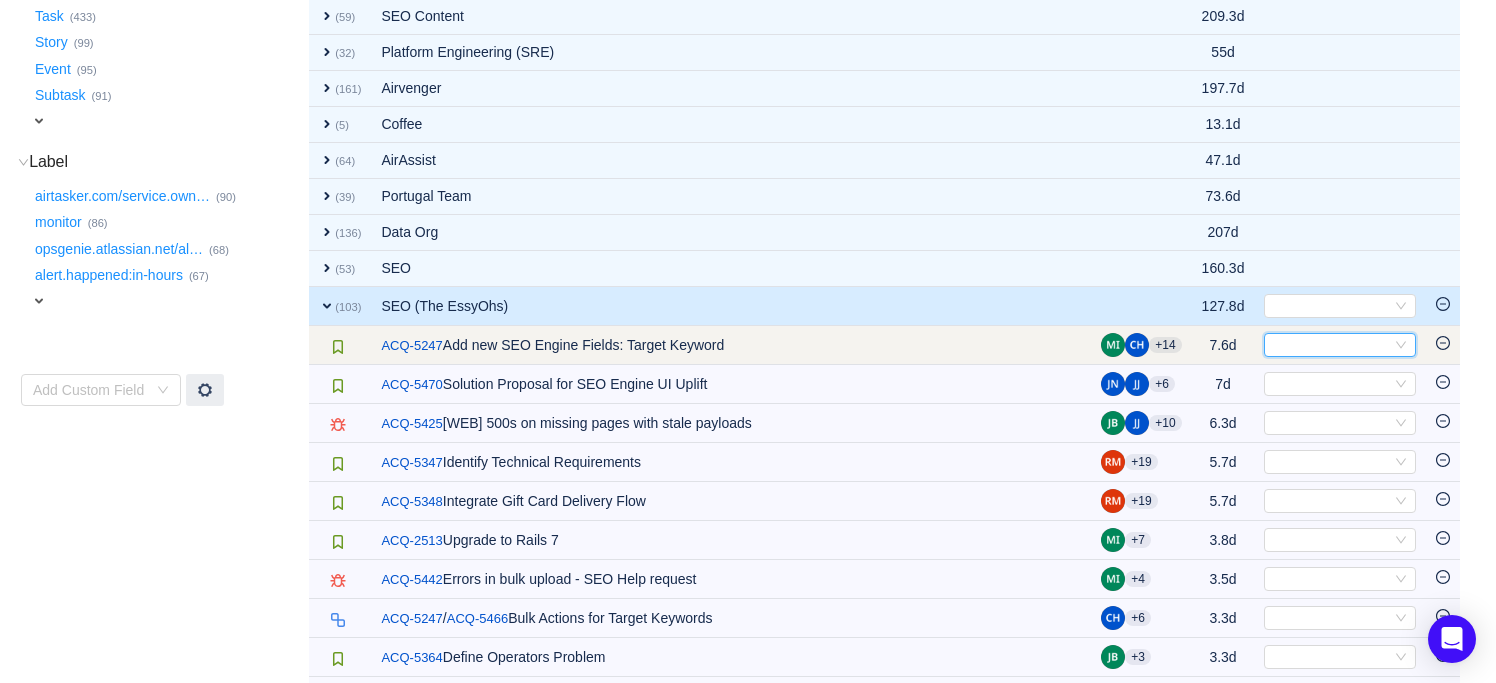 click on "Select" at bounding box center [1331, 345] 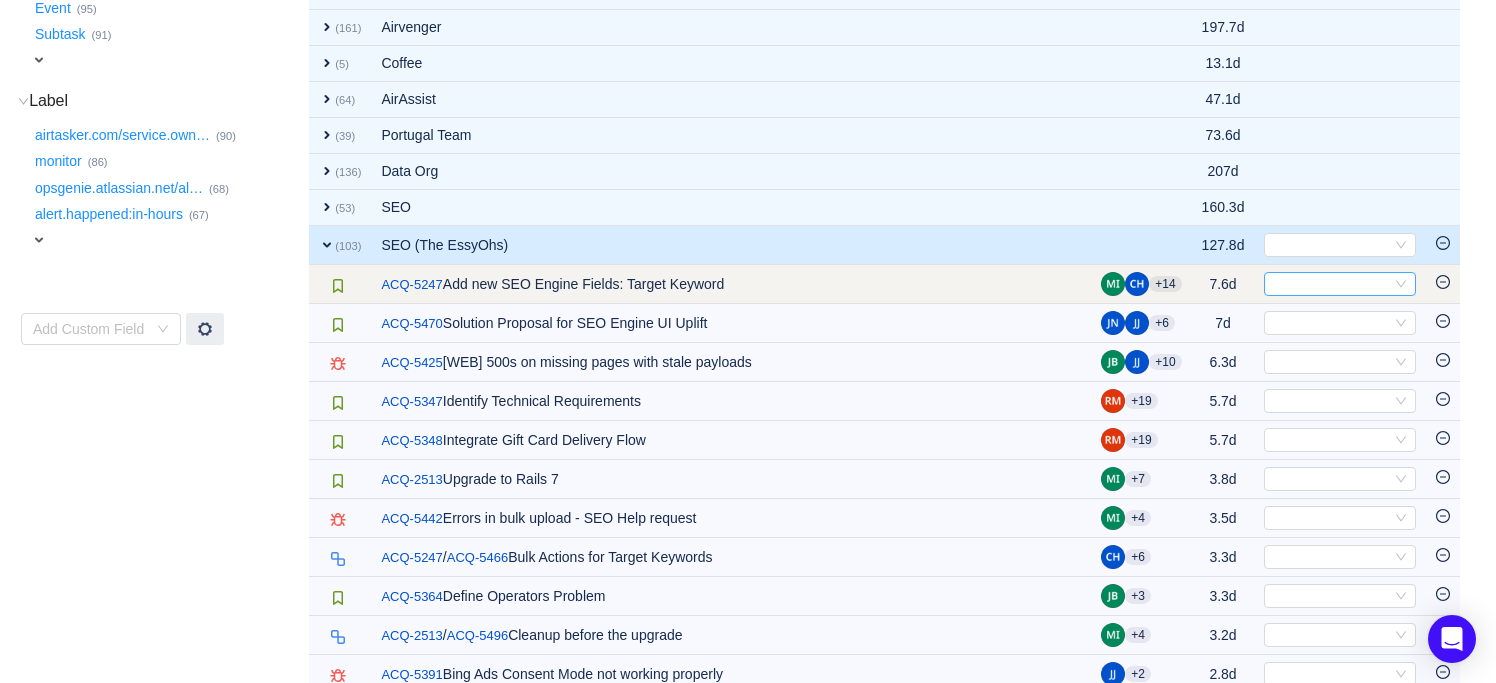 scroll, scrollTop: 517, scrollLeft: 0, axis: vertical 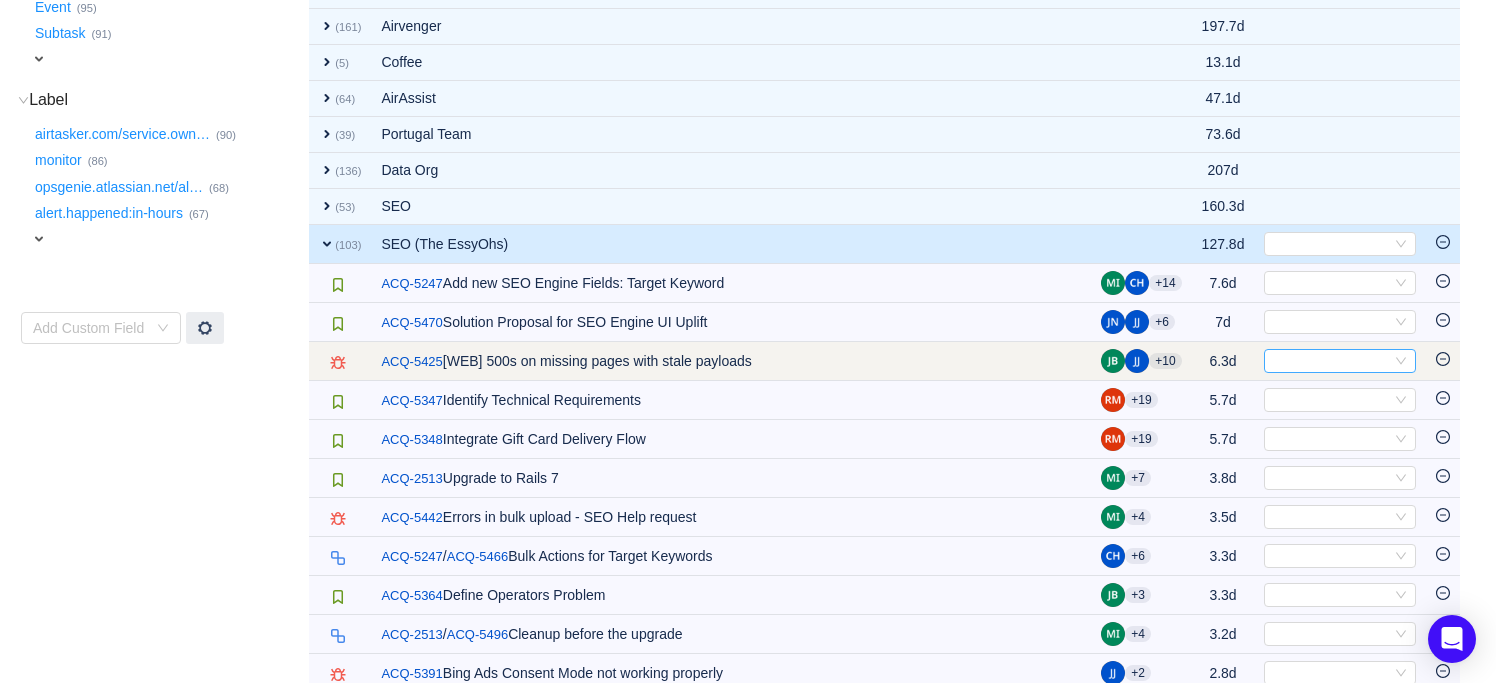 click on "Select" at bounding box center [1331, 361] 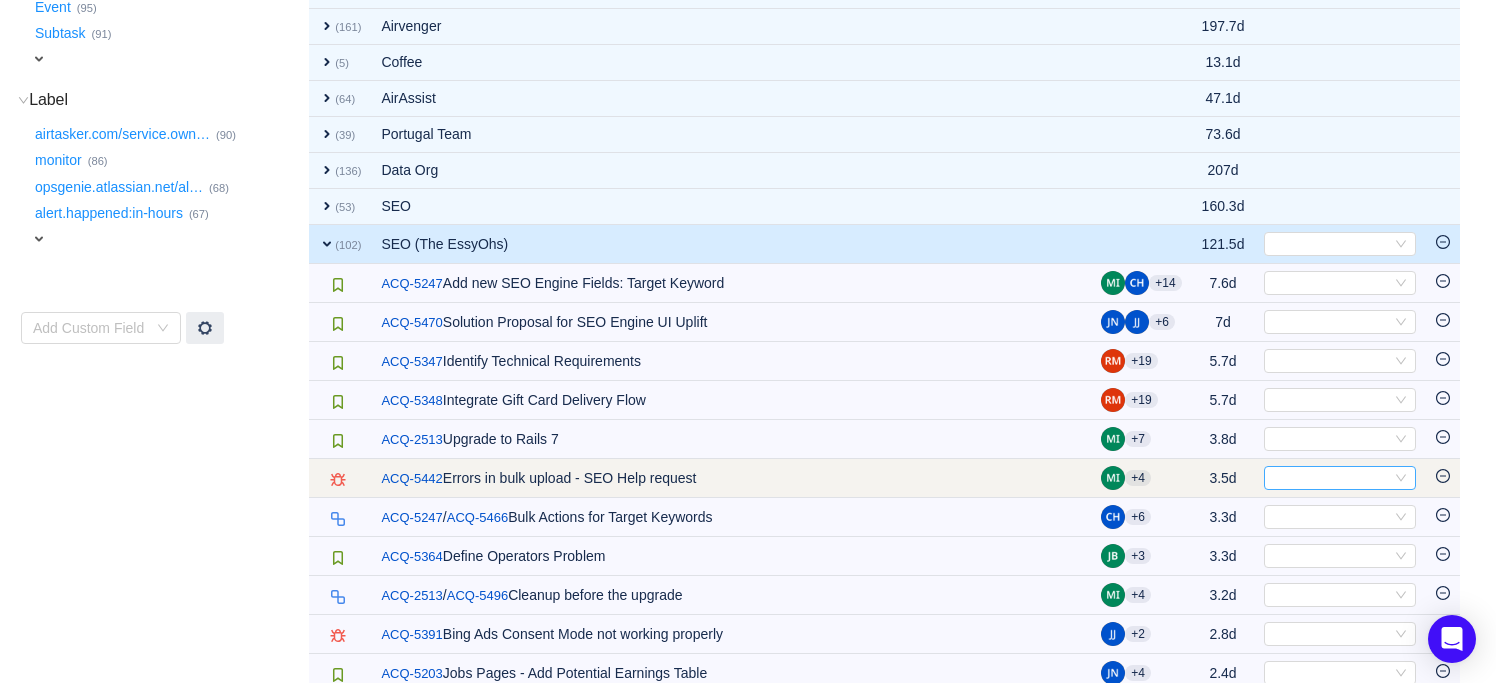 click on "Select" at bounding box center [1331, 478] 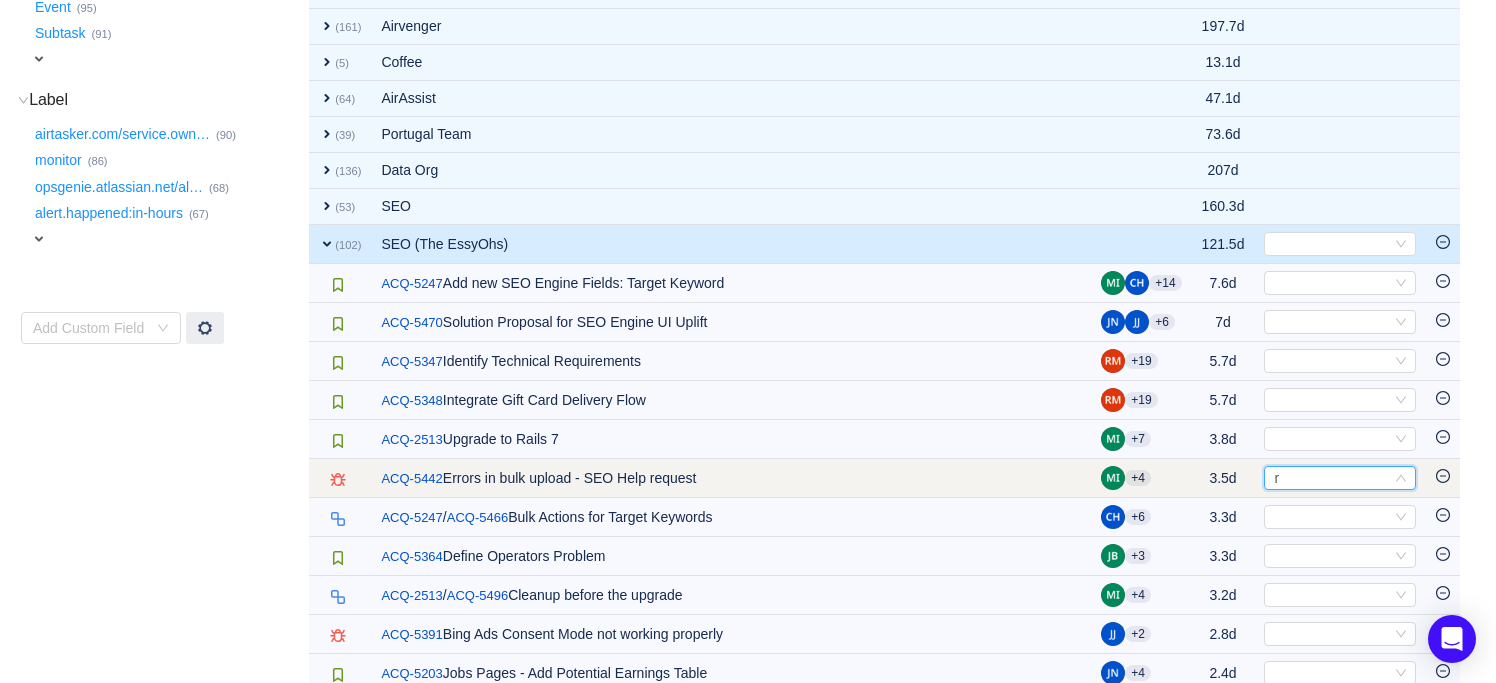 type on "re" 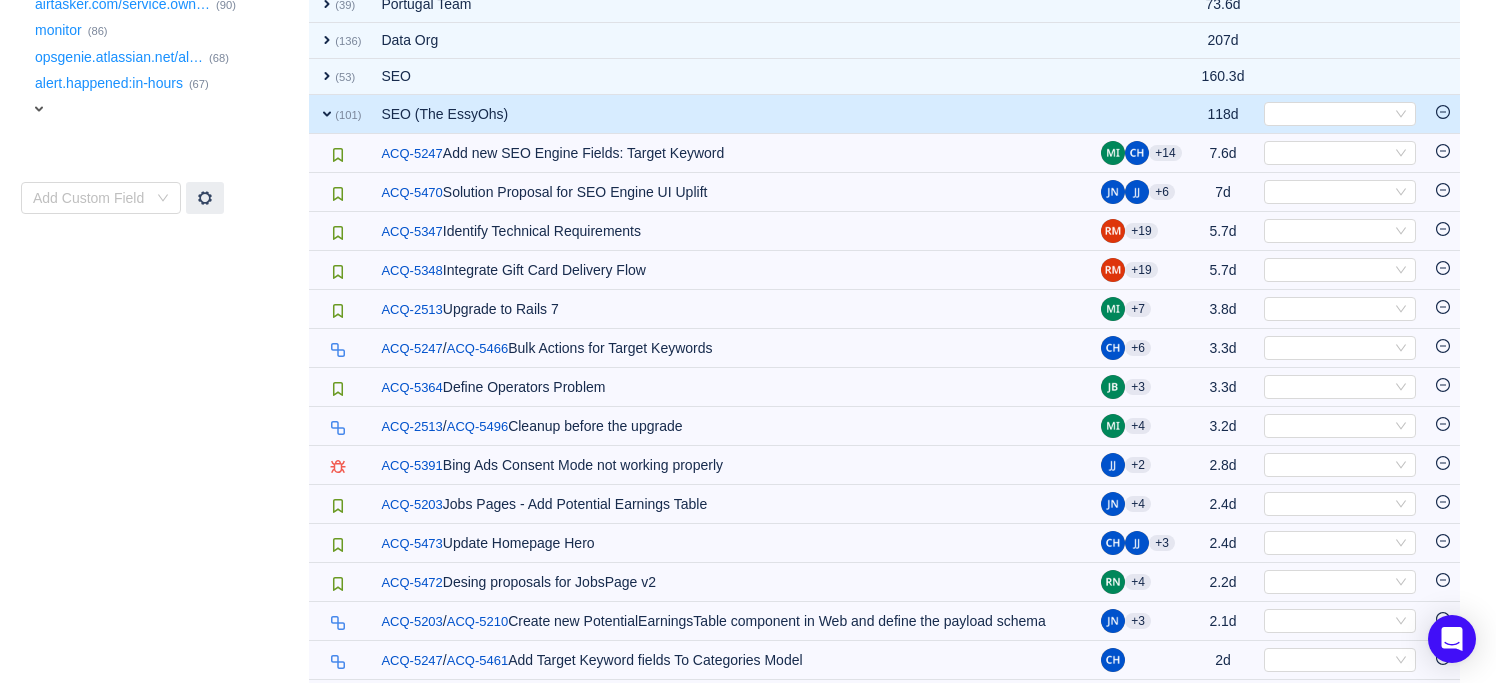 scroll, scrollTop: 690, scrollLeft: 0, axis: vertical 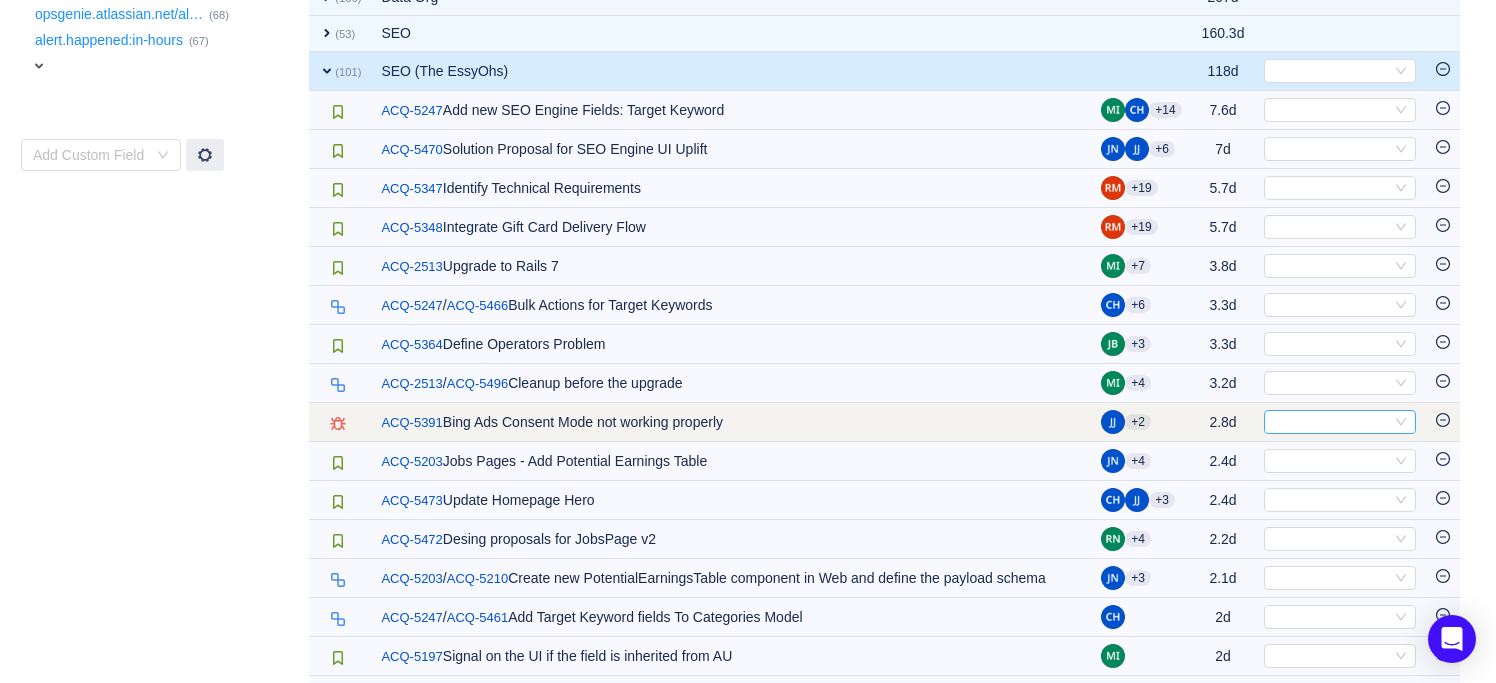 click on "Select" at bounding box center (1331, 422) 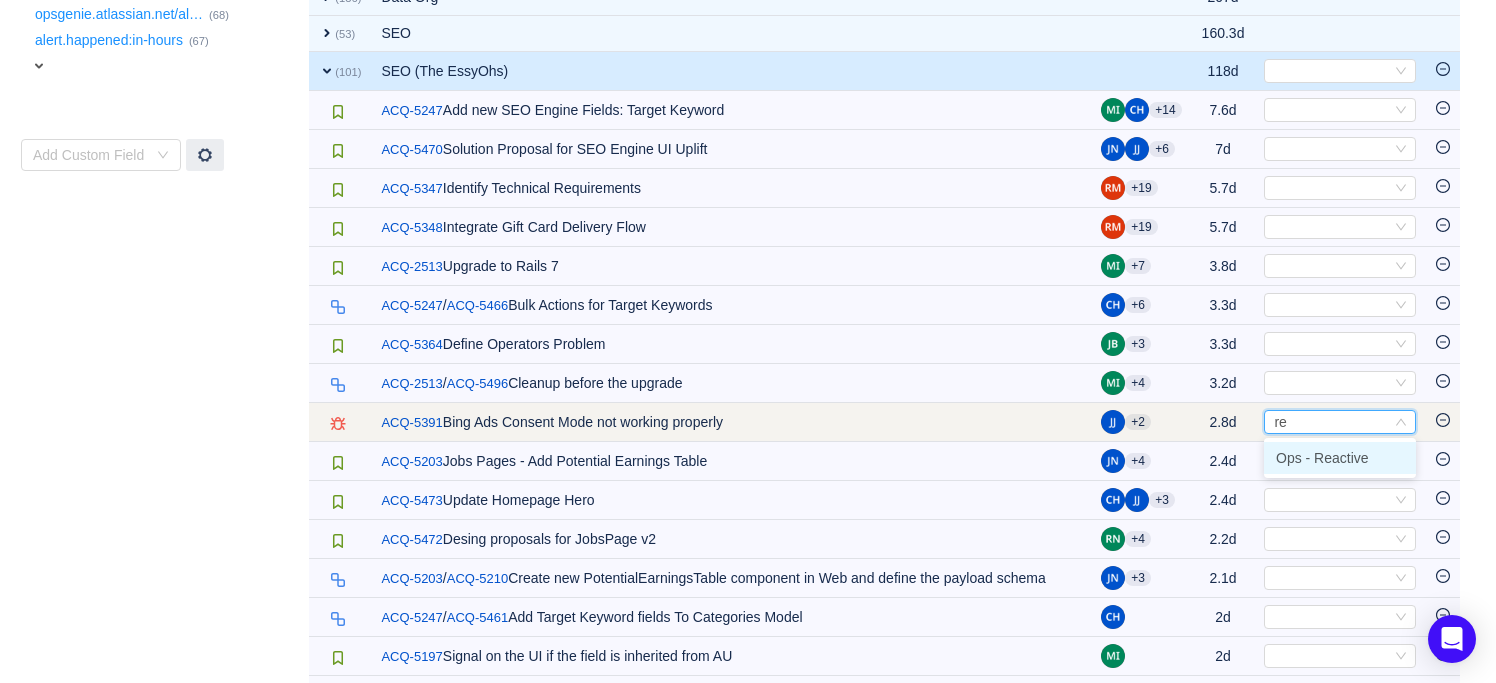 type on "rea" 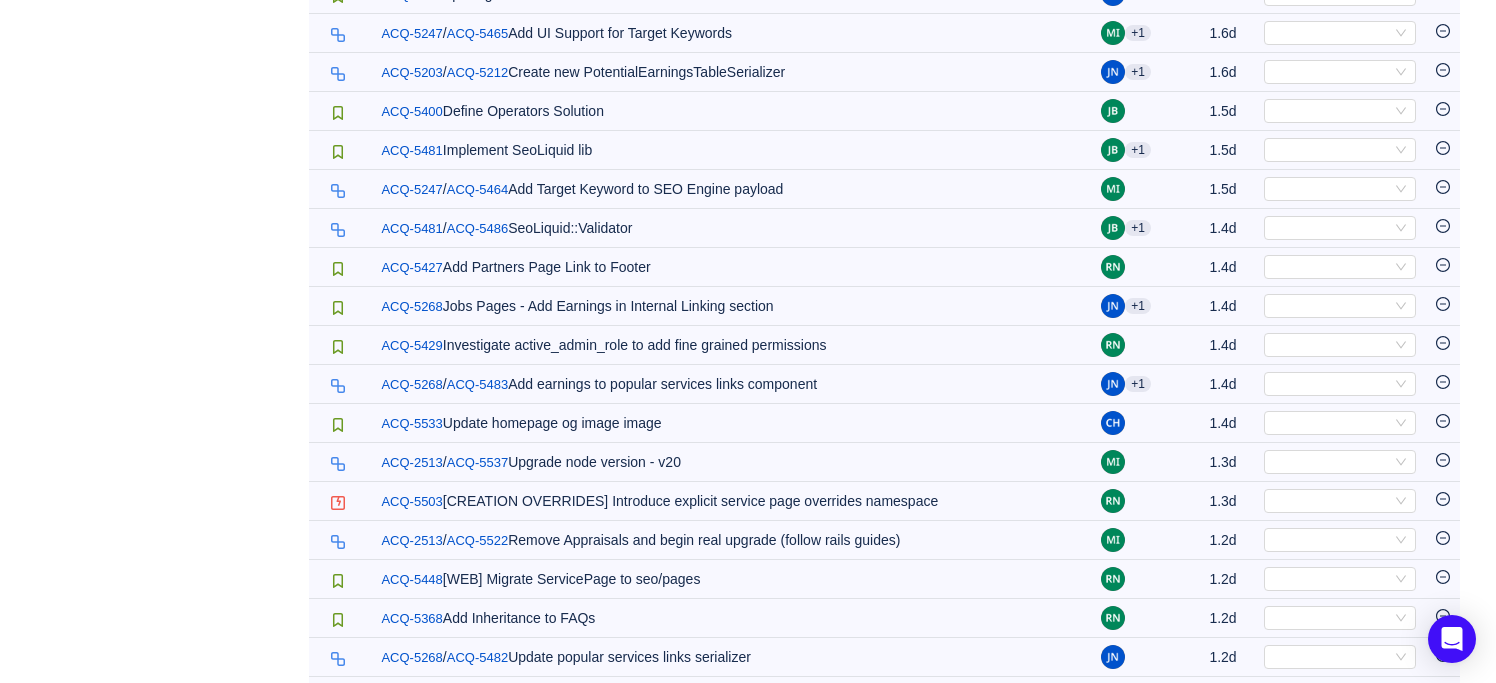 scroll, scrollTop: 1589, scrollLeft: 0, axis: vertical 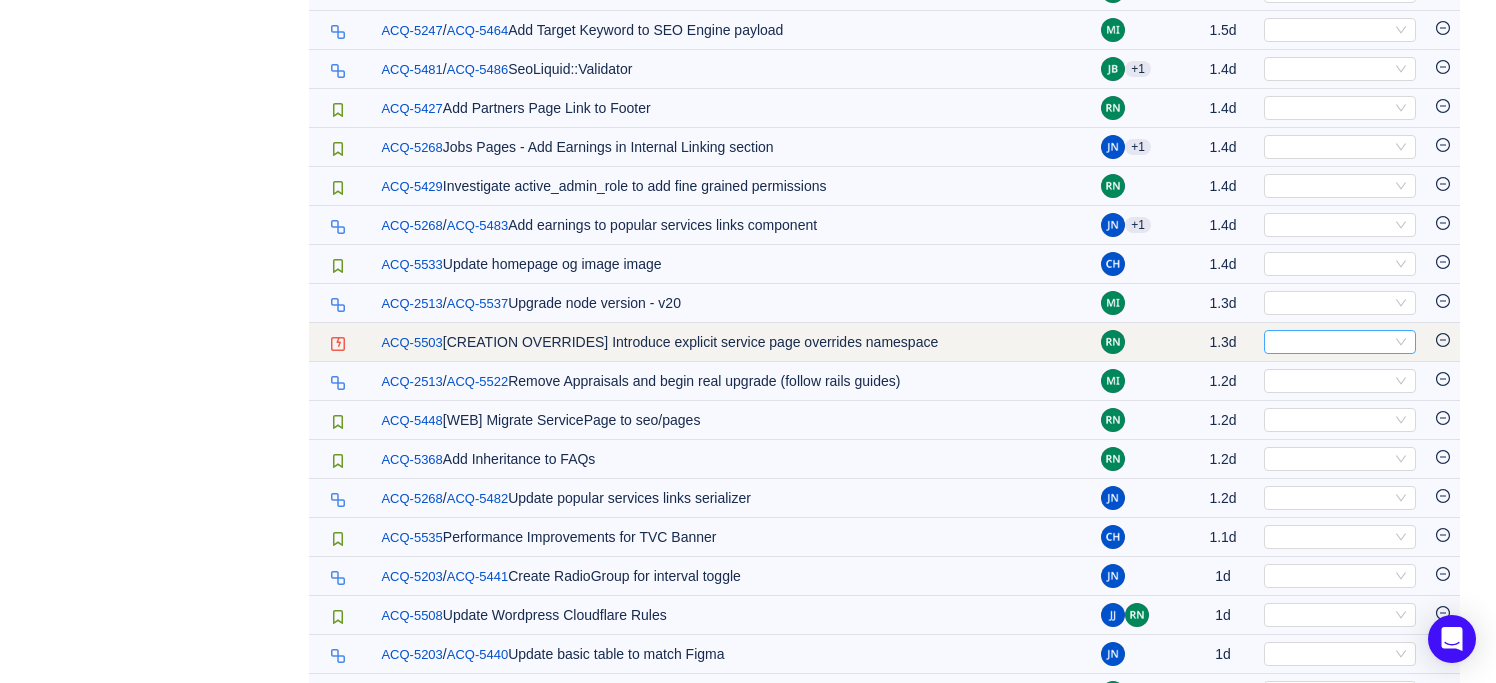 click on "Select" at bounding box center (1331, 342) 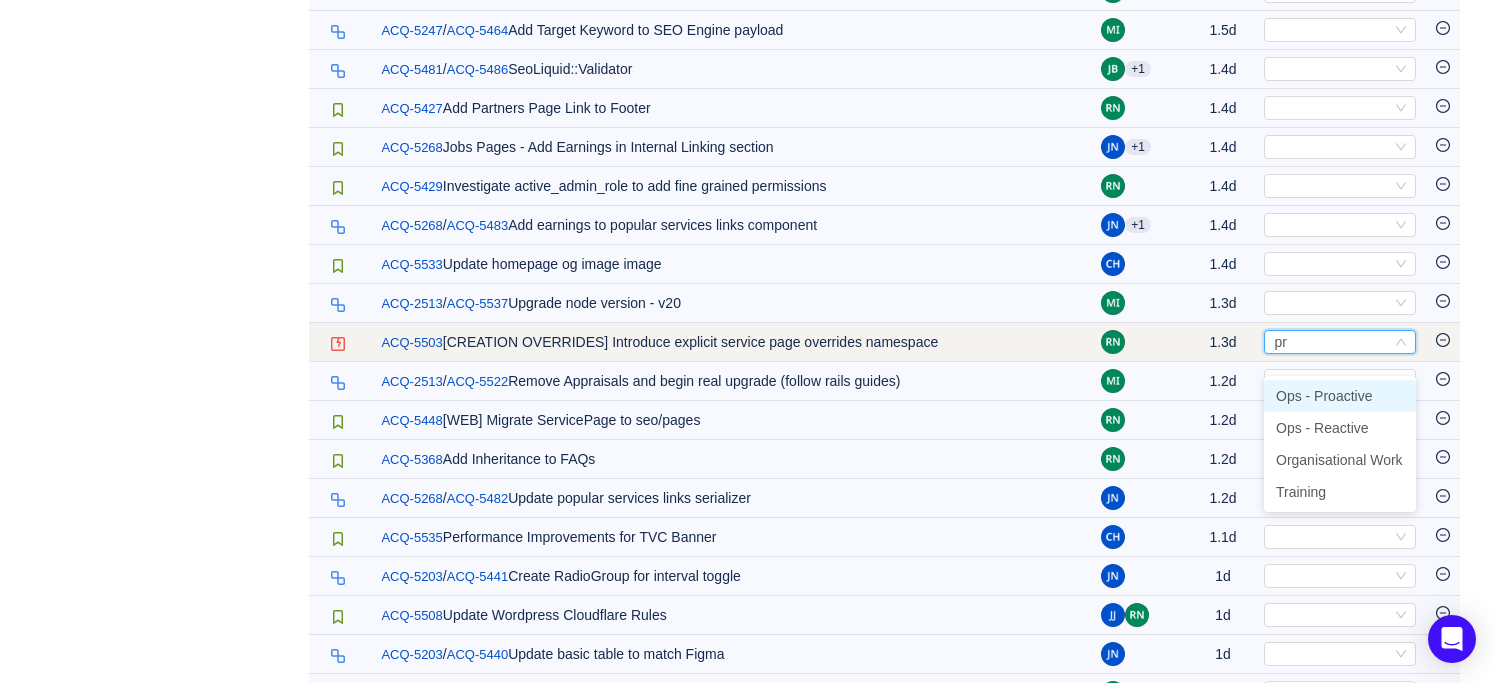 type on "pro" 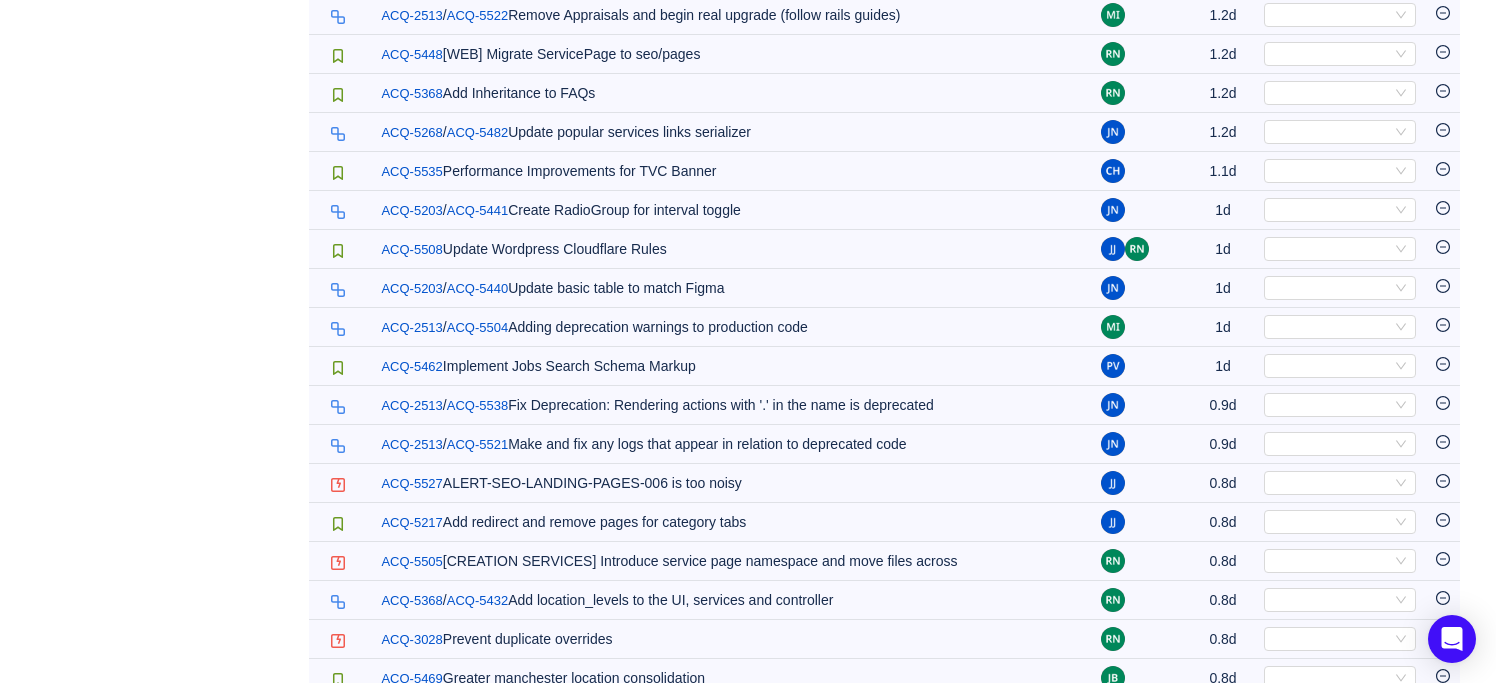 scroll, scrollTop: 1971, scrollLeft: 0, axis: vertical 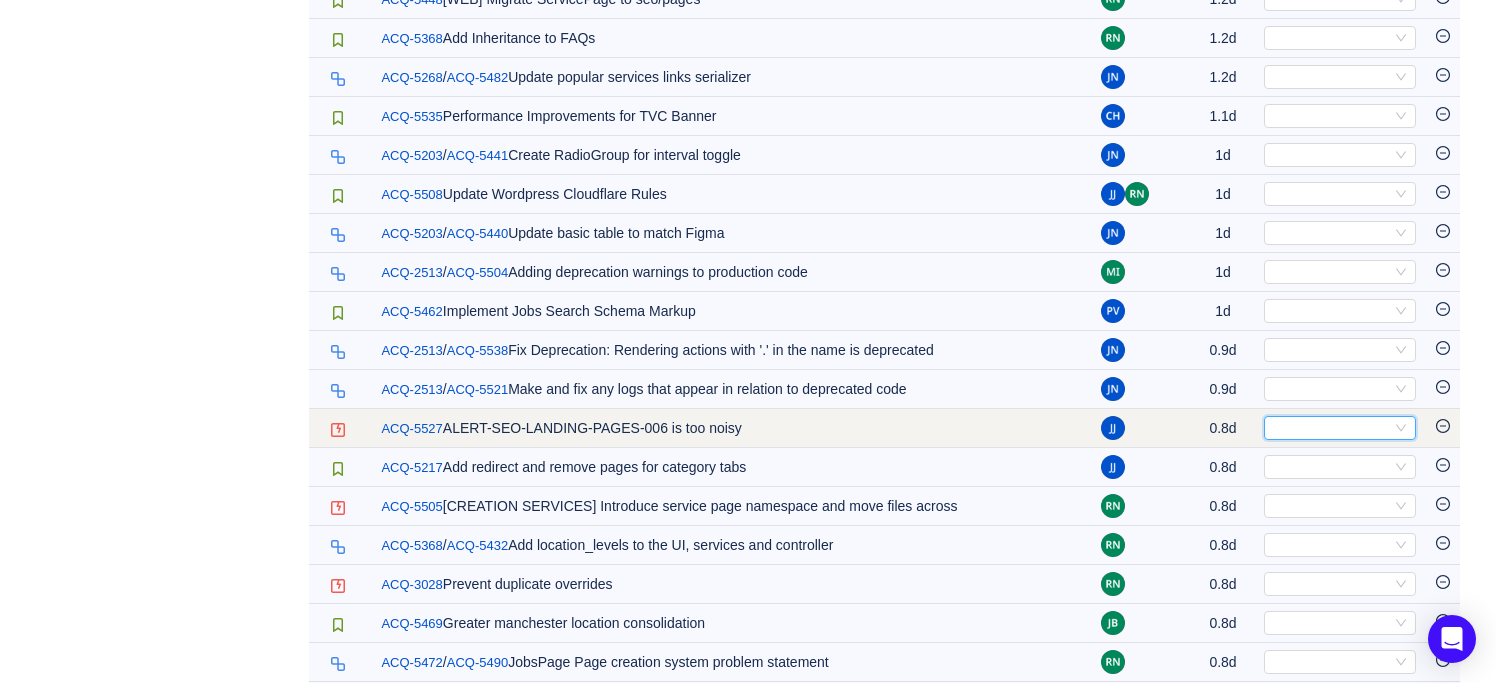 click on "Select" at bounding box center [1331, 428] 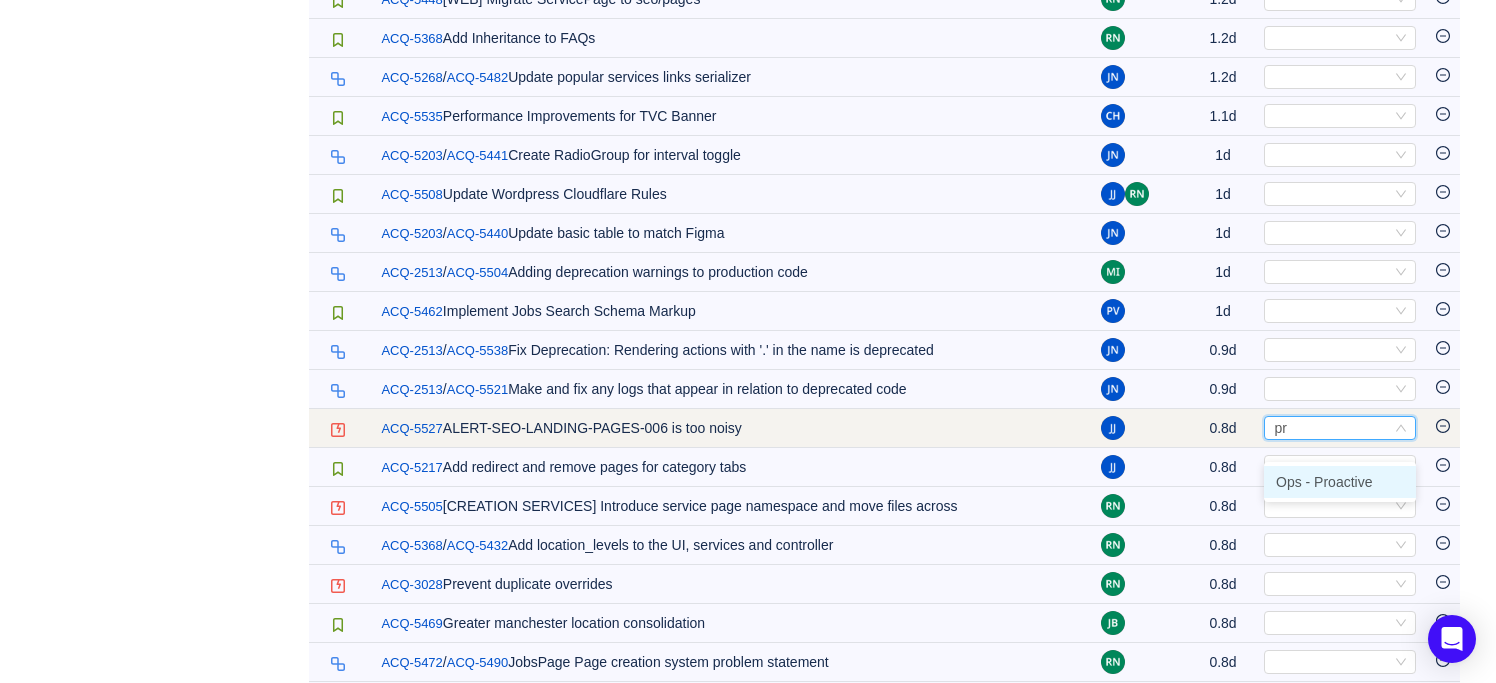type on "pro" 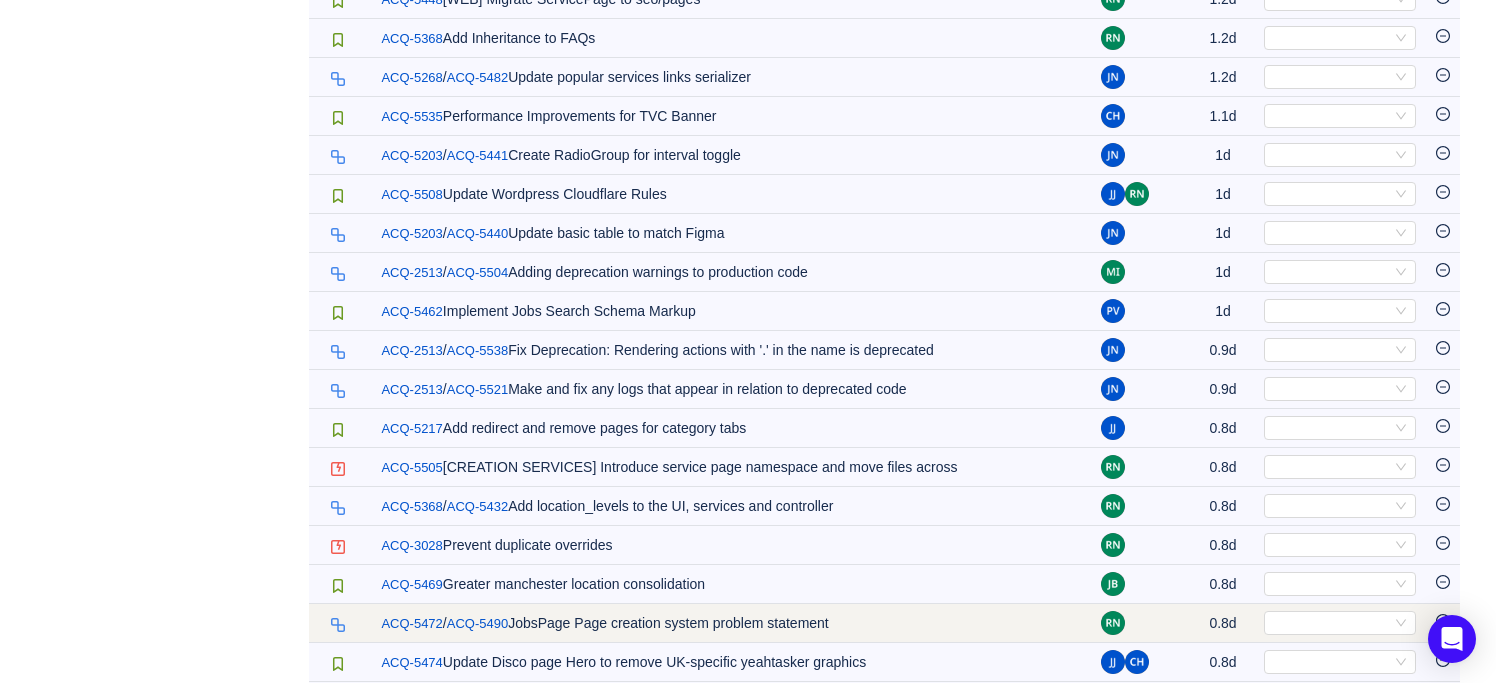 scroll, scrollTop: 2225, scrollLeft: 0, axis: vertical 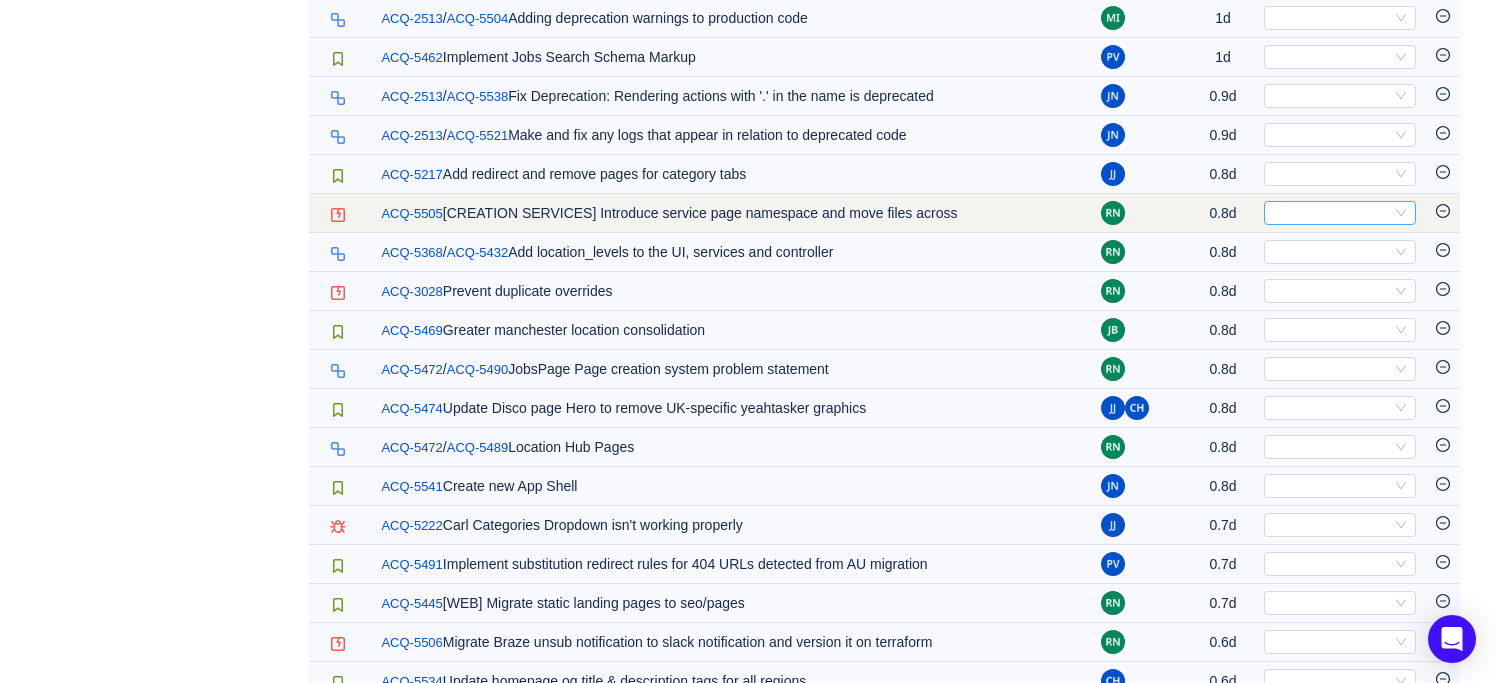click on "Select" at bounding box center (1331, 213) 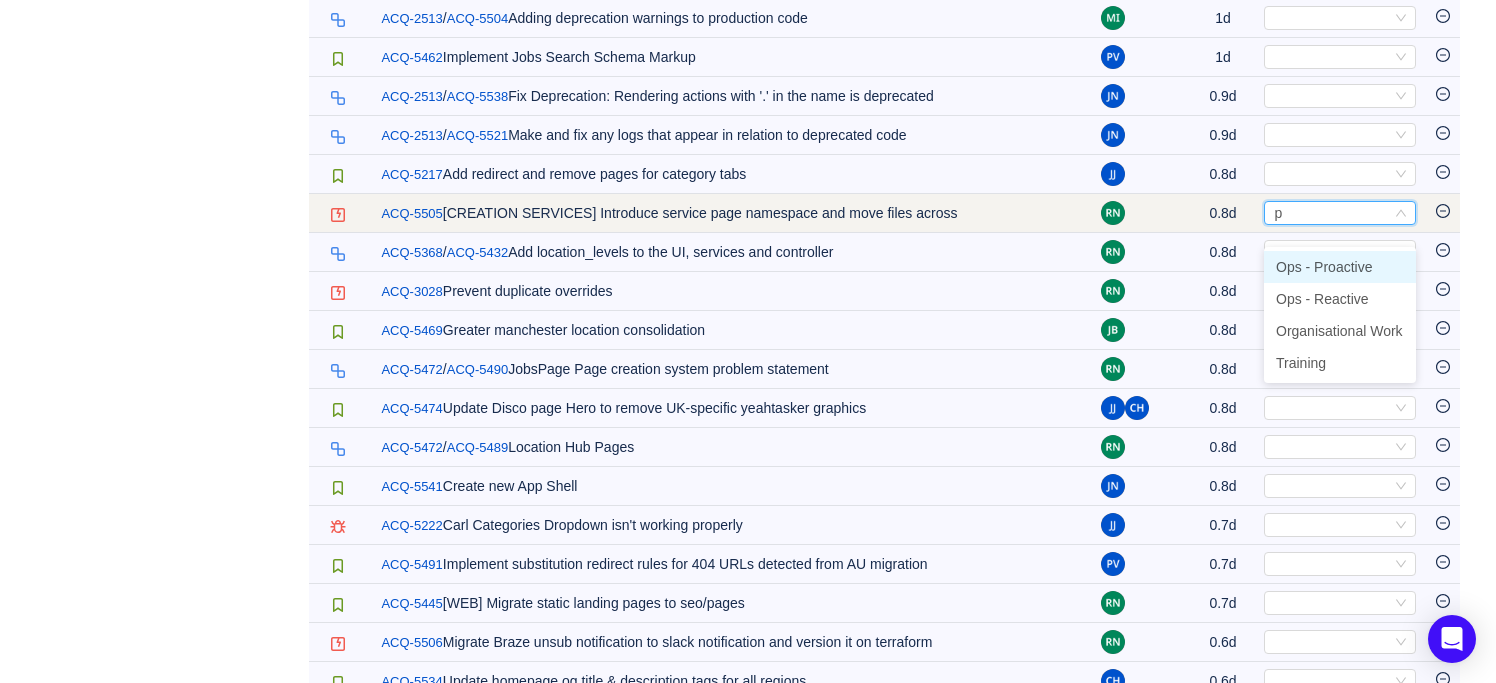 type on "pr" 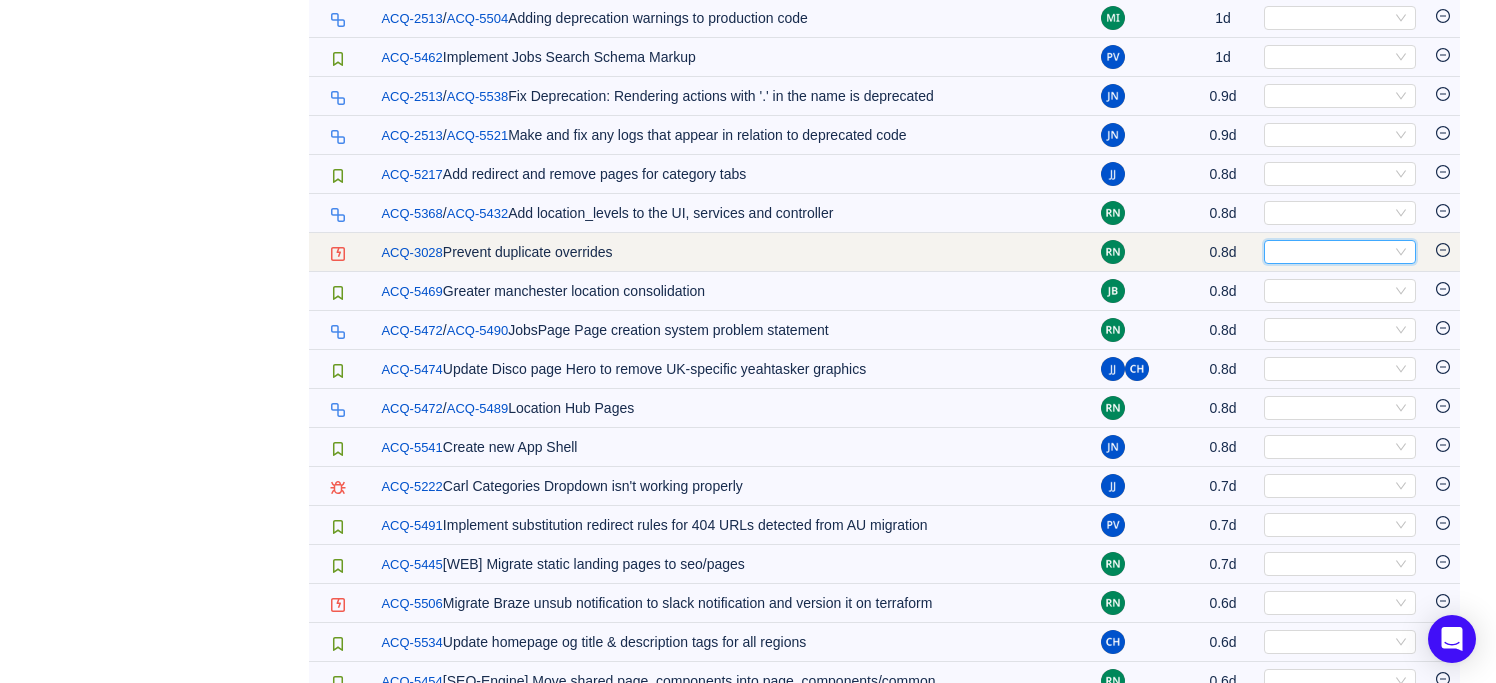 click on "Select" at bounding box center (1331, 252) 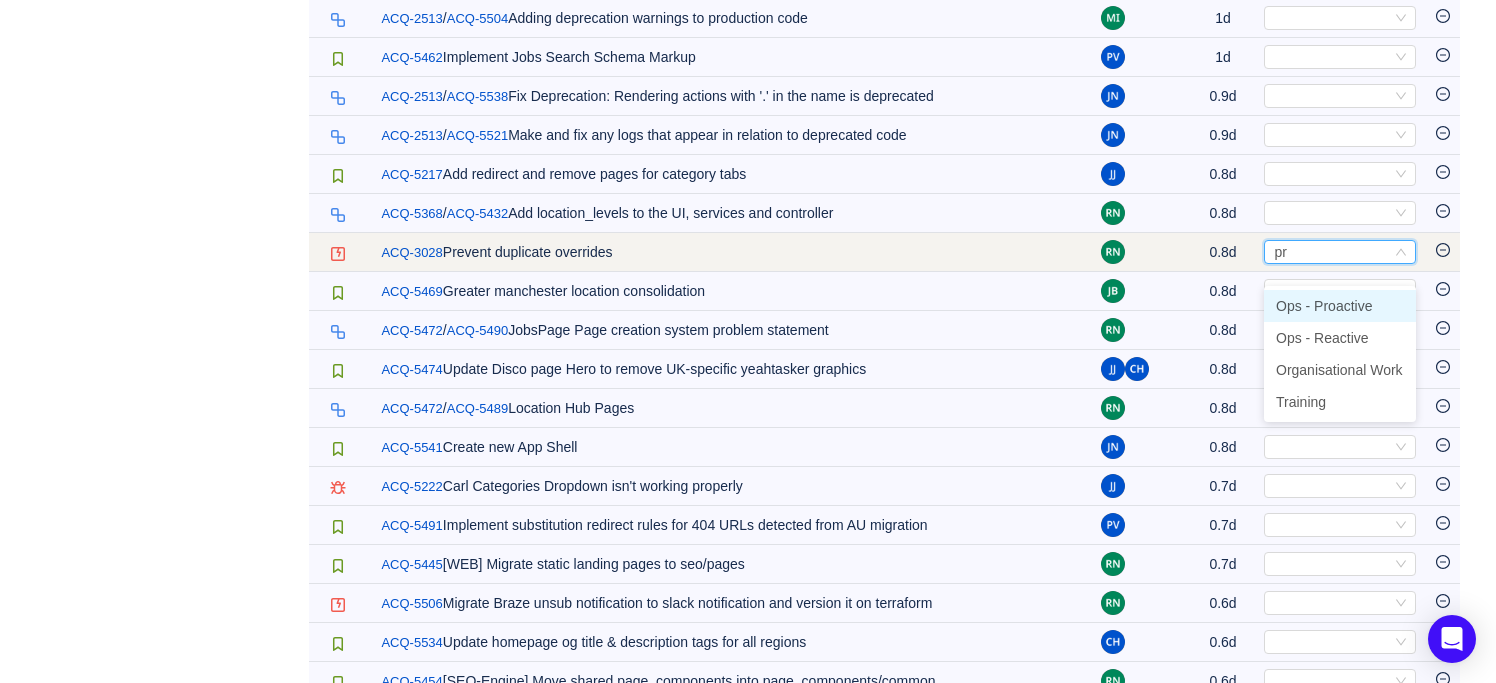 type on "pro" 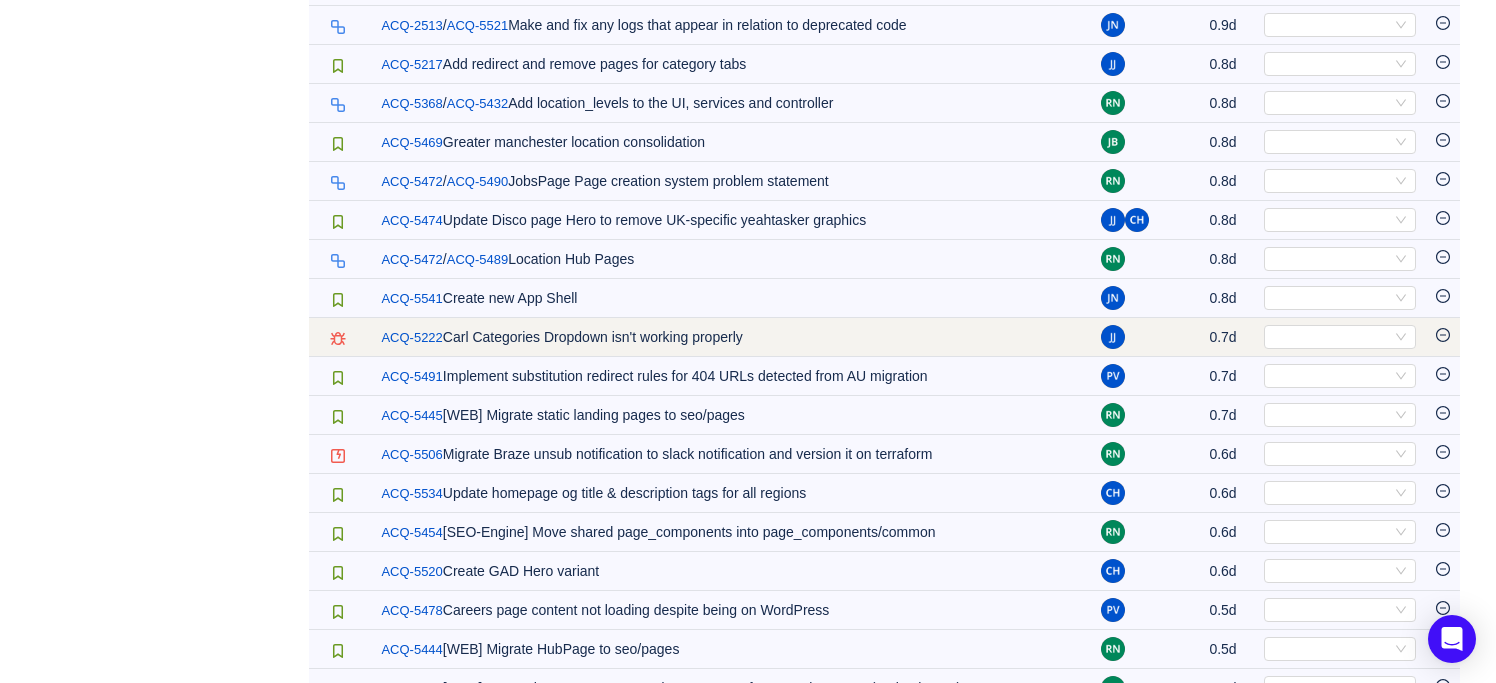 scroll, scrollTop: 2341, scrollLeft: 0, axis: vertical 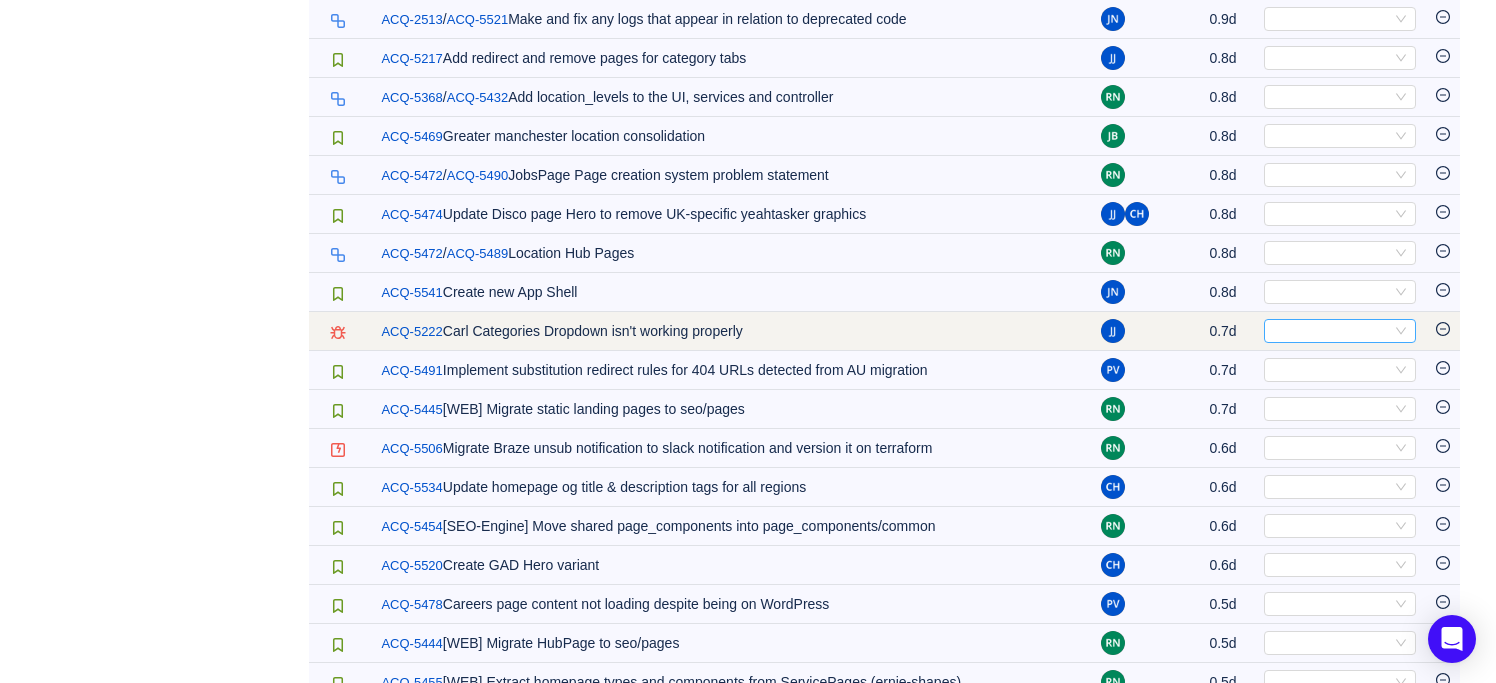 click on "Select" at bounding box center (1340, 331) 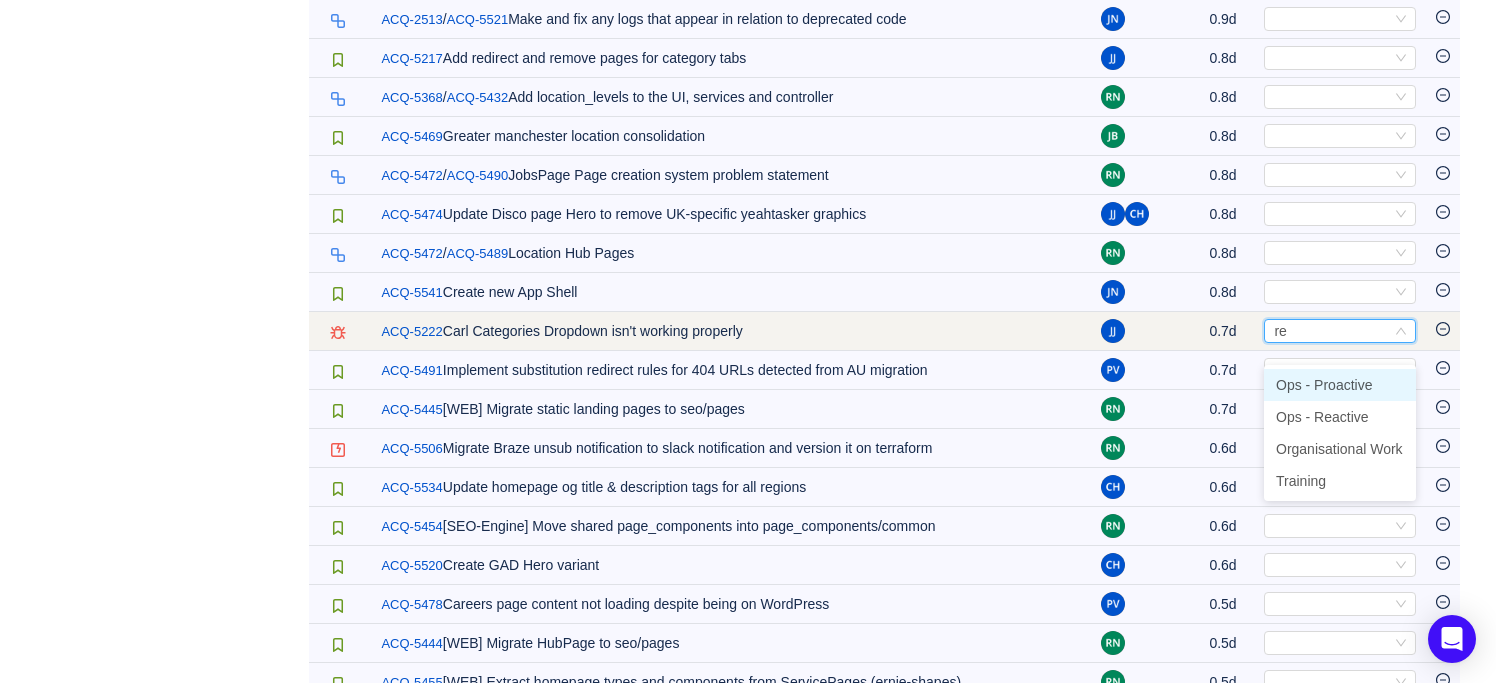 type on "rea" 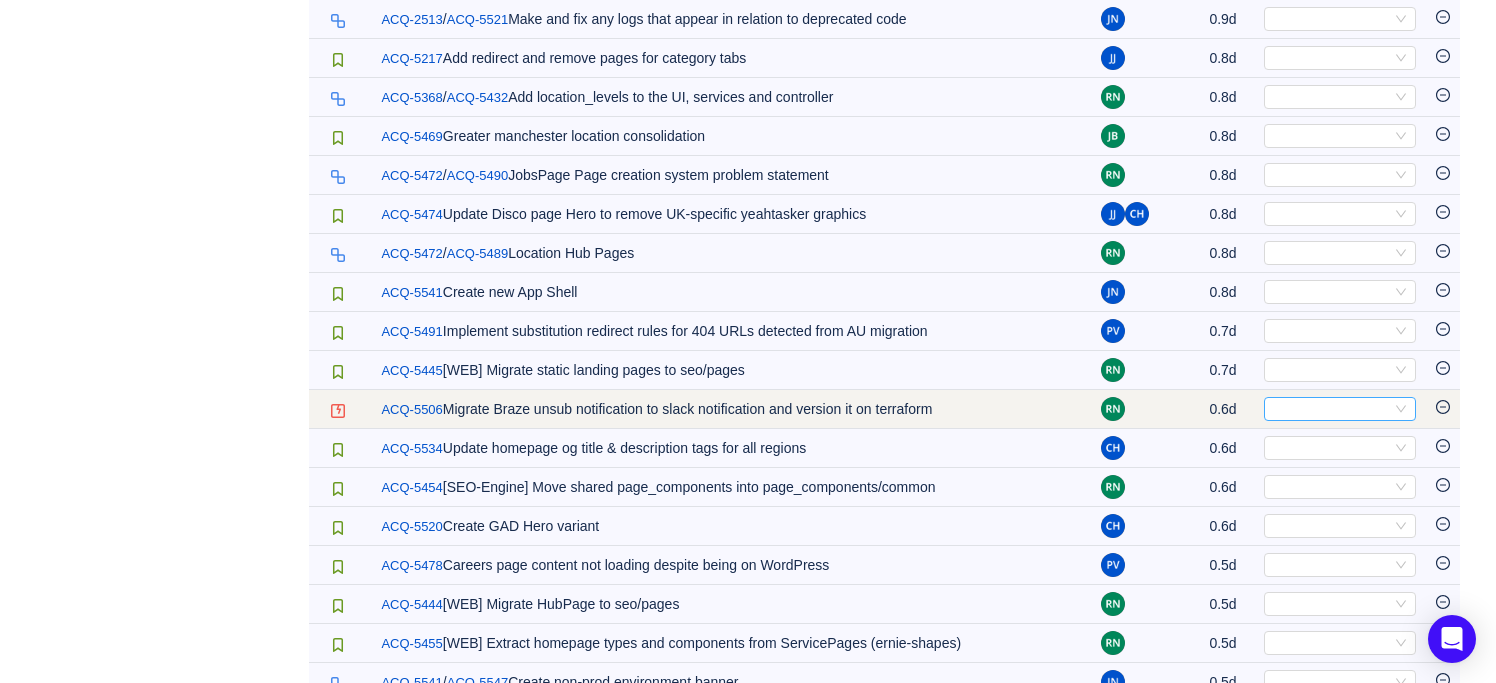 click on "Select" at bounding box center (1331, 409) 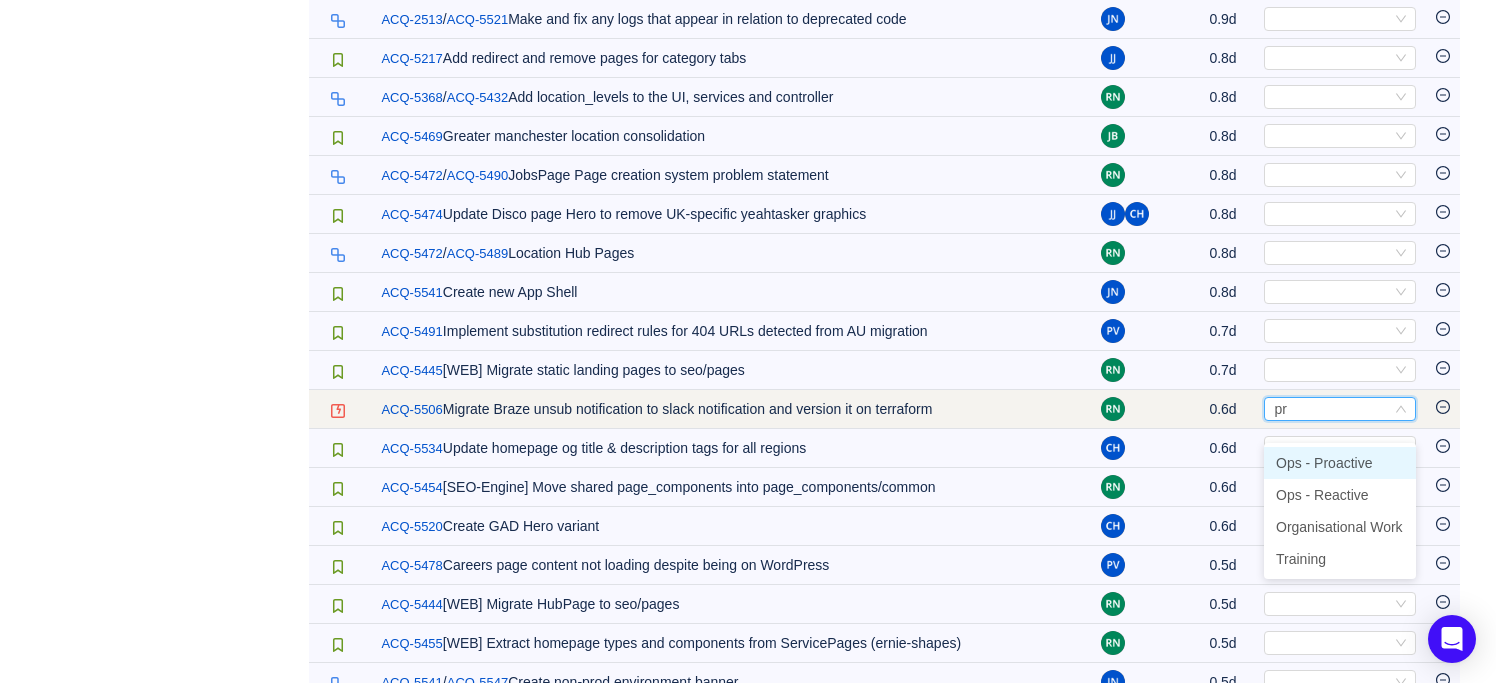 type on "pro" 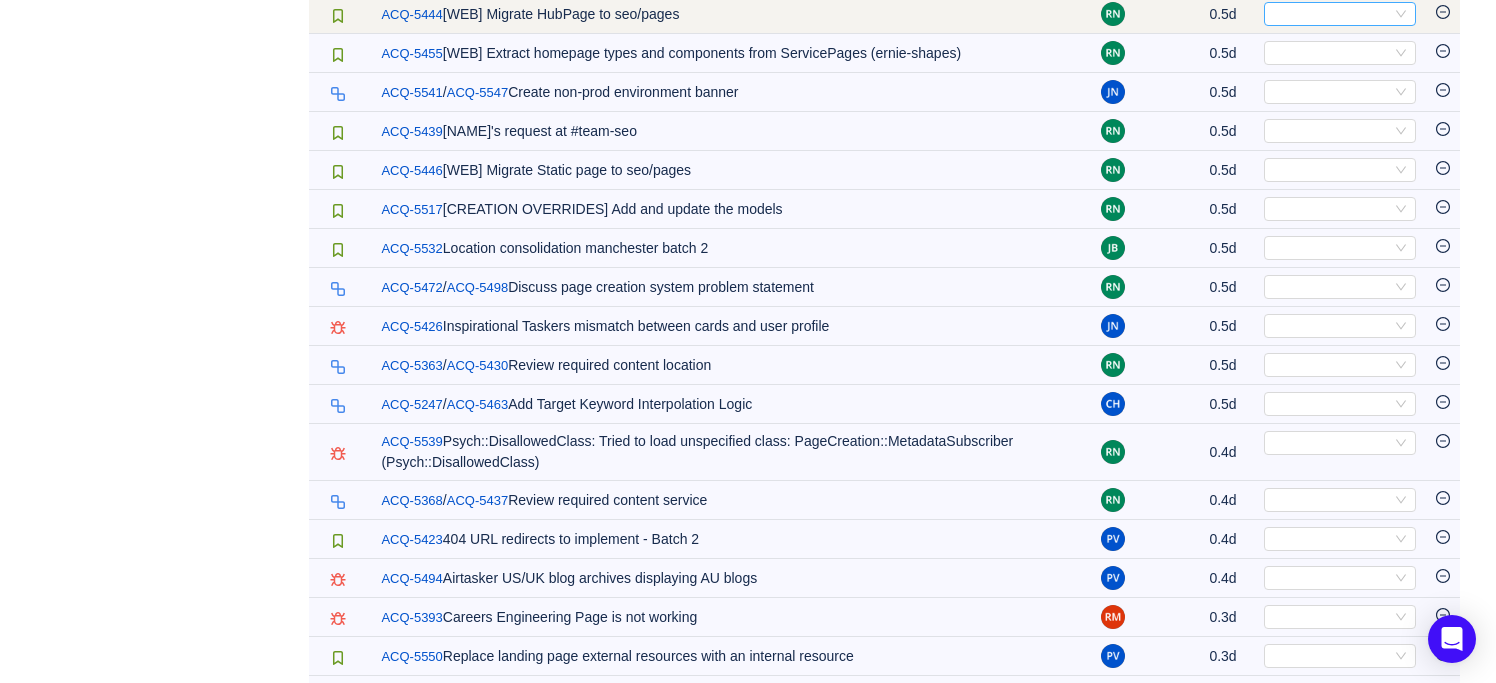 scroll, scrollTop: 2919, scrollLeft: 0, axis: vertical 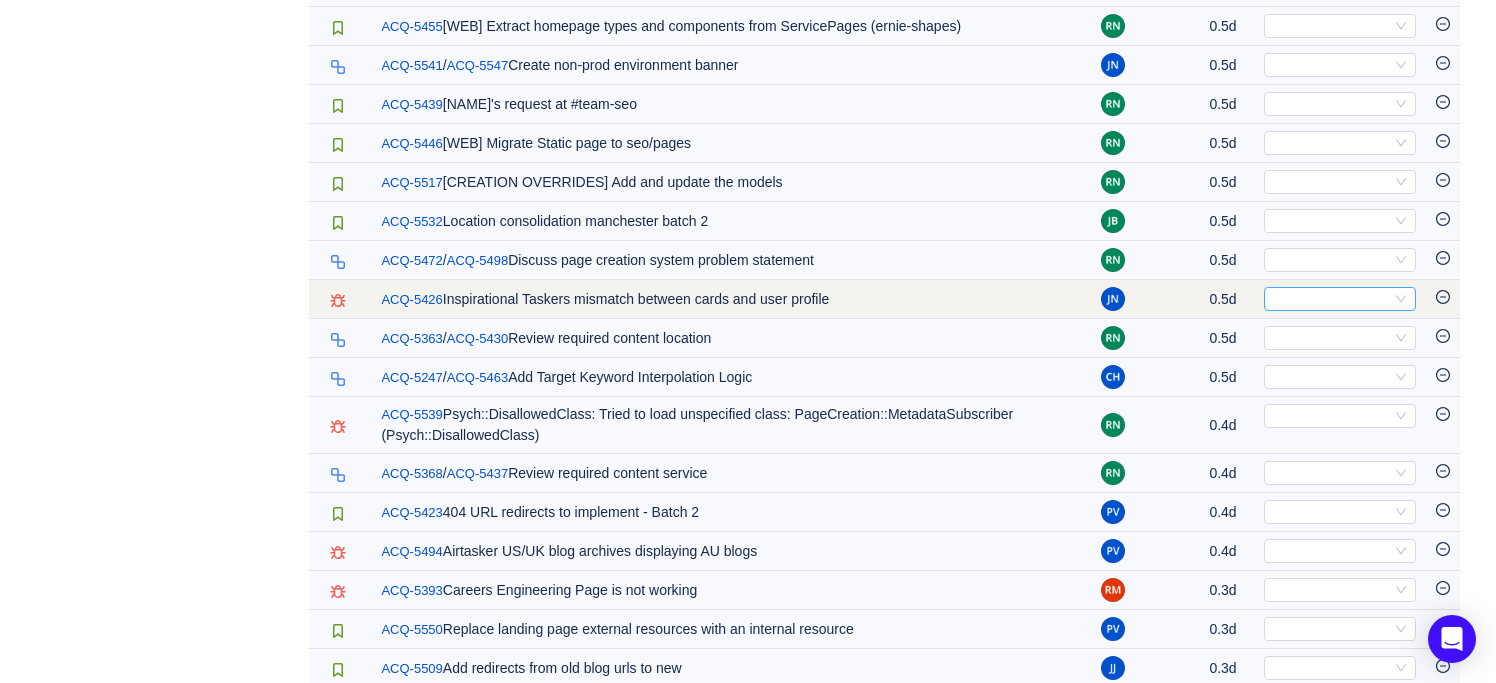click on "Select" at bounding box center [1331, 299] 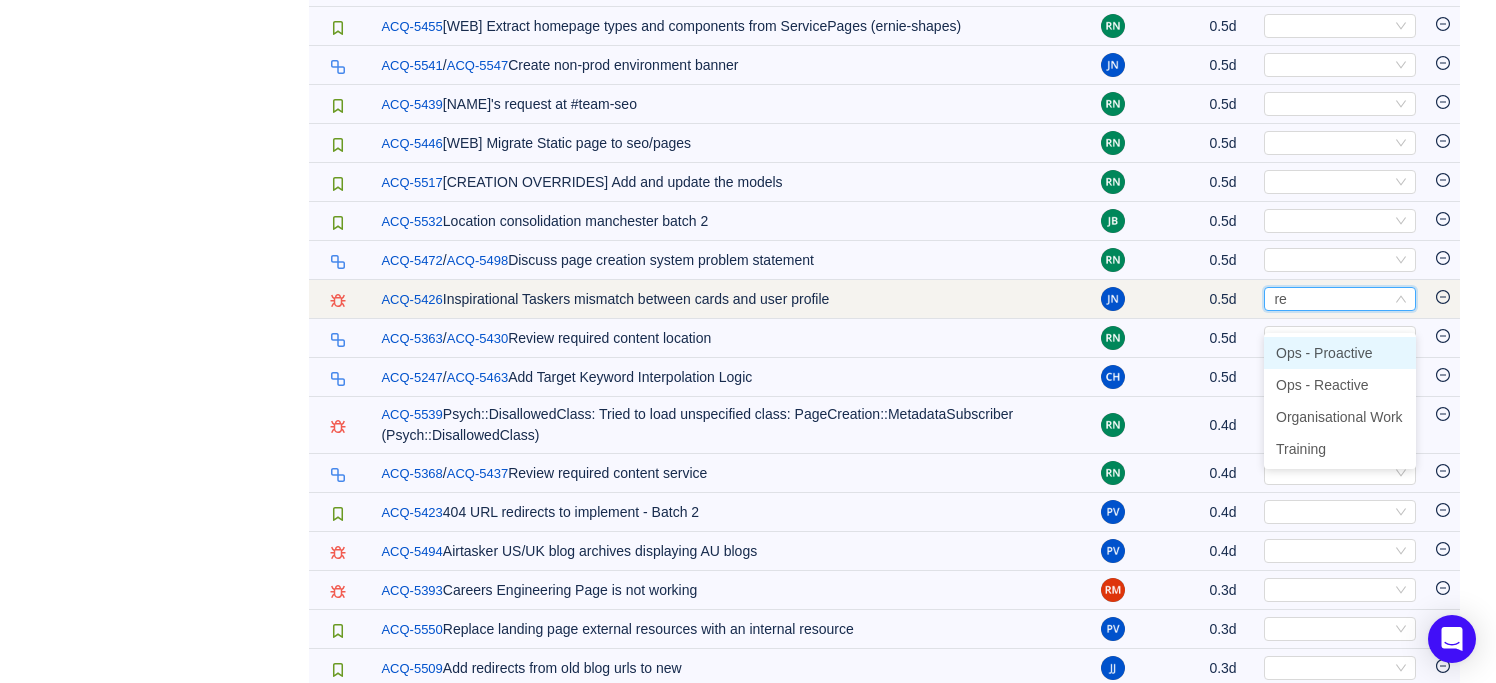 type on "rea" 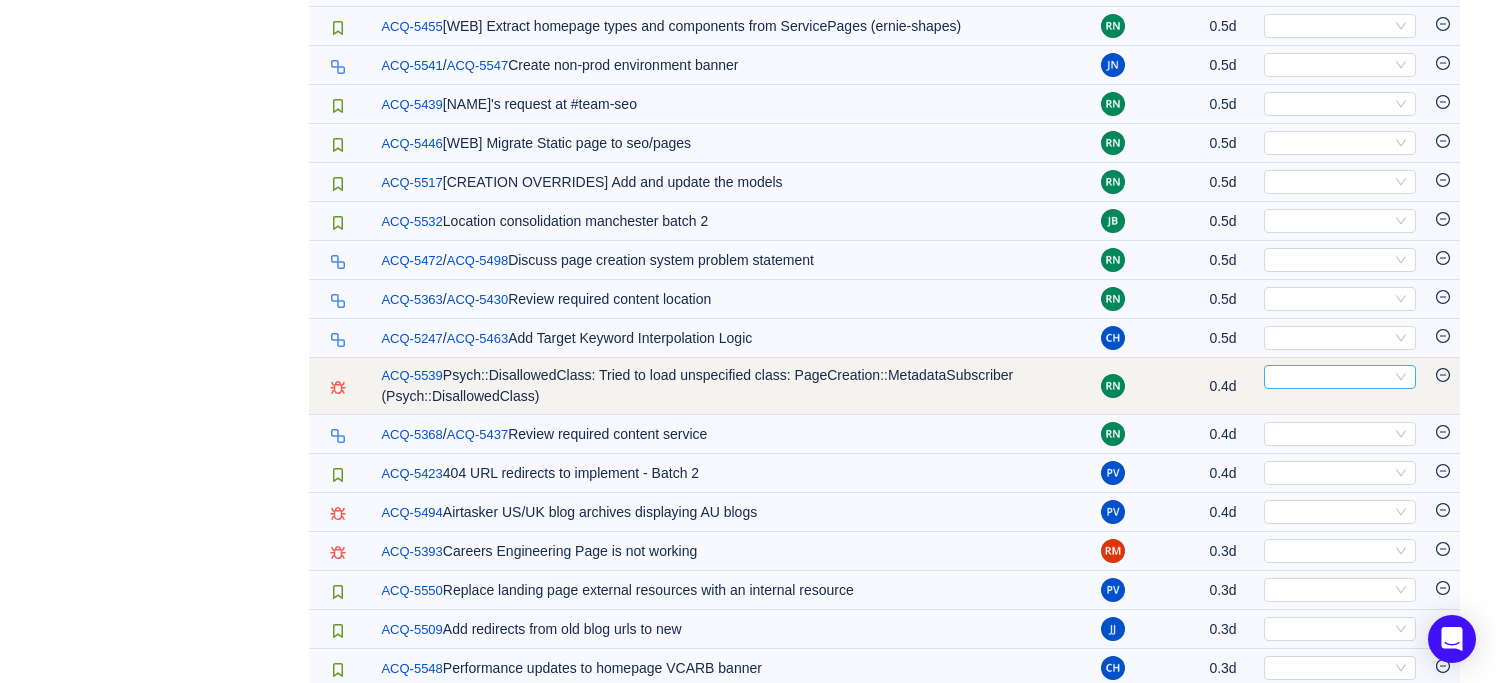 click on "Select" at bounding box center (1331, 377) 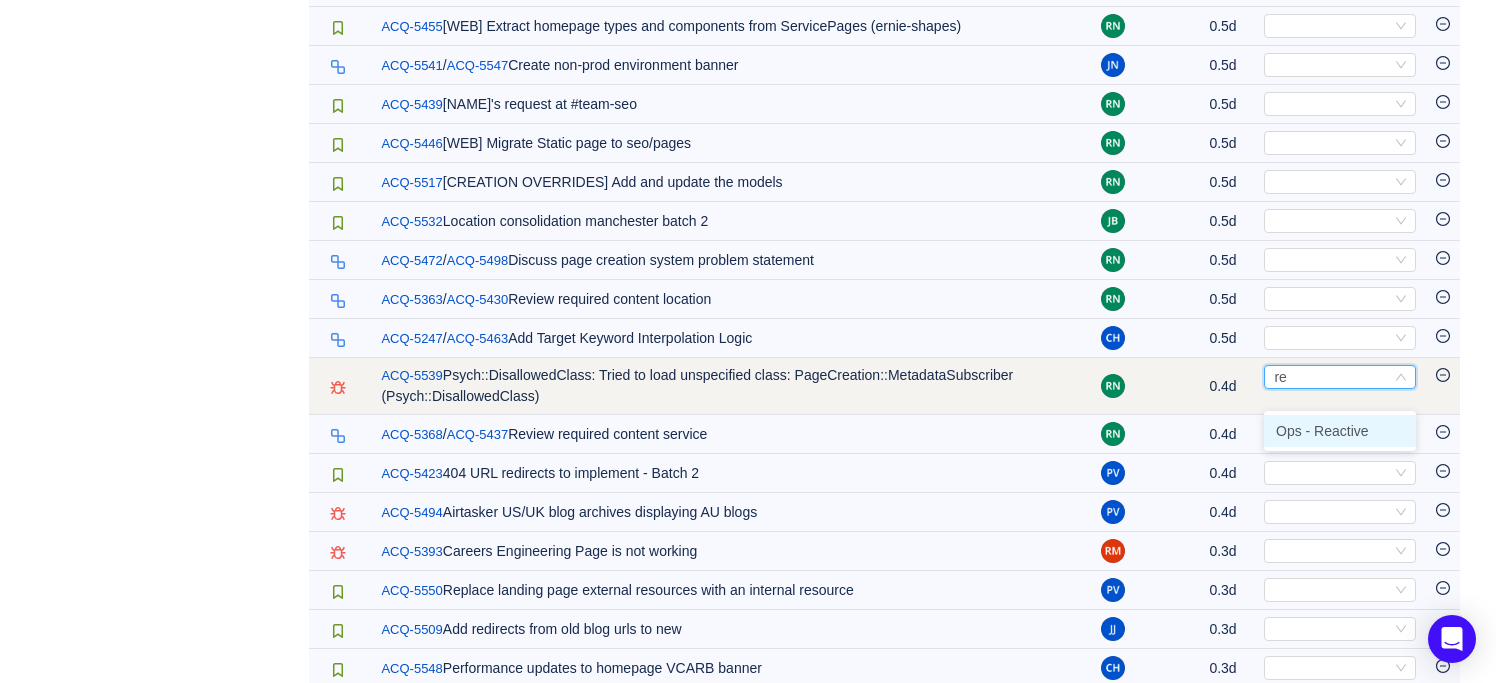 type on "rea" 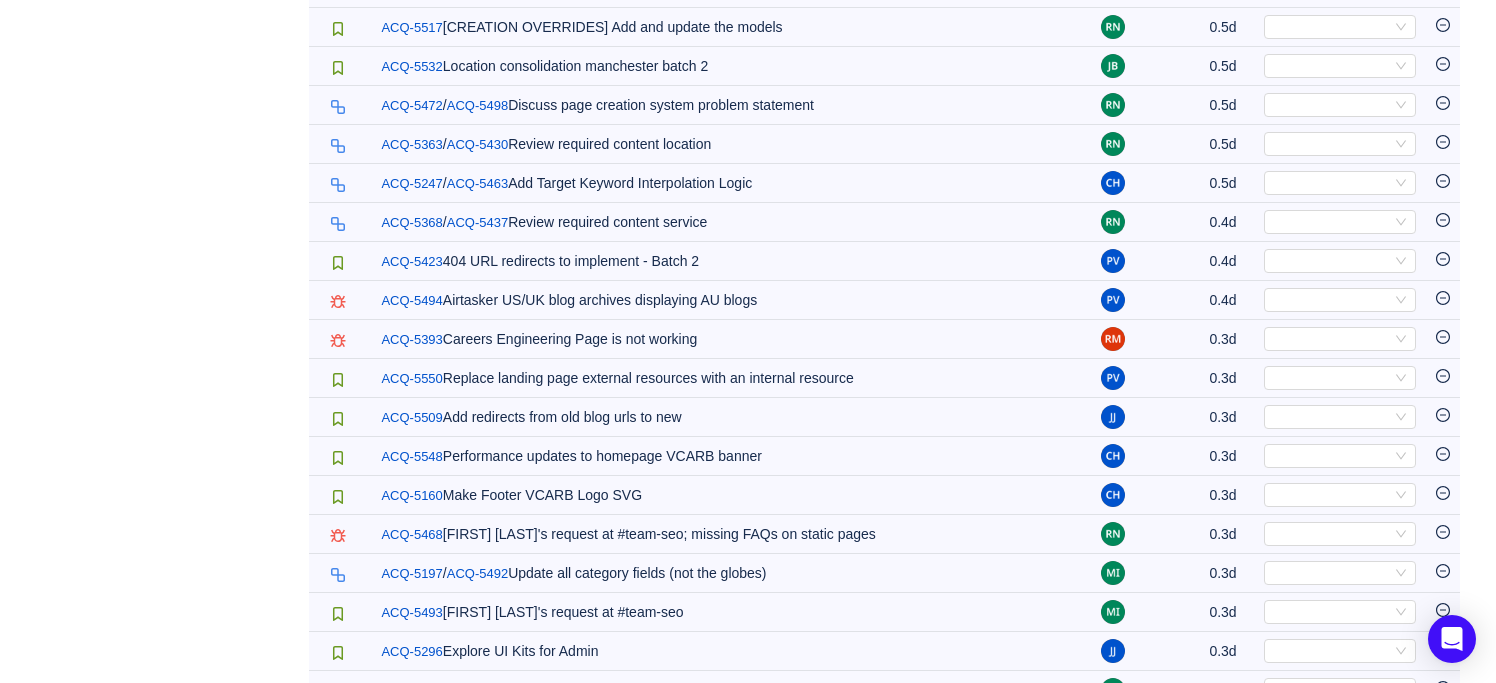 scroll, scrollTop: 3083, scrollLeft: 0, axis: vertical 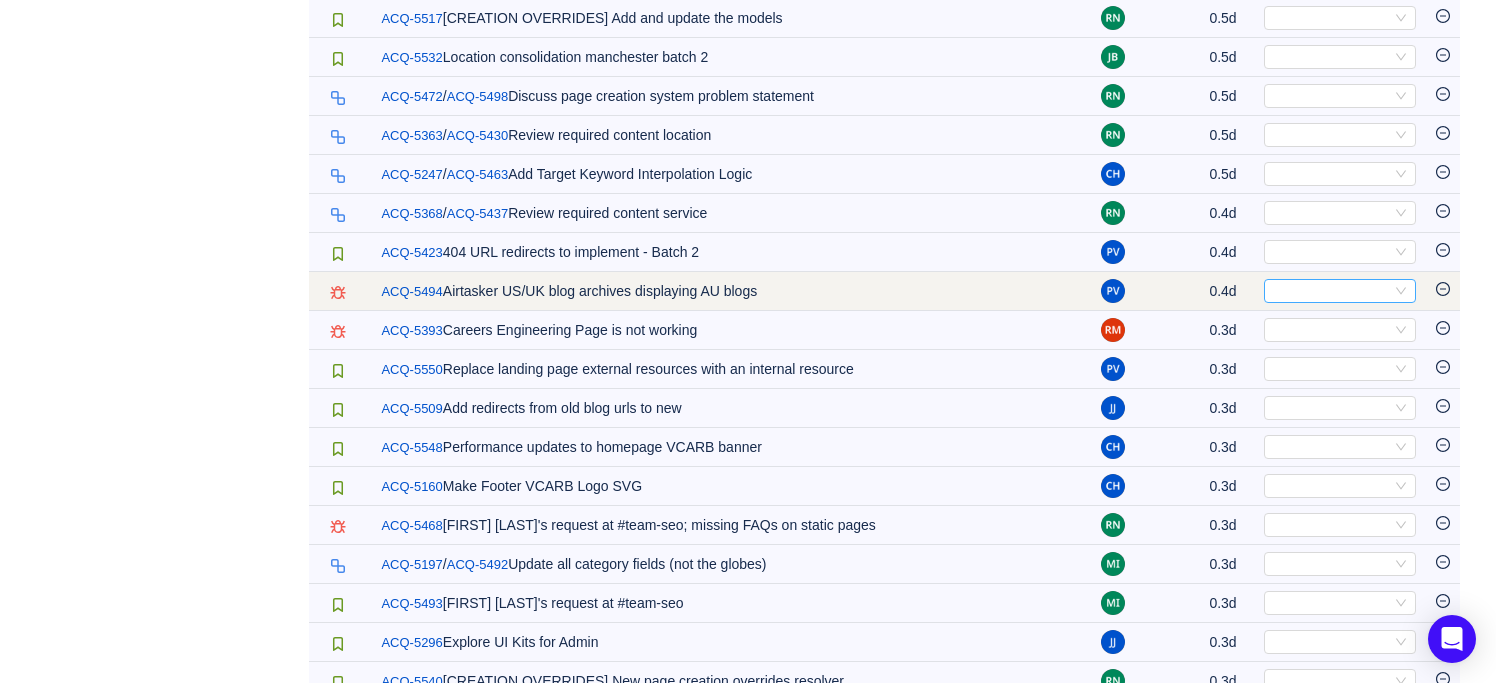 click on "Select" at bounding box center (1331, 291) 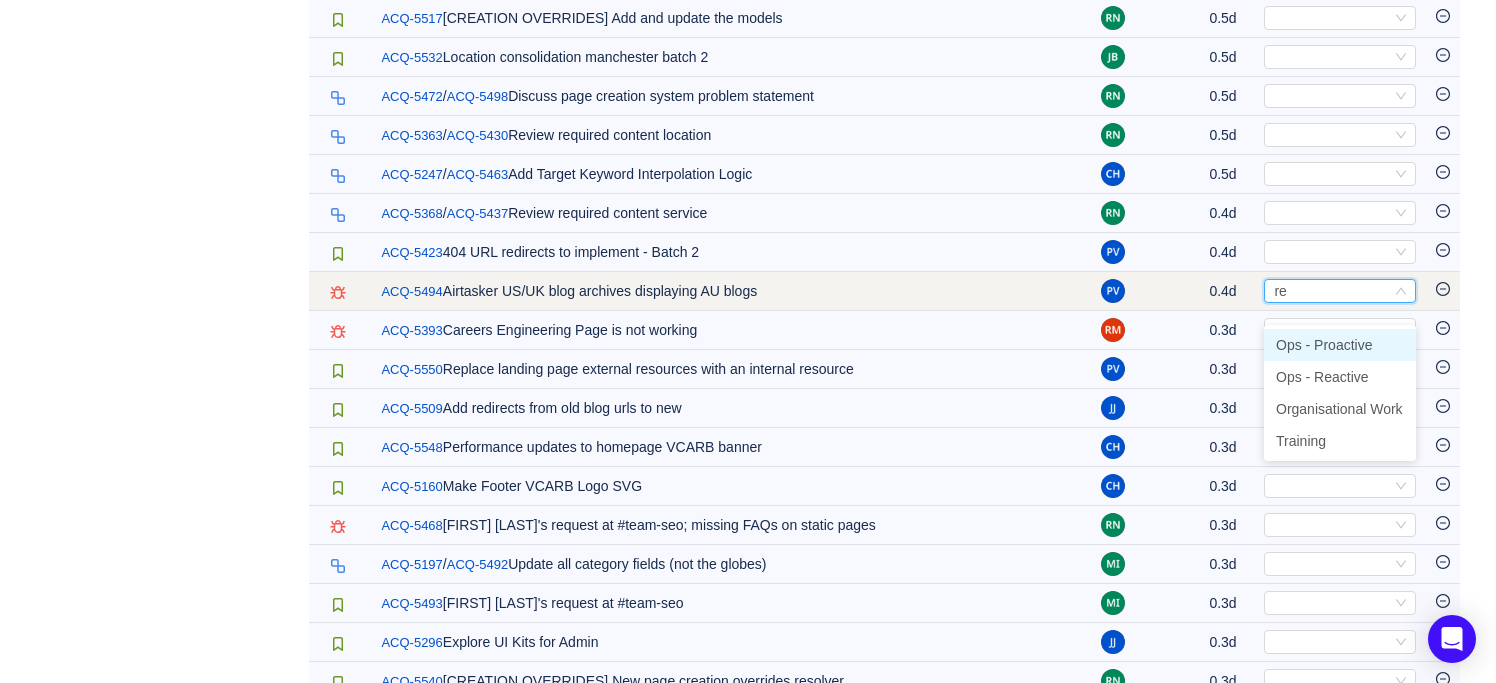 type on "rea" 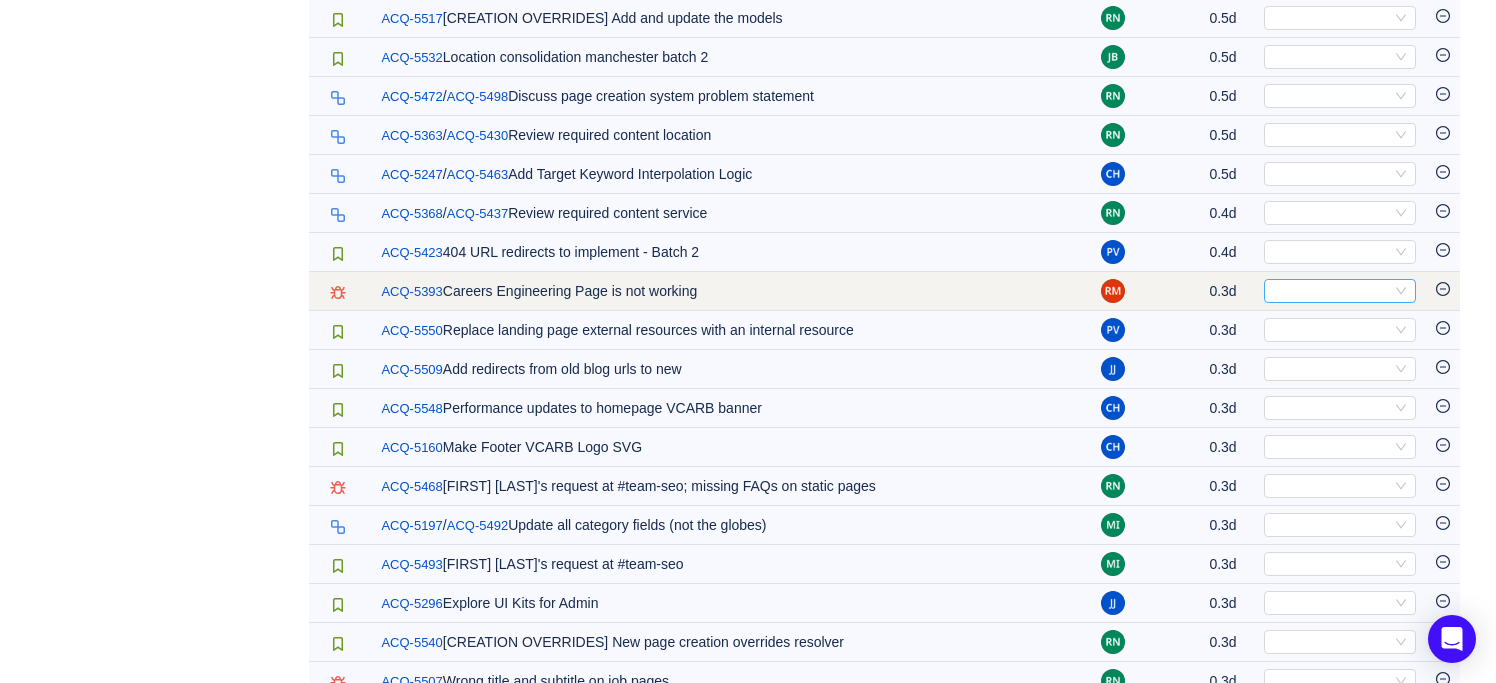 click on "Select" at bounding box center (1331, 291) 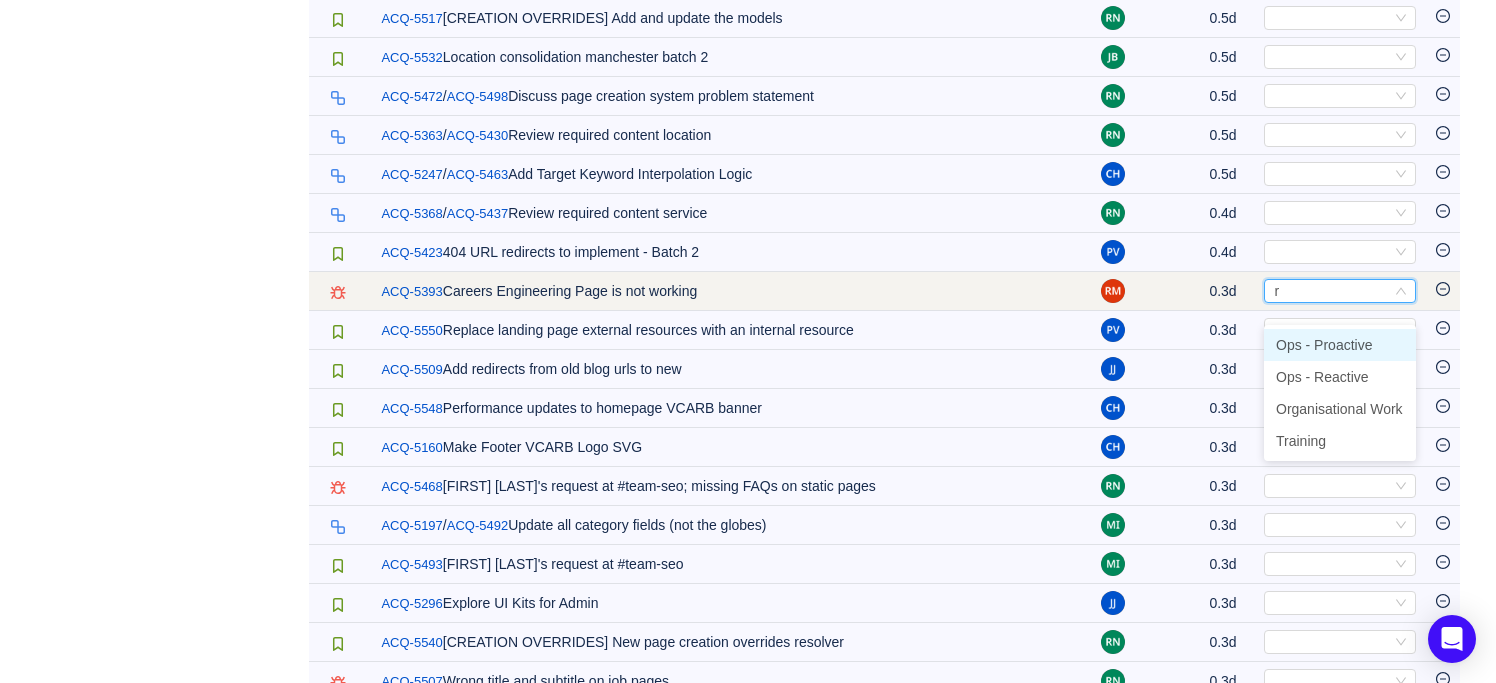 type on "re" 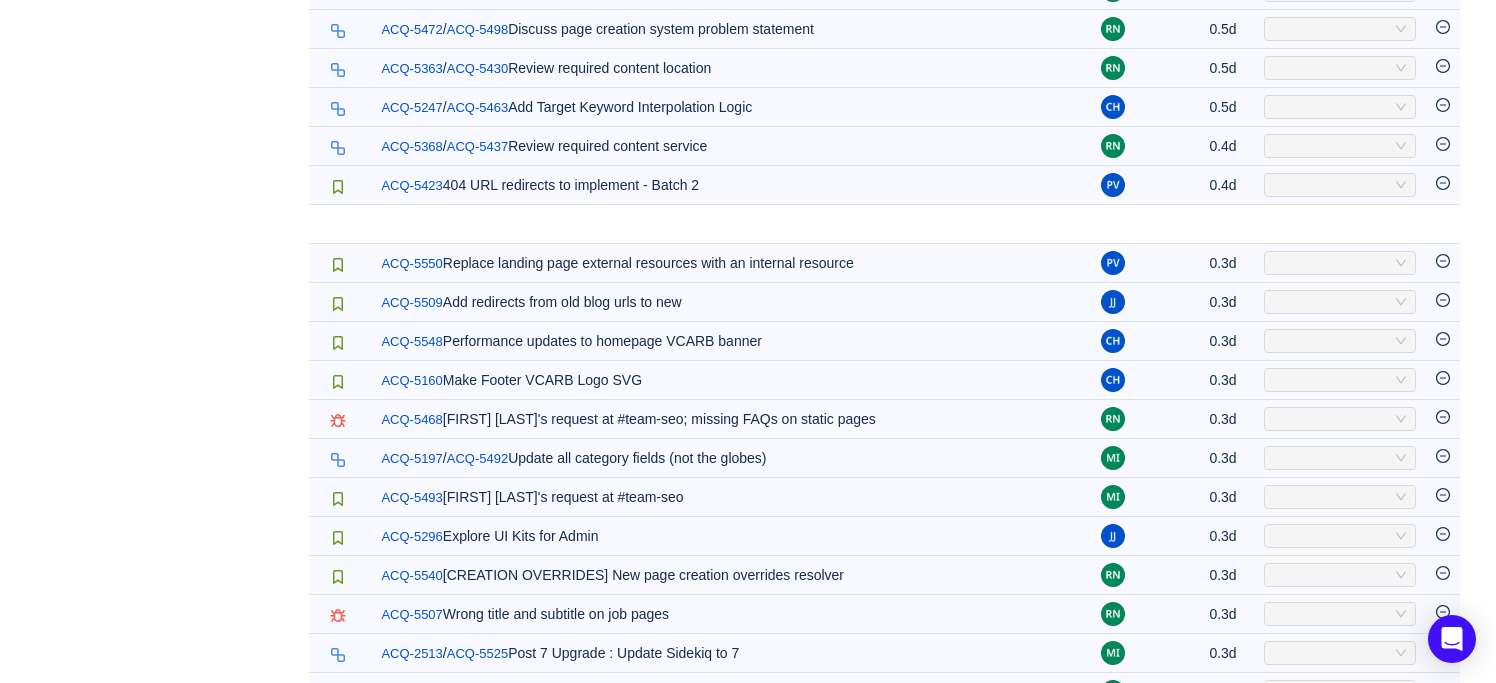scroll, scrollTop: 3292, scrollLeft: 0, axis: vertical 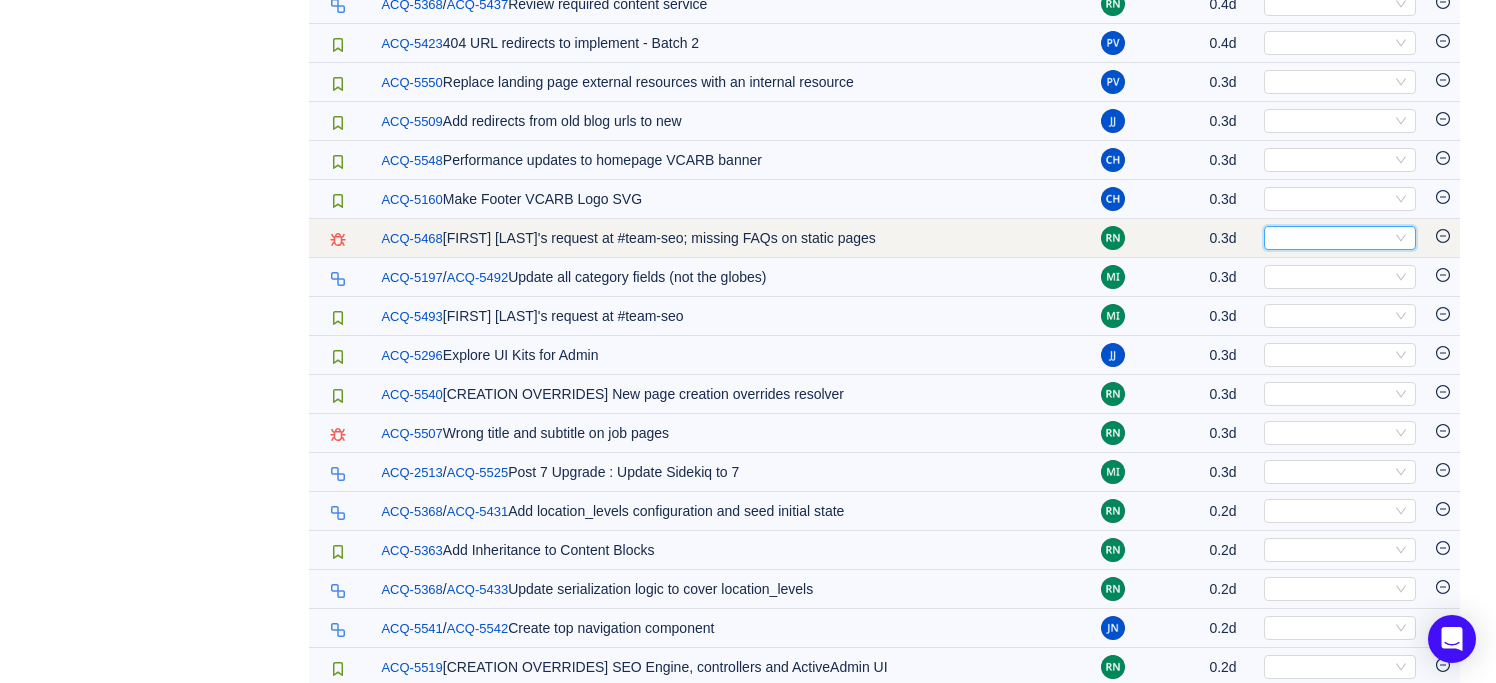 click on "Select" at bounding box center [1331, 238] 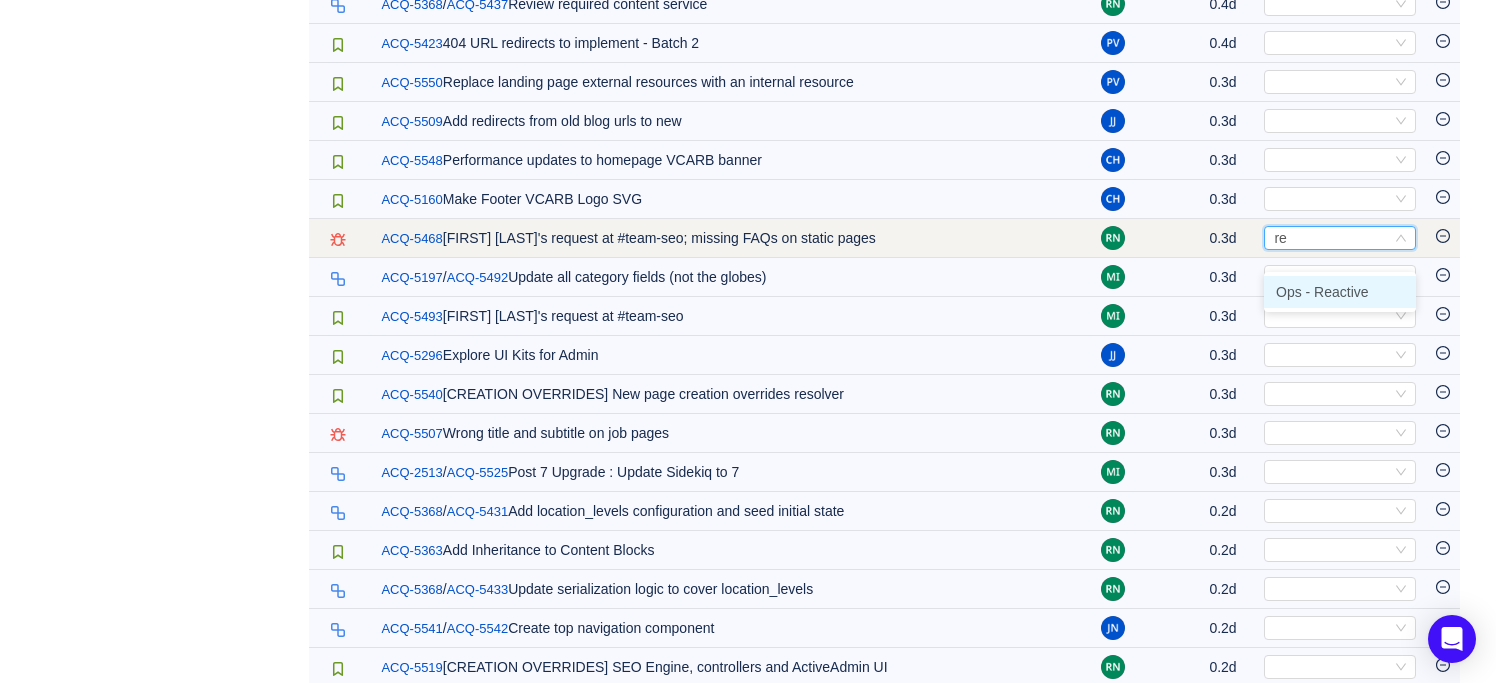 type on "rea" 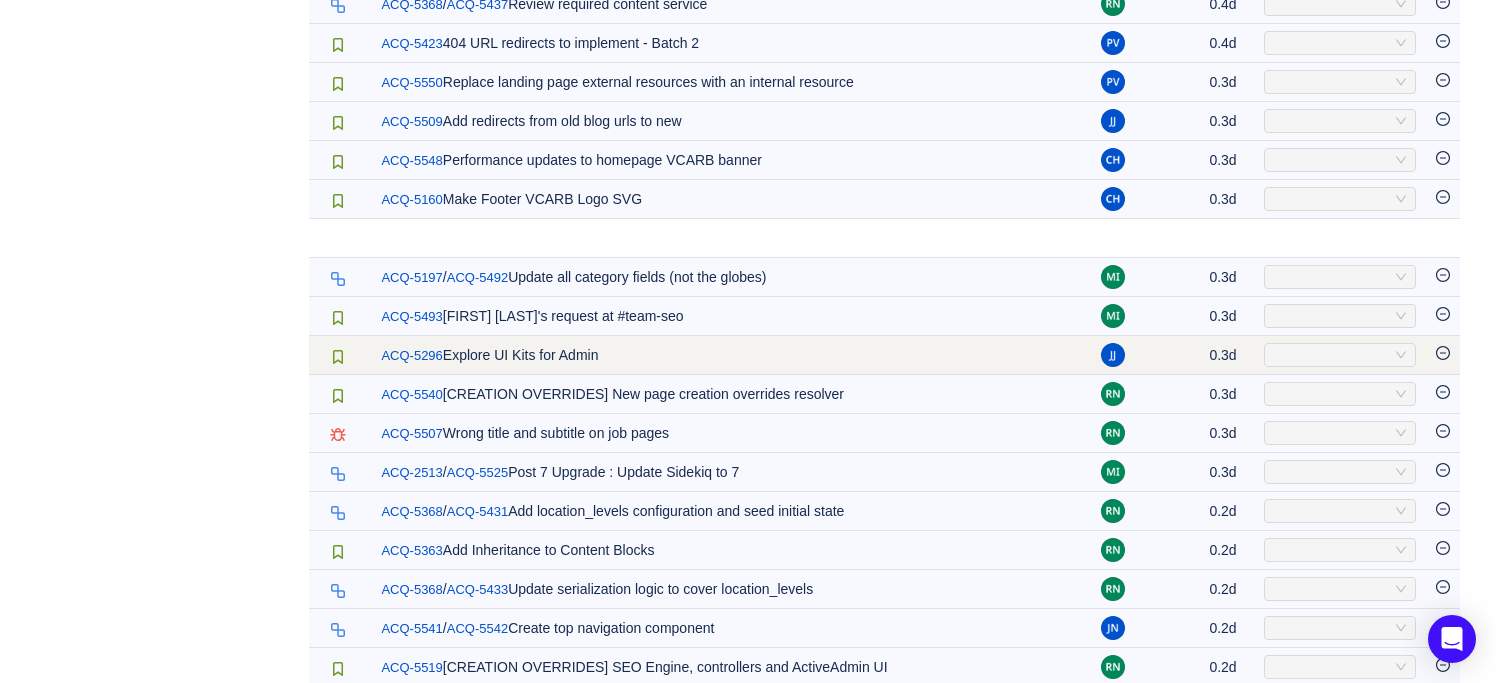 scroll, scrollTop: 3407, scrollLeft: 0, axis: vertical 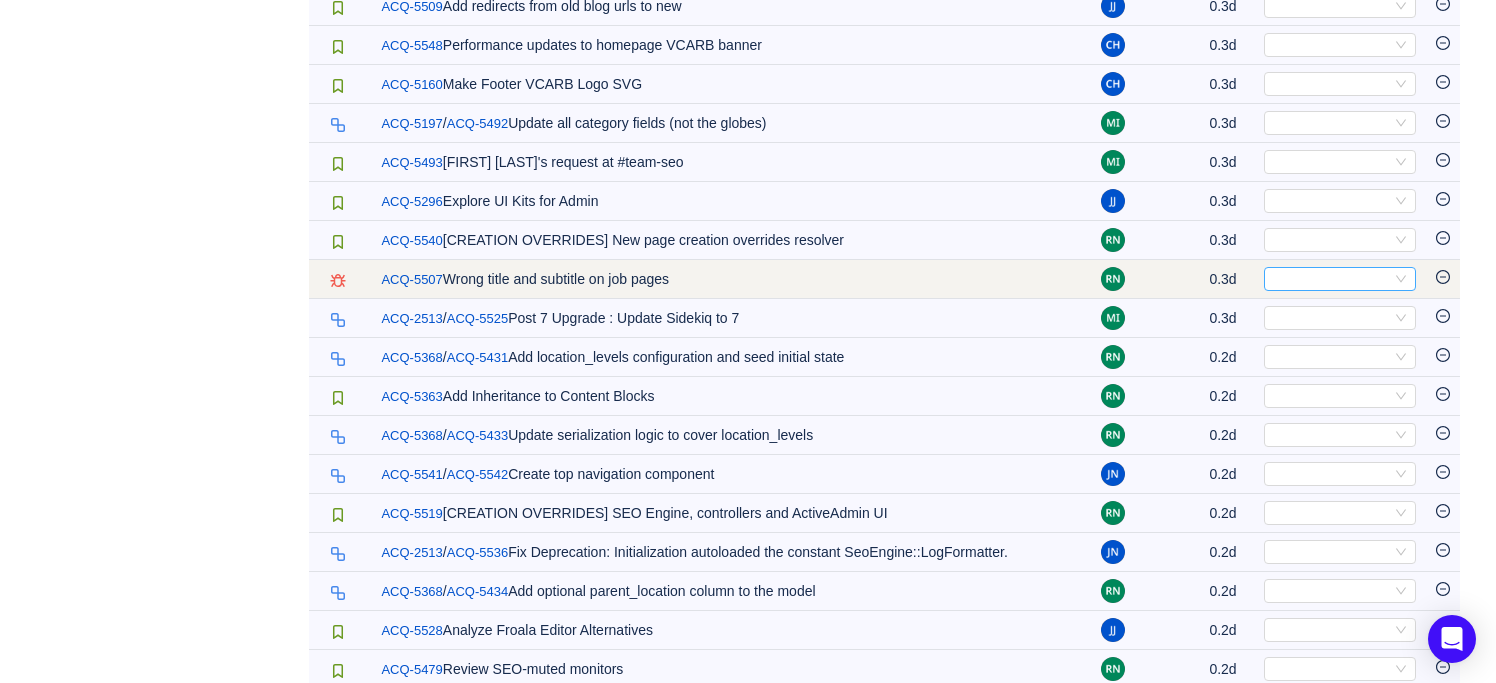 click on "Select" at bounding box center (1331, 279) 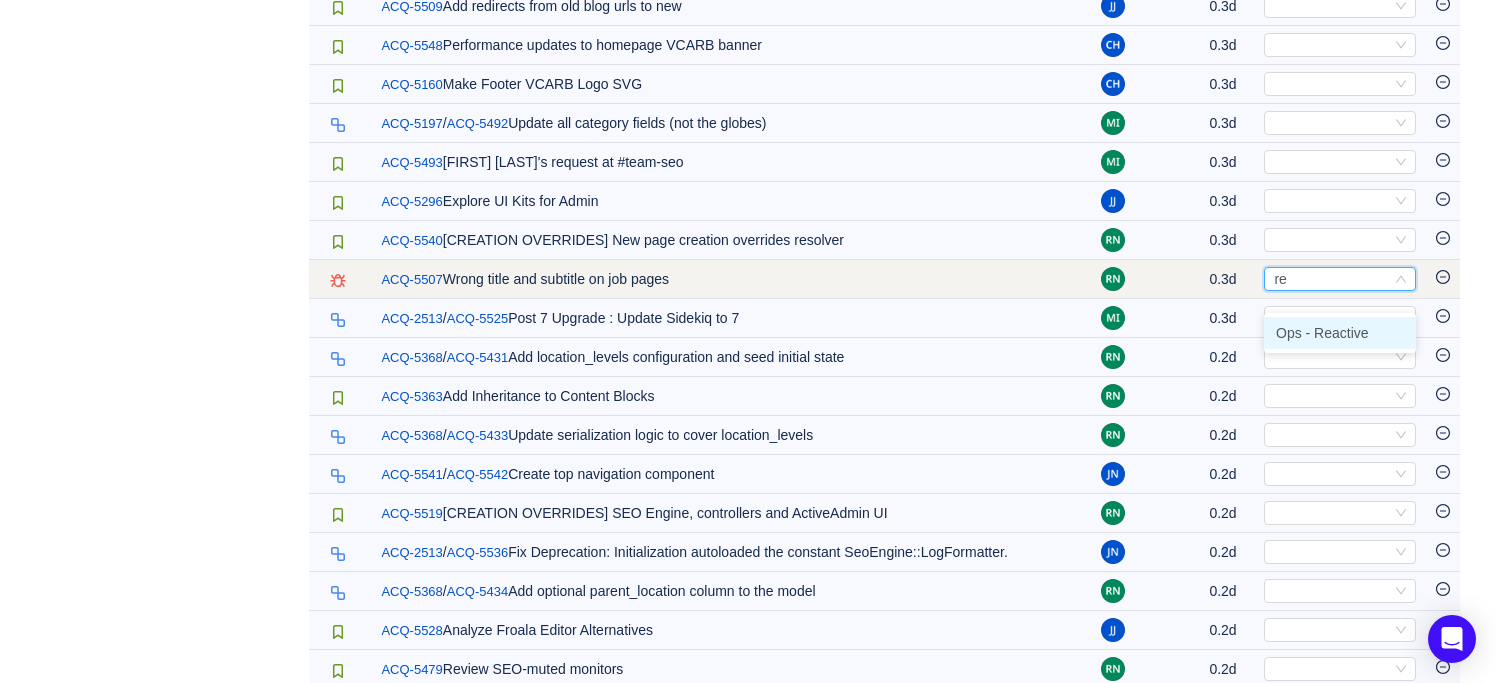 type on "rea" 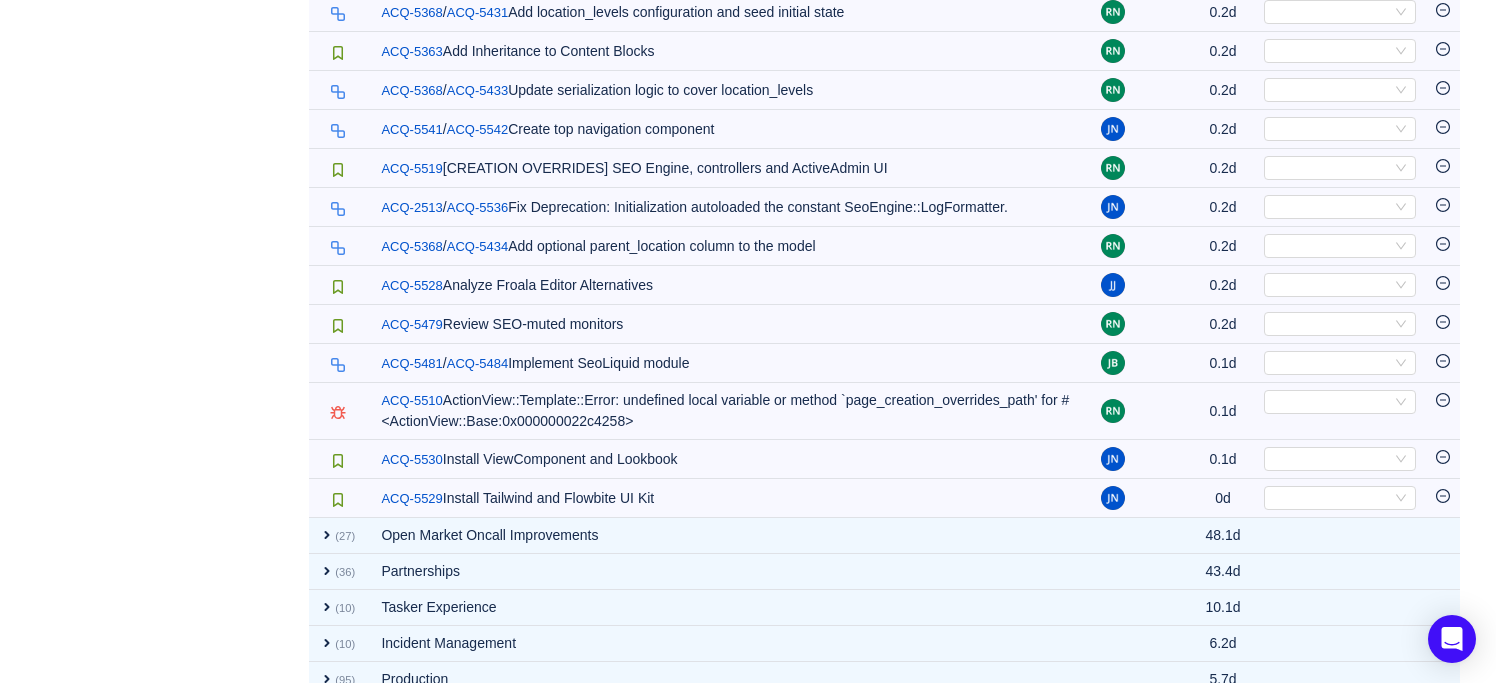 scroll, scrollTop: 3810, scrollLeft: 0, axis: vertical 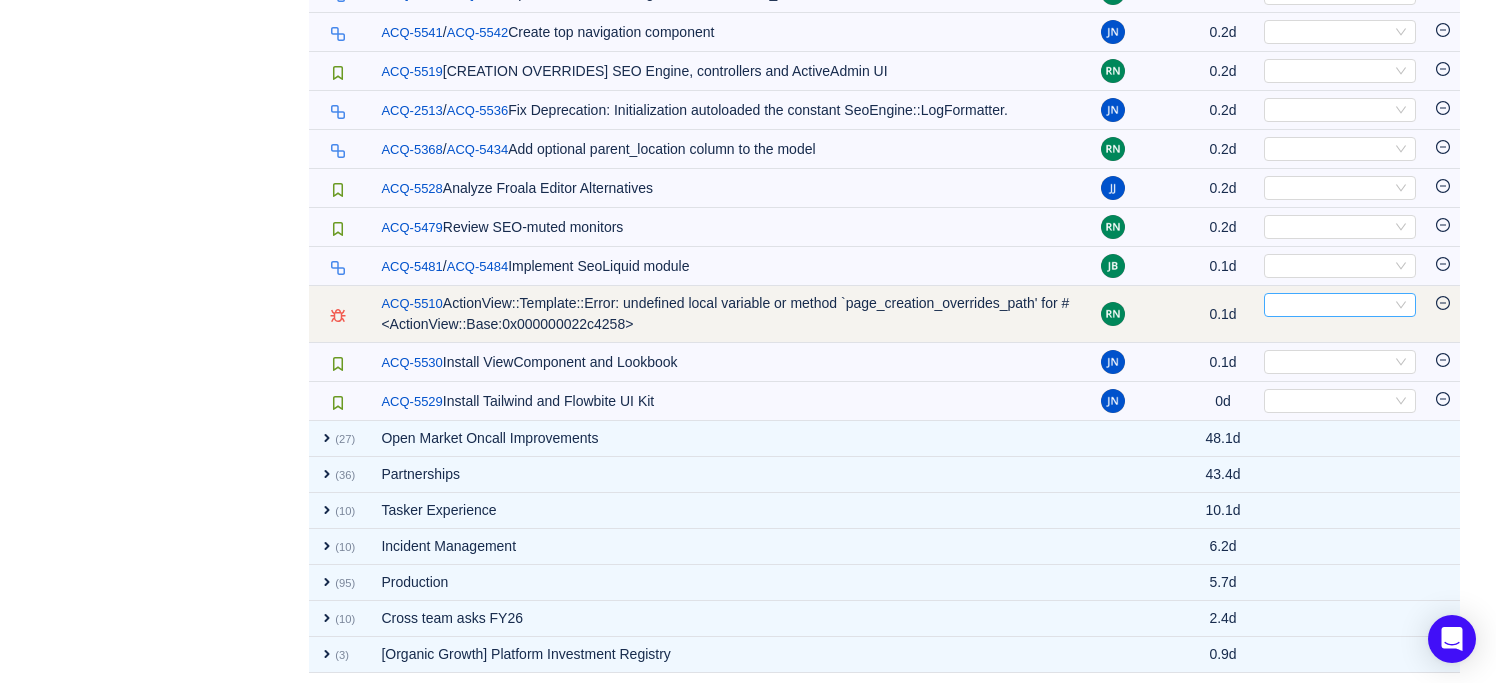 click on "Select" at bounding box center [1331, 305] 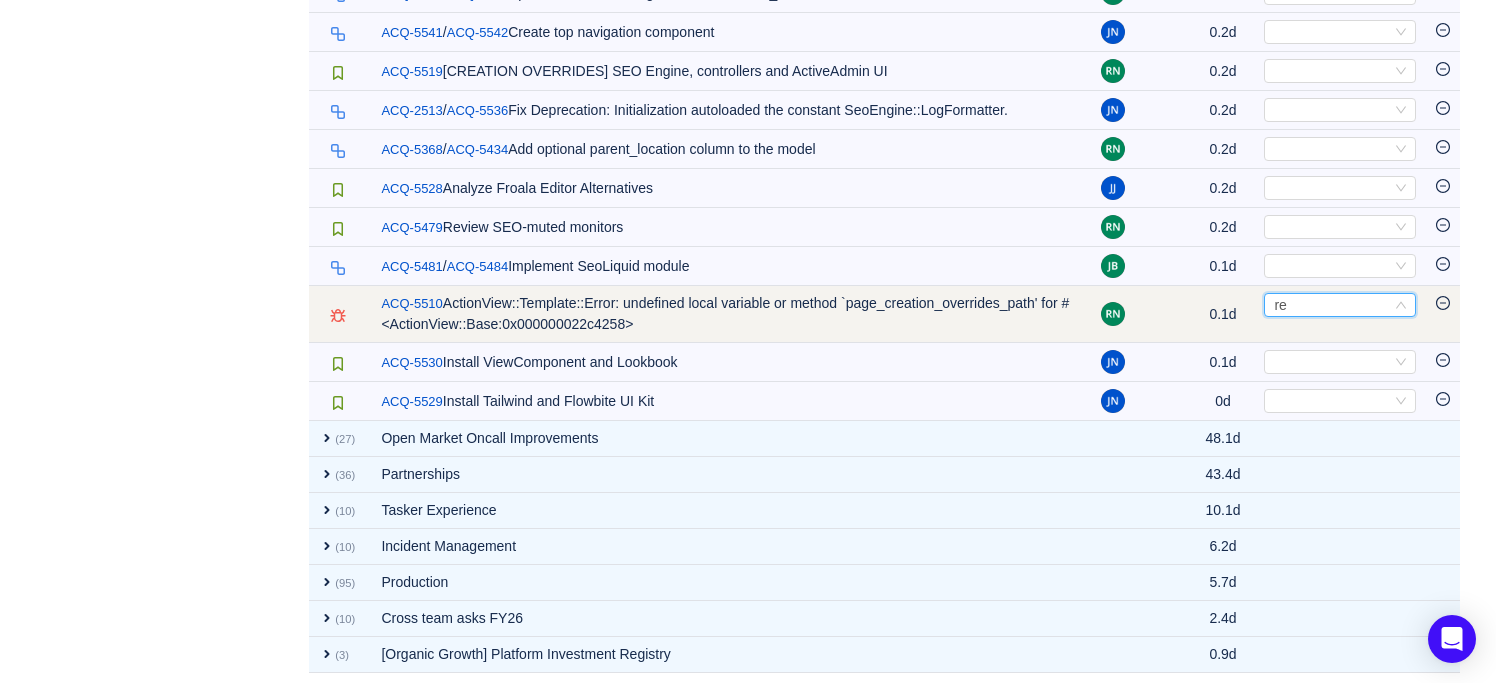 type on "rea" 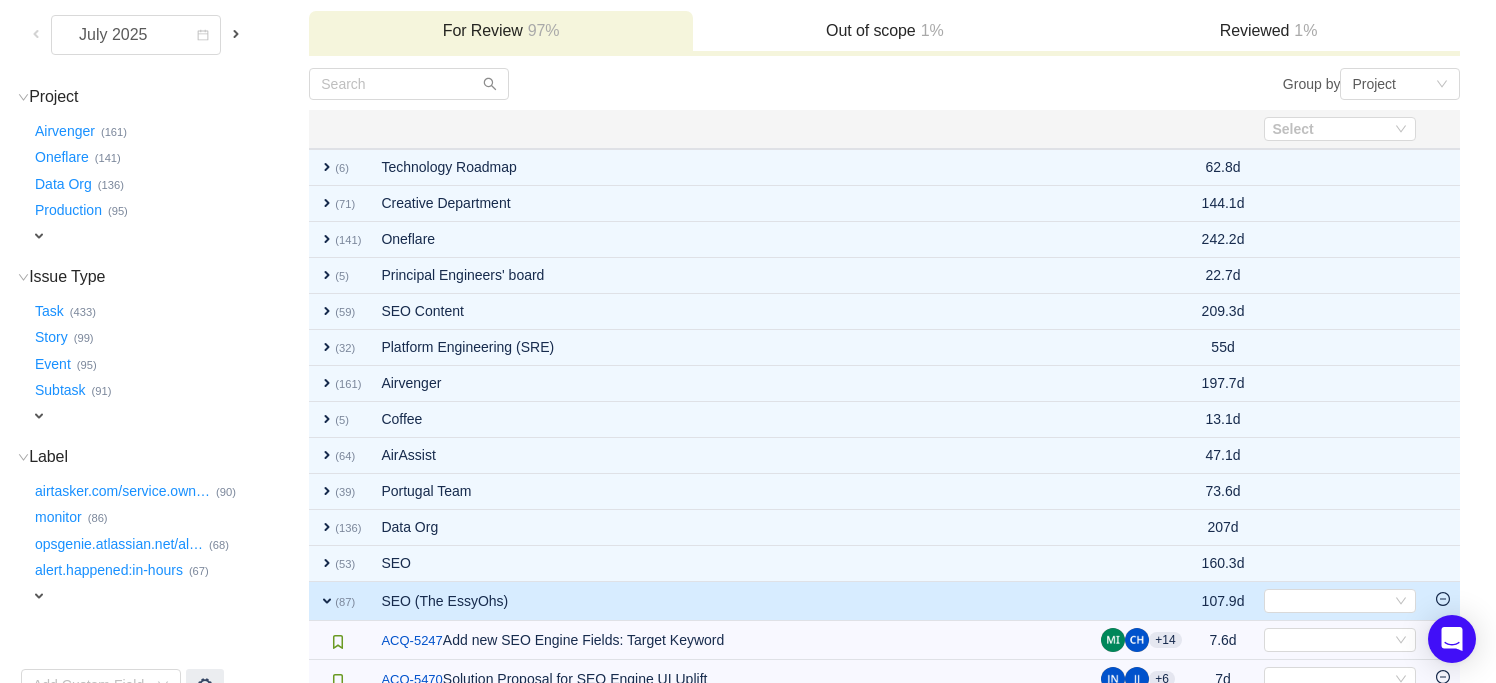 scroll, scrollTop: 0, scrollLeft: 0, axis: both 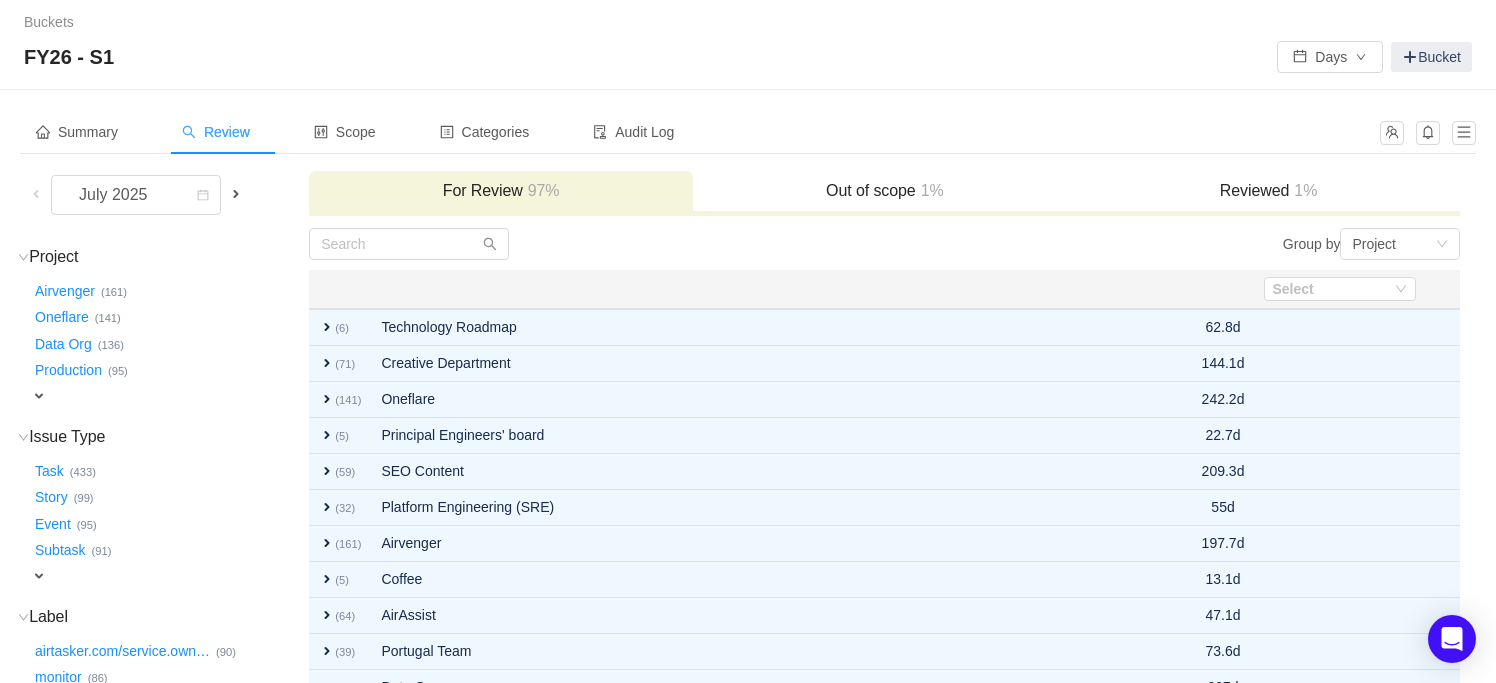click on "Review" at bounding box center [216, 132] 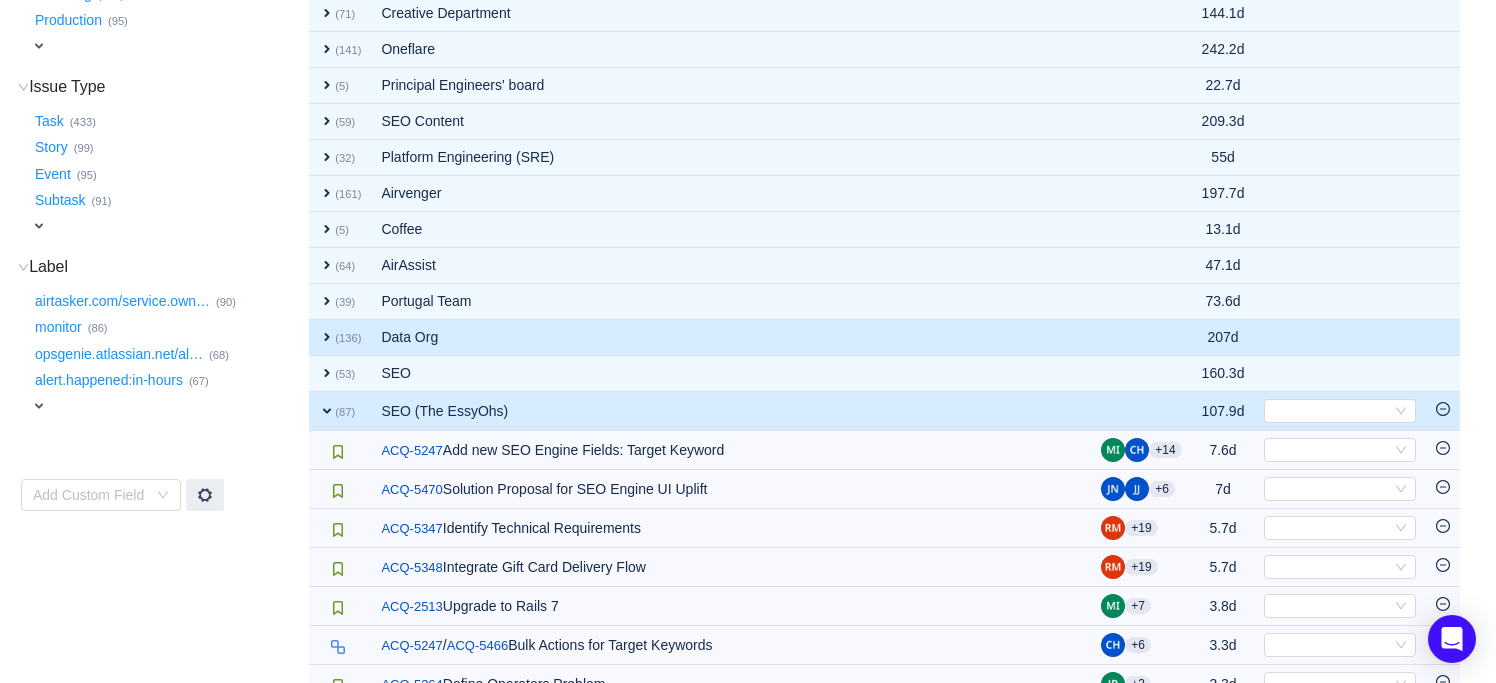scroll, scrollTop: 503, scrollLeft: 0, axis: vertical 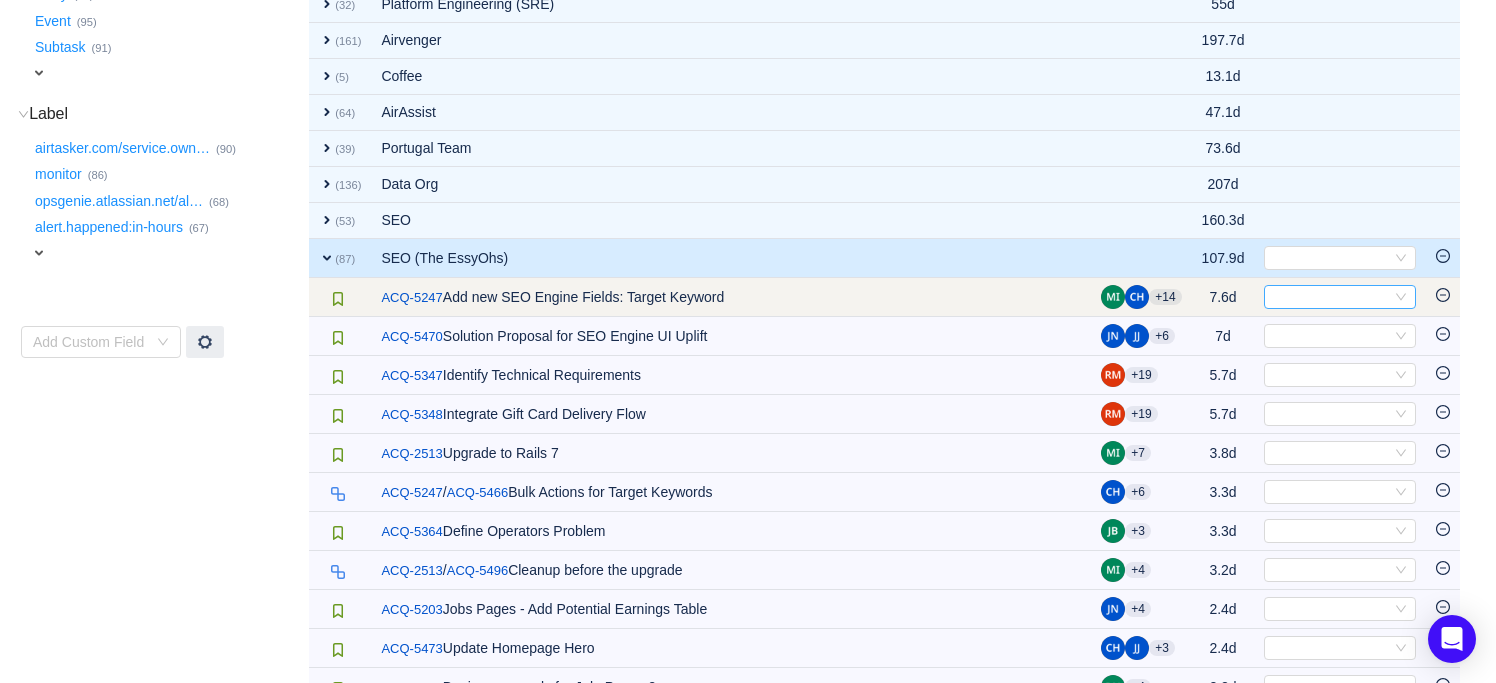 click on "Select" at bounding box center [1331, 297] 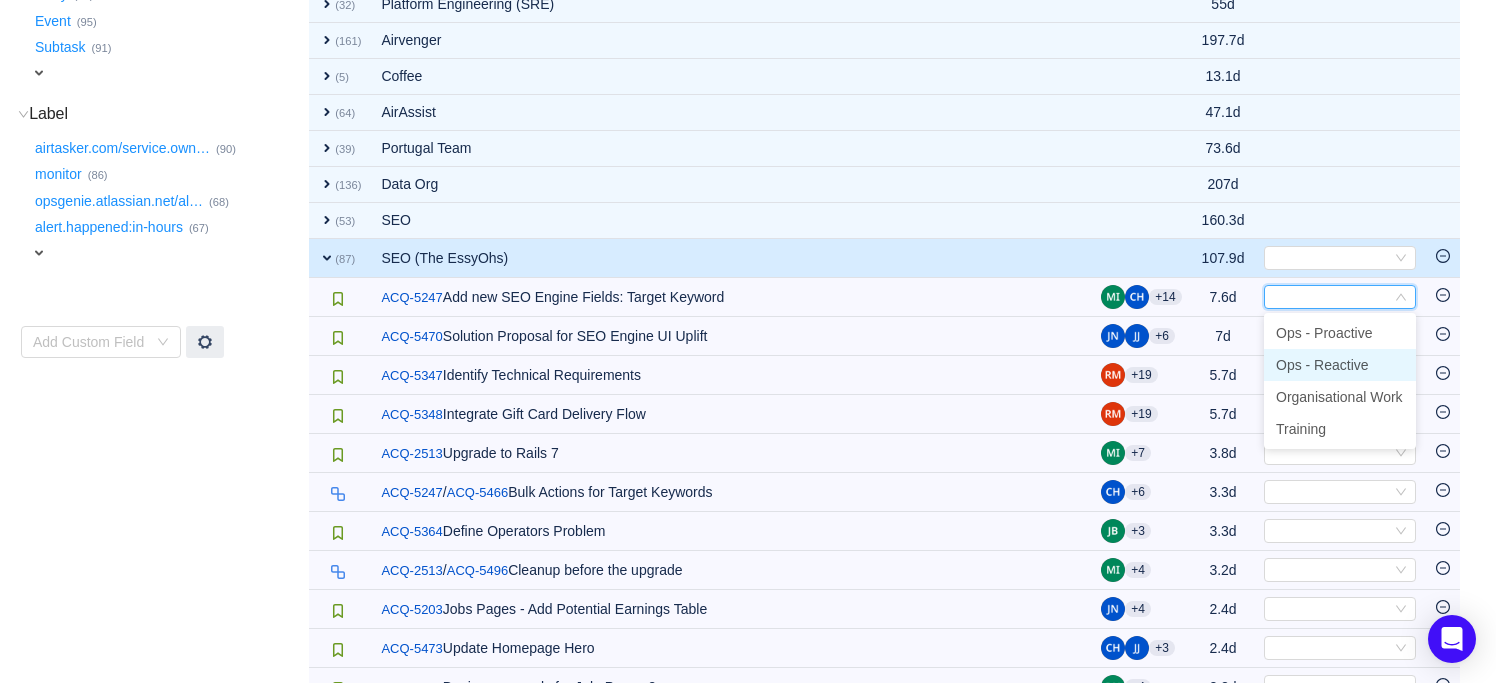 click on "July [DATE]   For Review  97%  Out of scope  1%  Reviewed  1%  Project   (21)  hide Airvenger … (161) Oneflare … (141) Data Org … (136) Production … (95) expand Select value    Issue Type   (32)  hide Task … (433) Story … (99) Event … (95) Subtask … (91) expand Select value    Label   (50)  hide airtasker.com/service.own … (90) monitor … (86) opsgenie.atlassian.net/al … (68) alert.happened:in-hours … (67) expand Select value   Add Custom Field    Group by   Project  You will see tickets here after they were marked as out of scope  You will see tickets here after they were categorized  Well done, nothing left for review! Check the summary or select another period for review Close Open Summary Select   Apply Suggestions expand (6)  Technology Roadmap   62.8d  Select   Out of scope expand (71)  Creative Department   144.1d  Select   Out of scope expand (141)  Oneflare   242.2d  Select   Out of scope expand (5)  Principal Engineers' board   22.7d  Select   Out of scope expand (59)" at bounding box center [748, 1826] 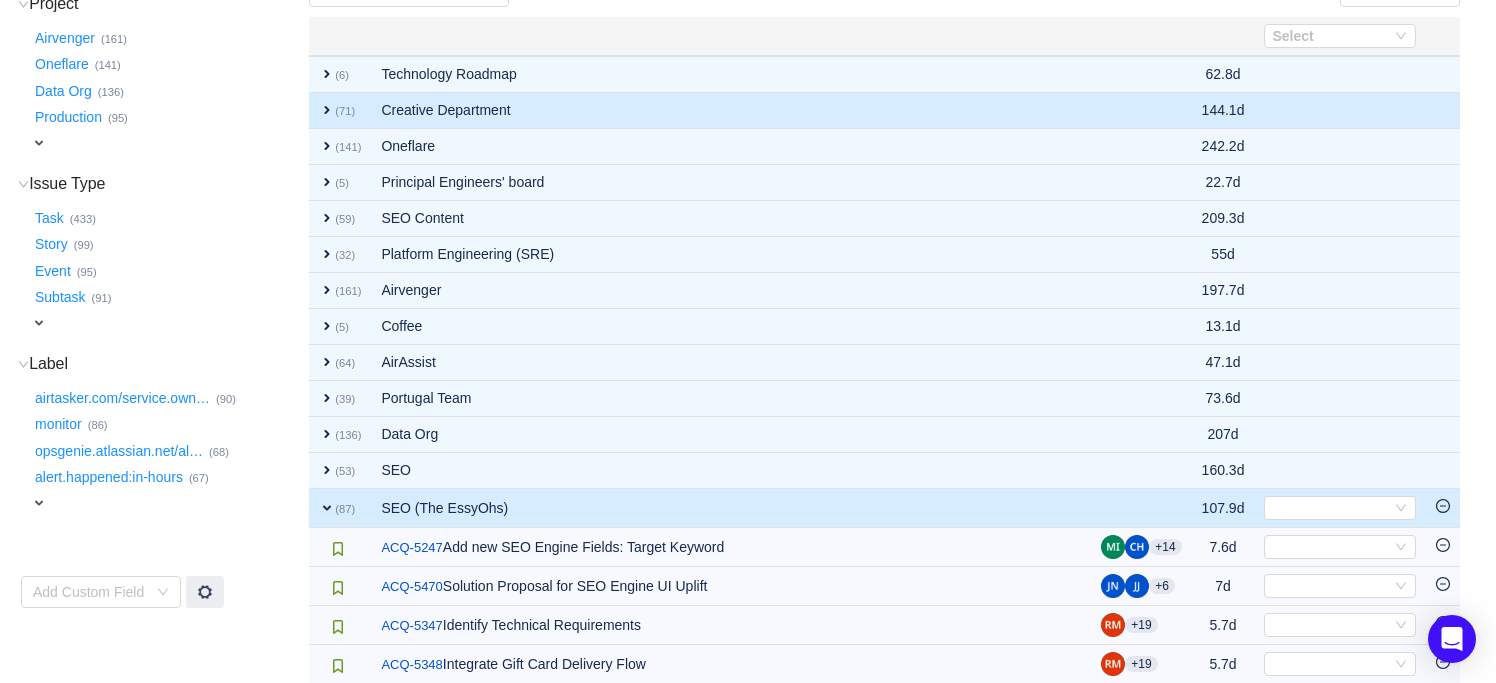 scroll, scrollTop: 0, scrollLeft: 0, axis: both 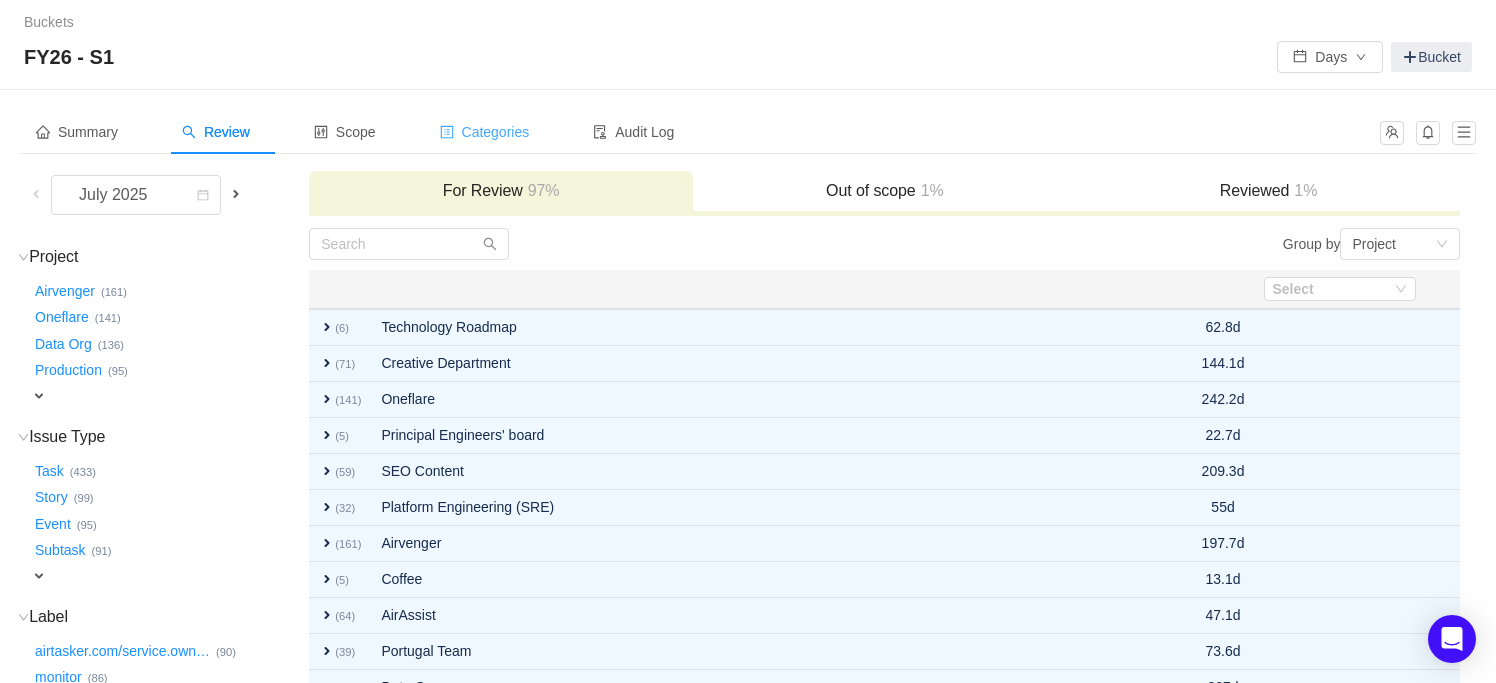 click on "Categories" at bounding box center (485, 132) 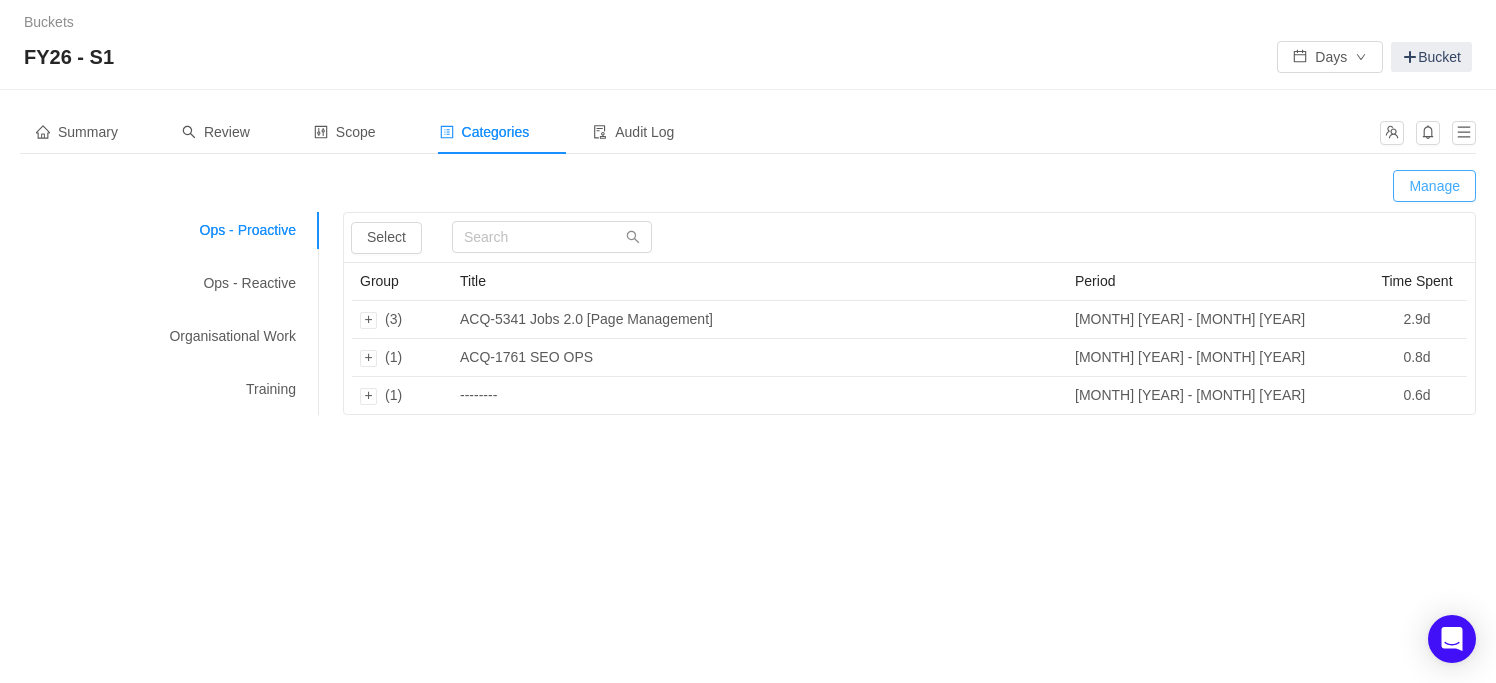 click on "Manage" at bounding box center (1434, 186) 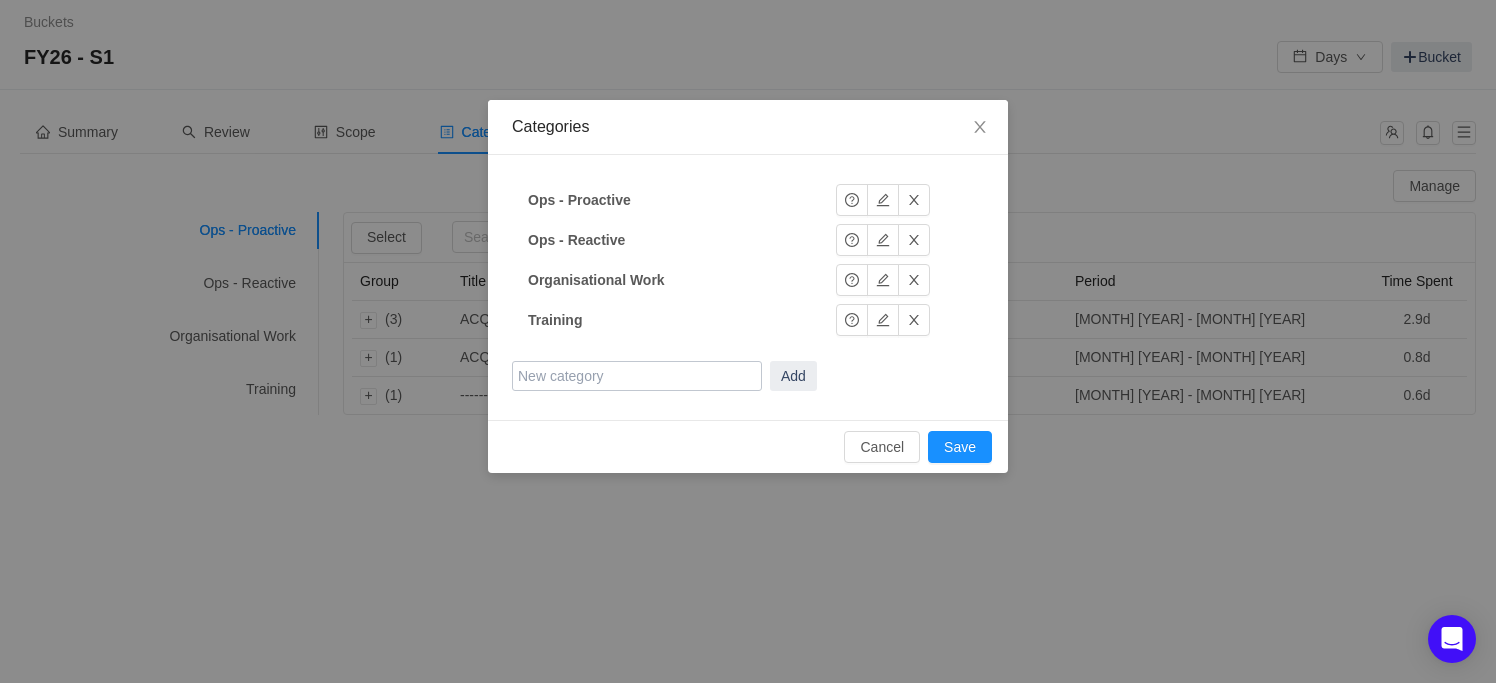 click at bounding box center [637, 376] 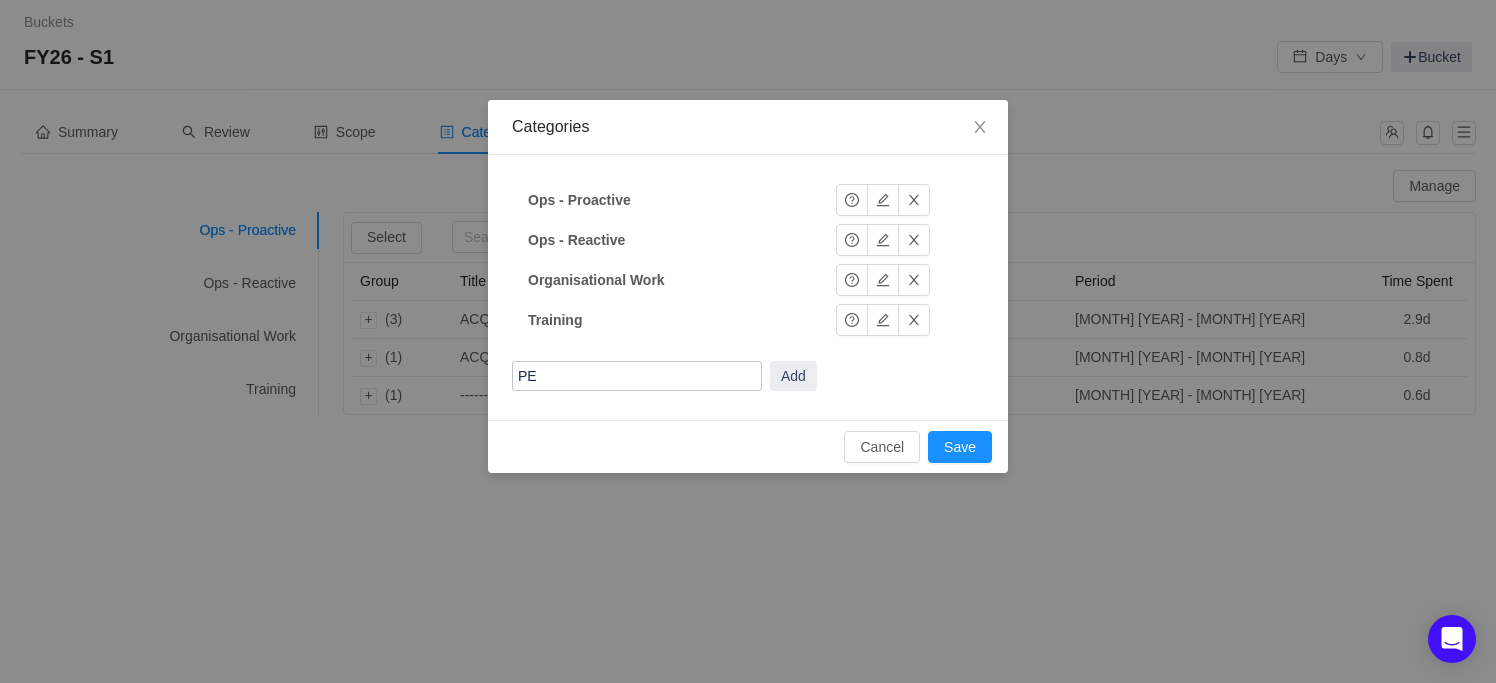 type on "P" 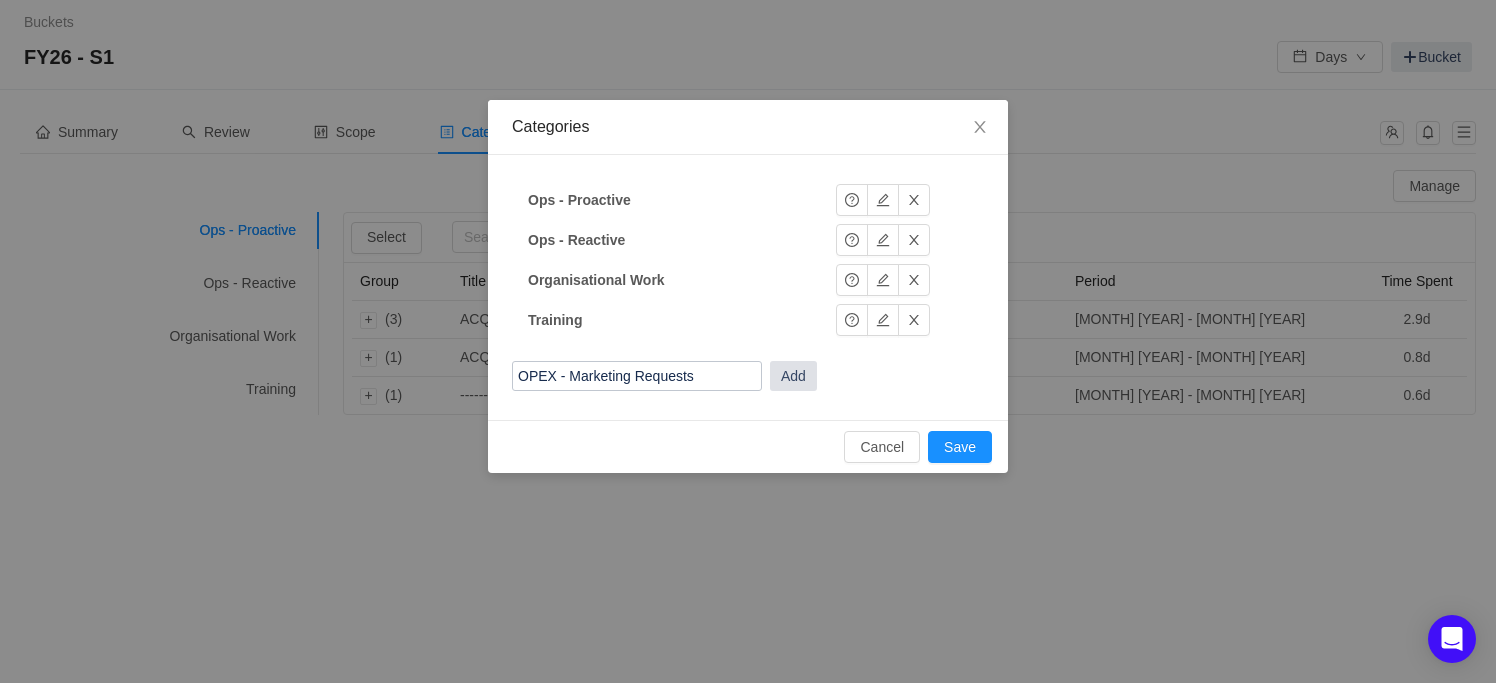 type on "OPEX - Marketing Requests" 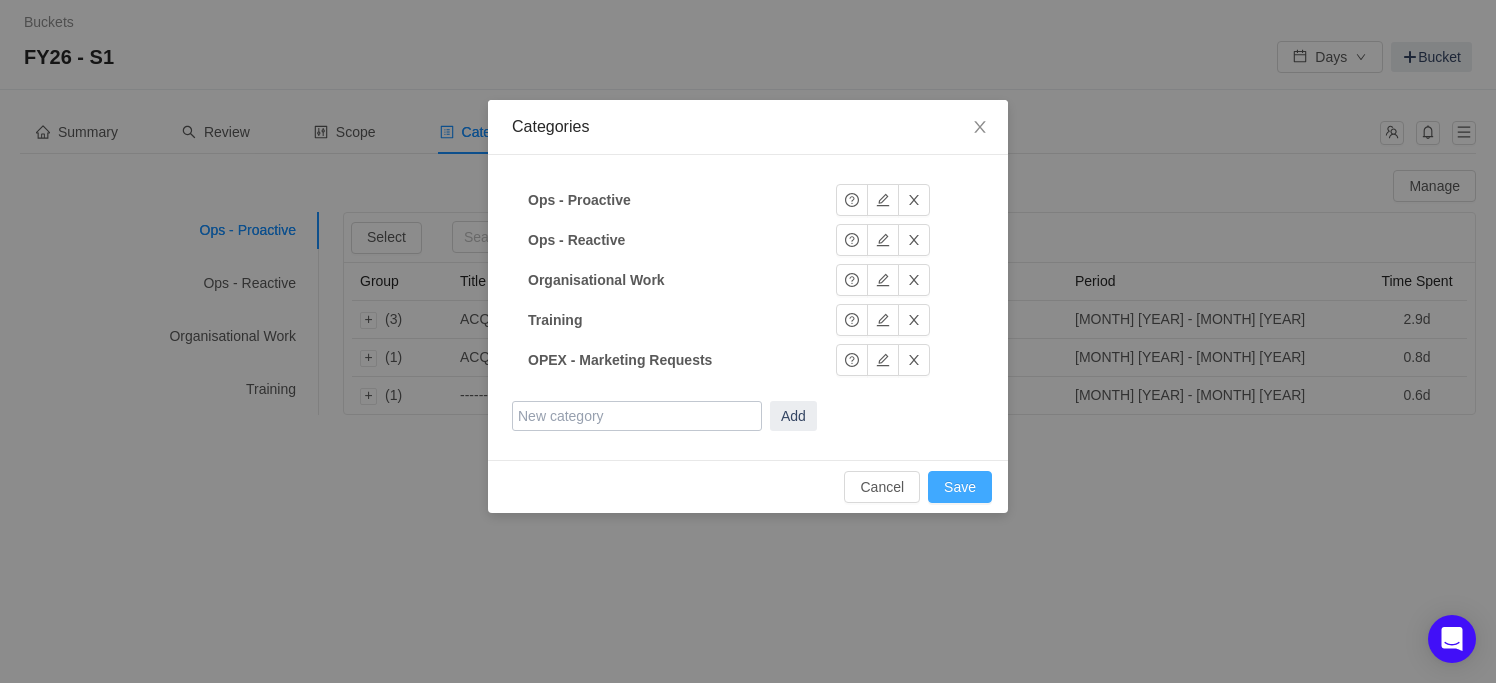 click on "Save" at bounding box center (960, 487) 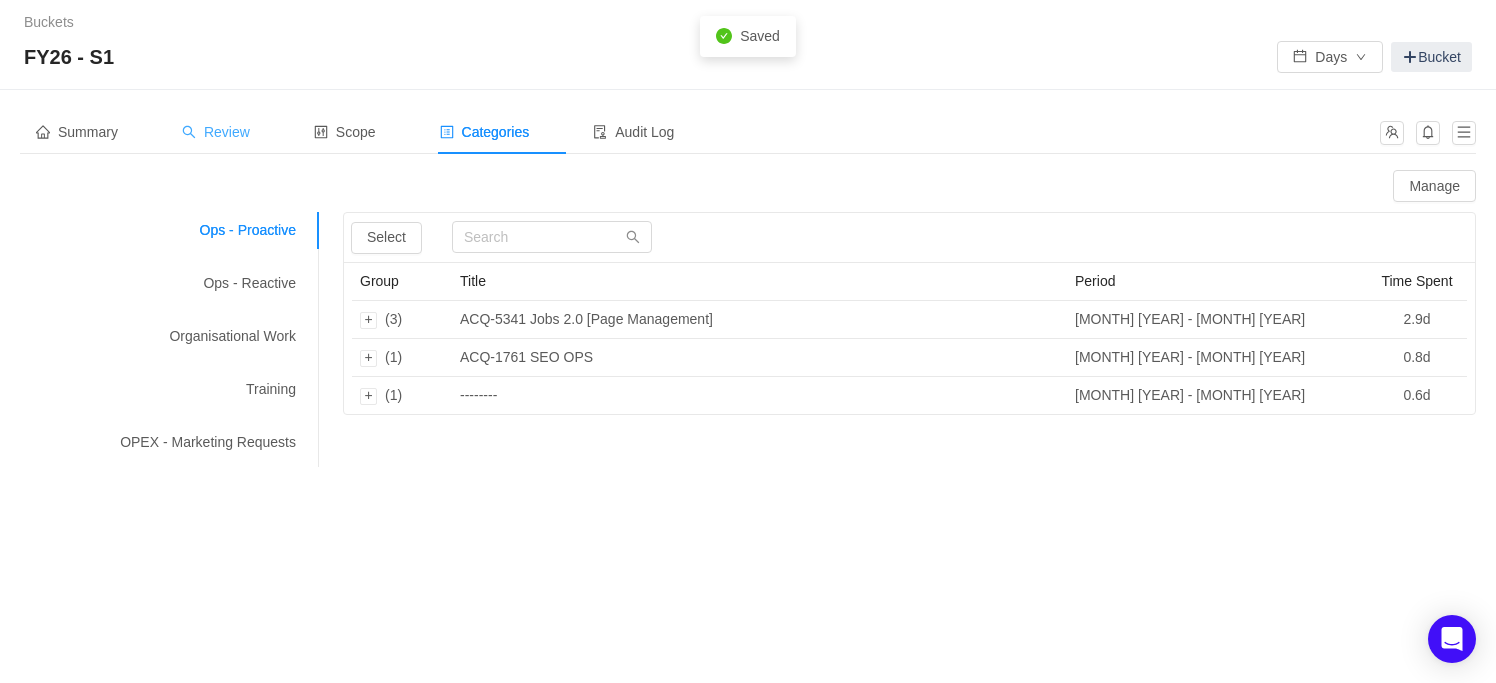 click on "Review" at bounding box center (216, 132) 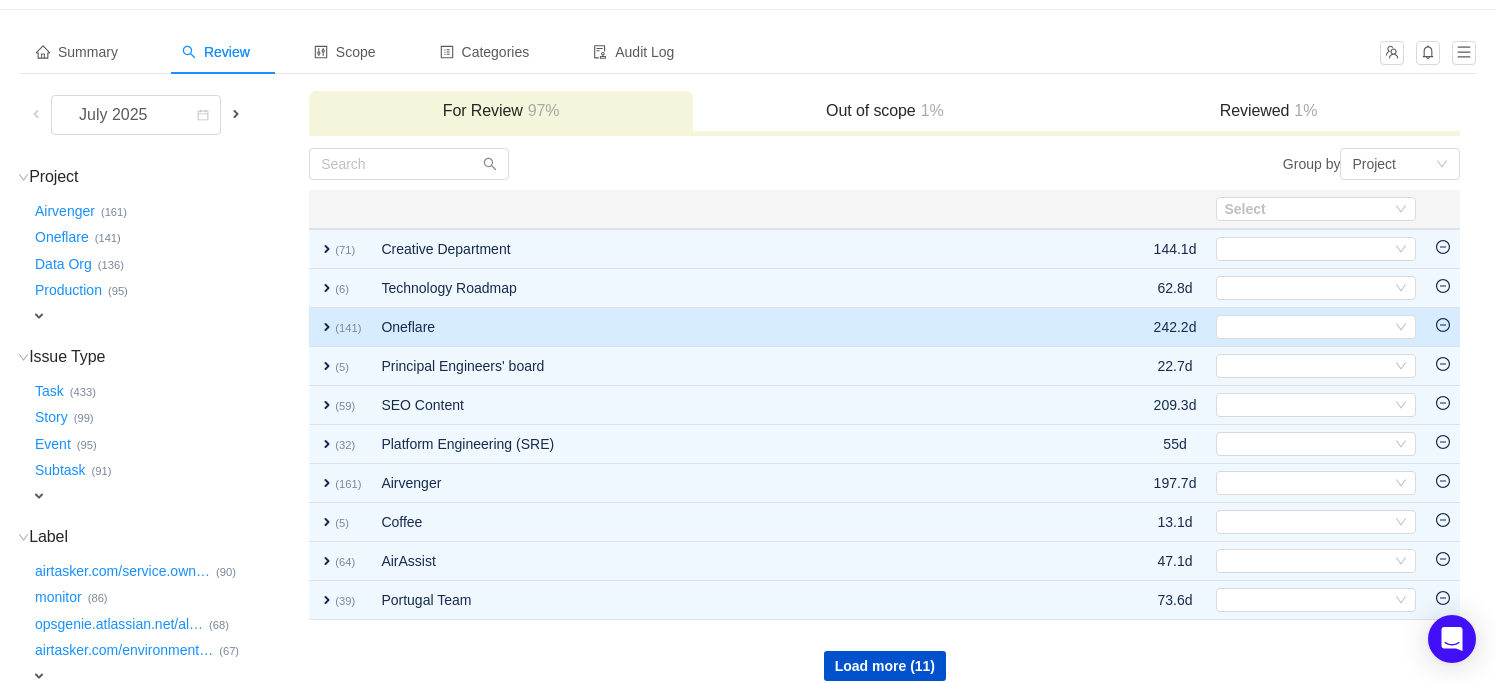 scroll, scrollTop: 199, scrollLeft: 0, axis: vertical 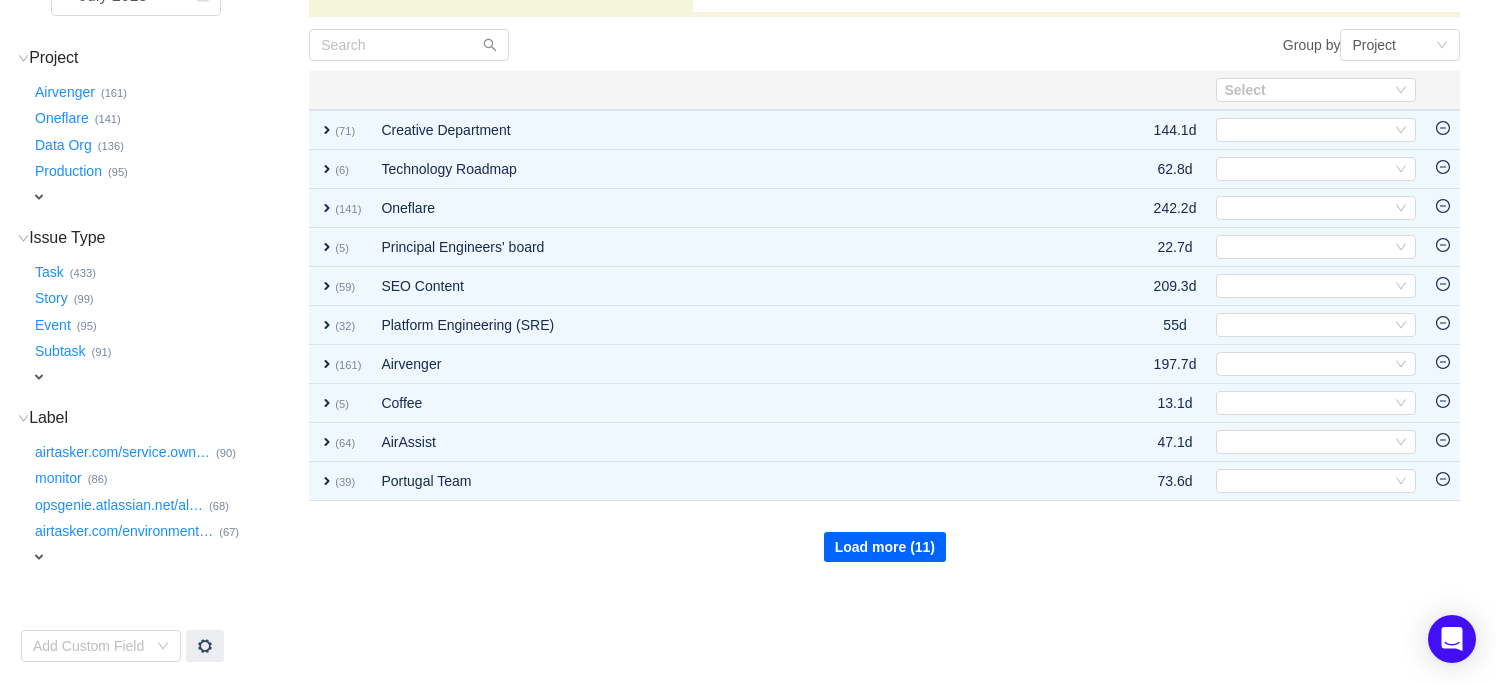click on "Load more (11)" at bounding box center [885, 547] 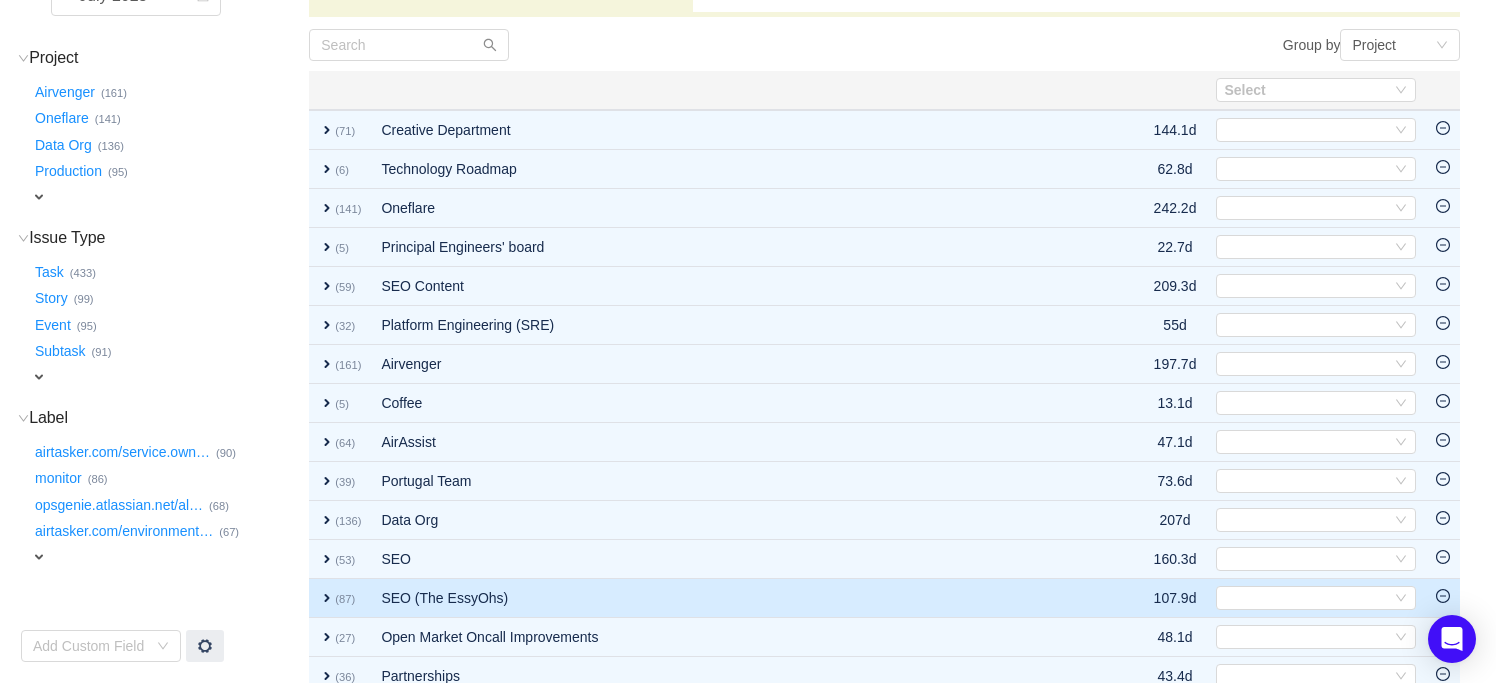 click on "SEO (The EssyOhs)" at bounding box center (733, 598) 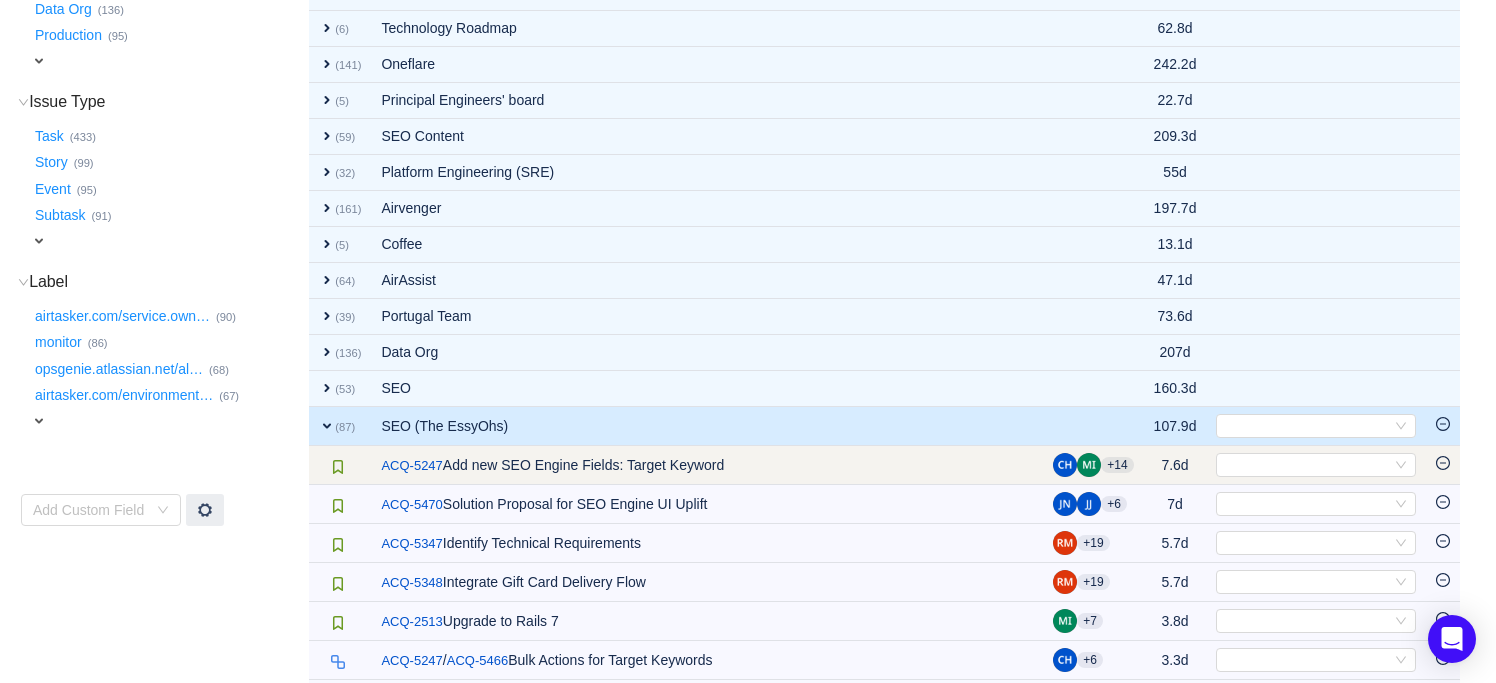 scroll, scrollTop: 405, scrollLeft: 0, axis: vertical 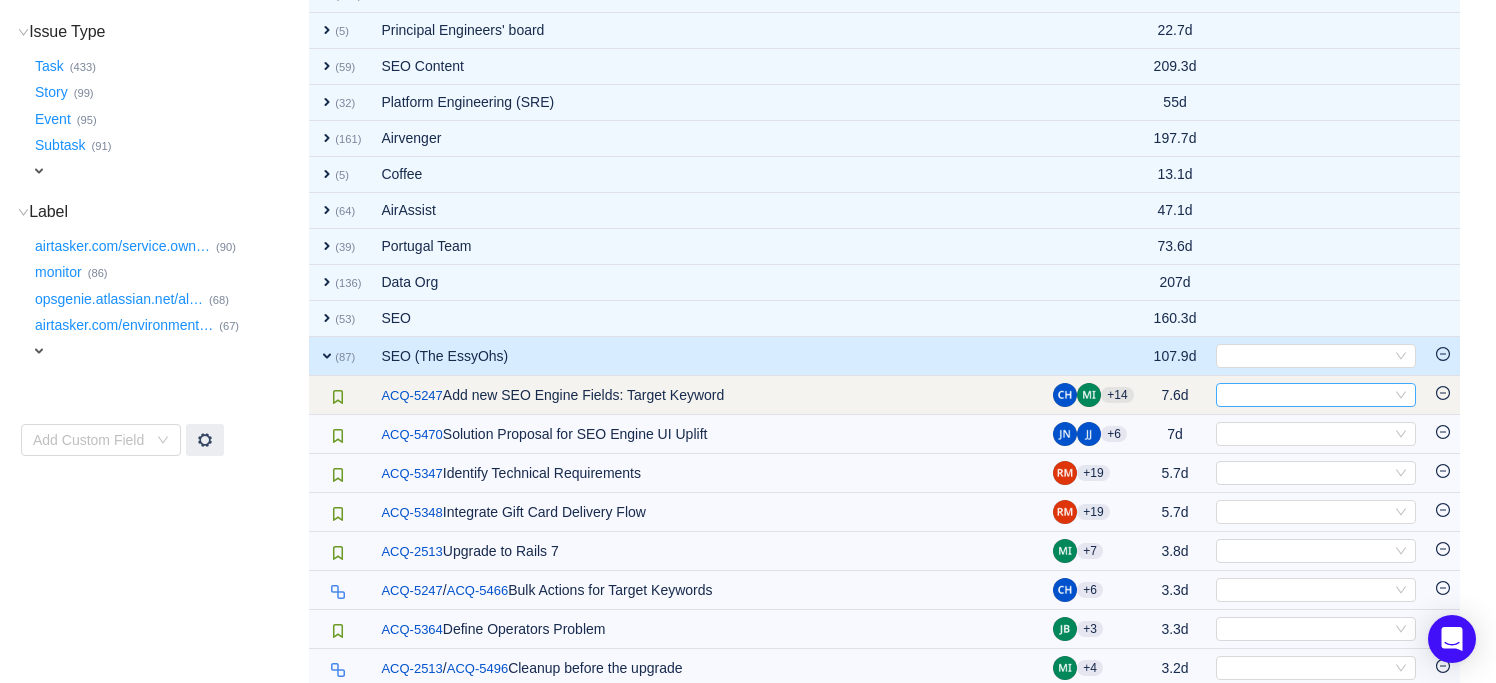 click on "Select" at bounding box center (1307, 395) 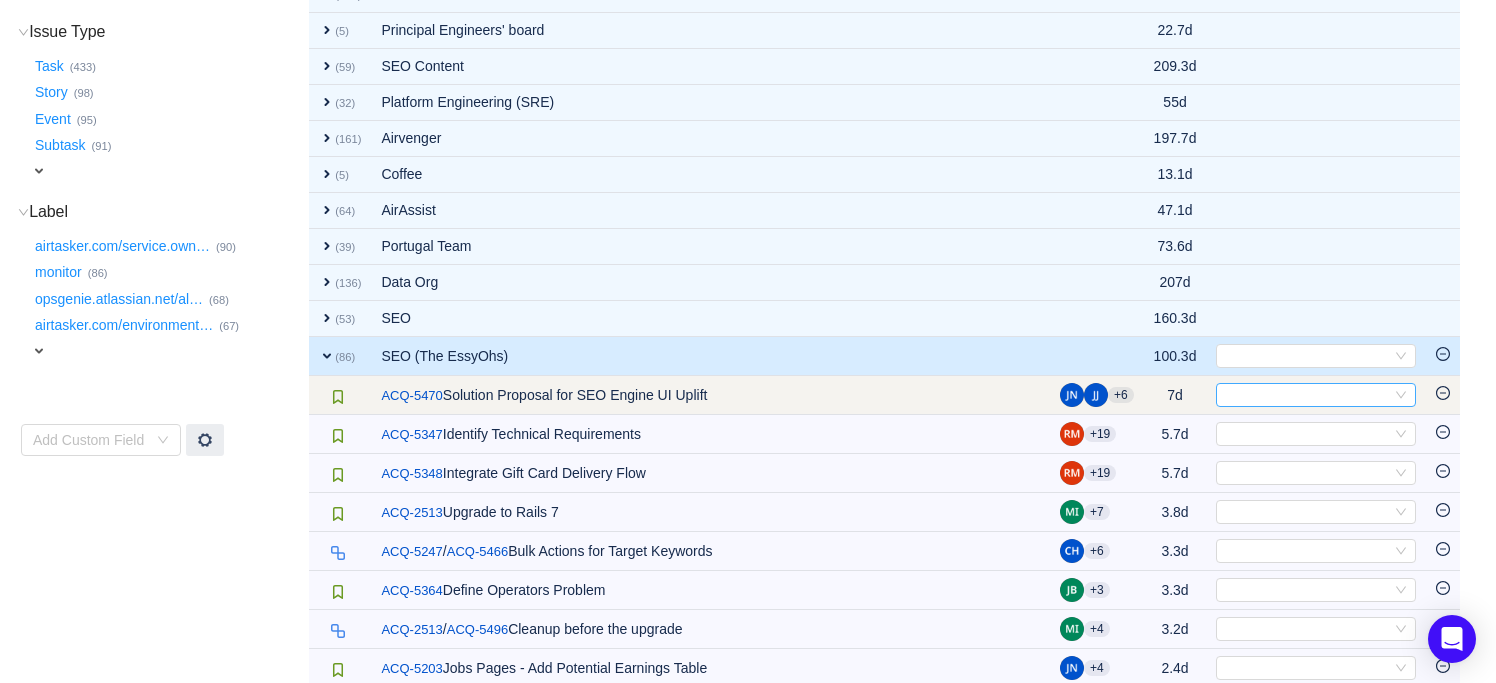click on "Select" at bounding box center (1307, 395) 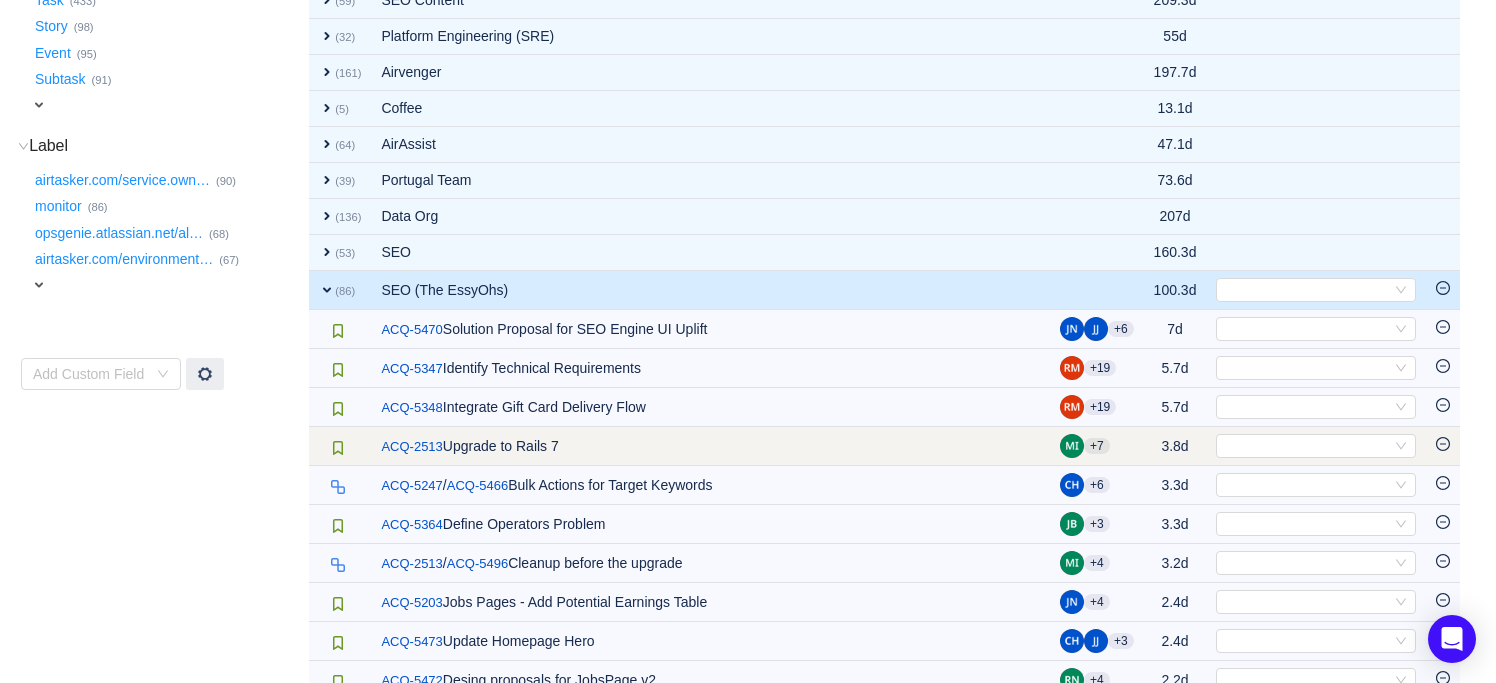 scroll, scrollTop: 586, scrollLeft: 0, axis: vertical 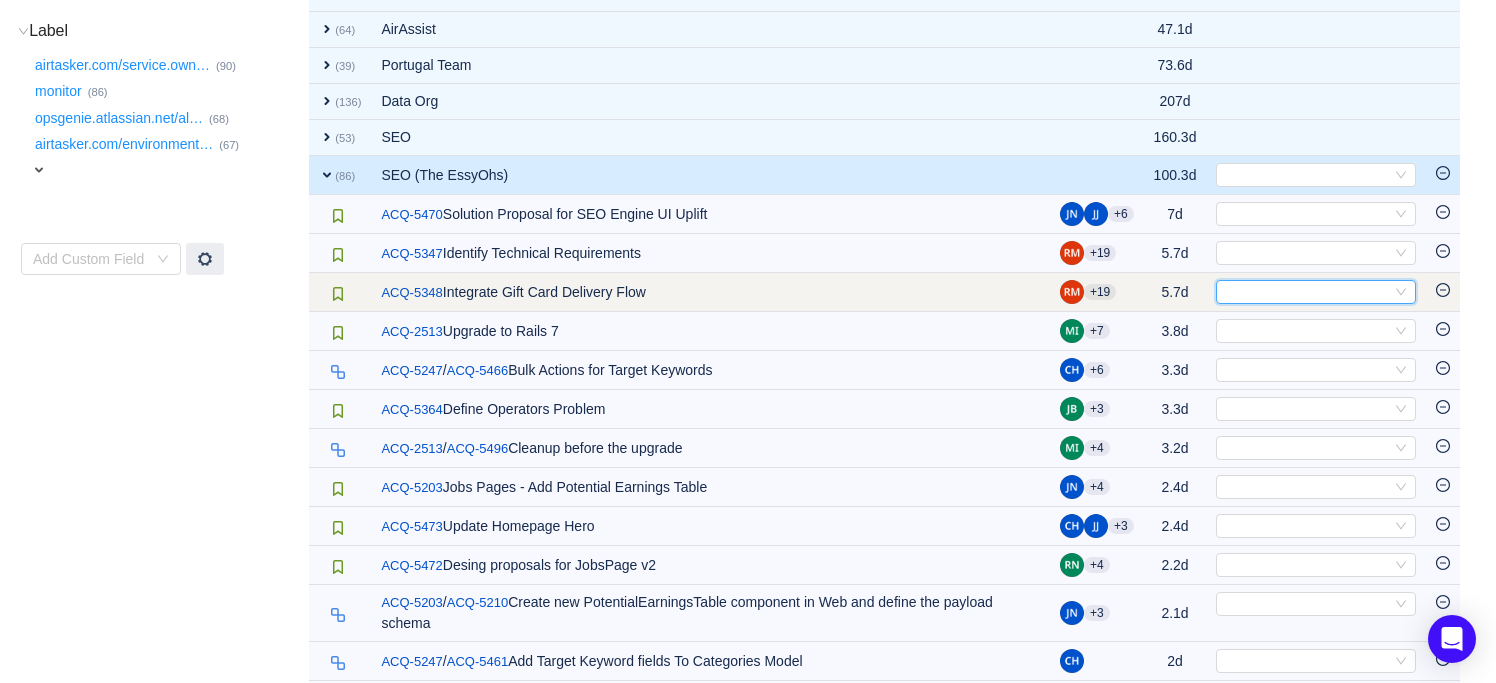click on "Select" at bounding box center [1307, 292] 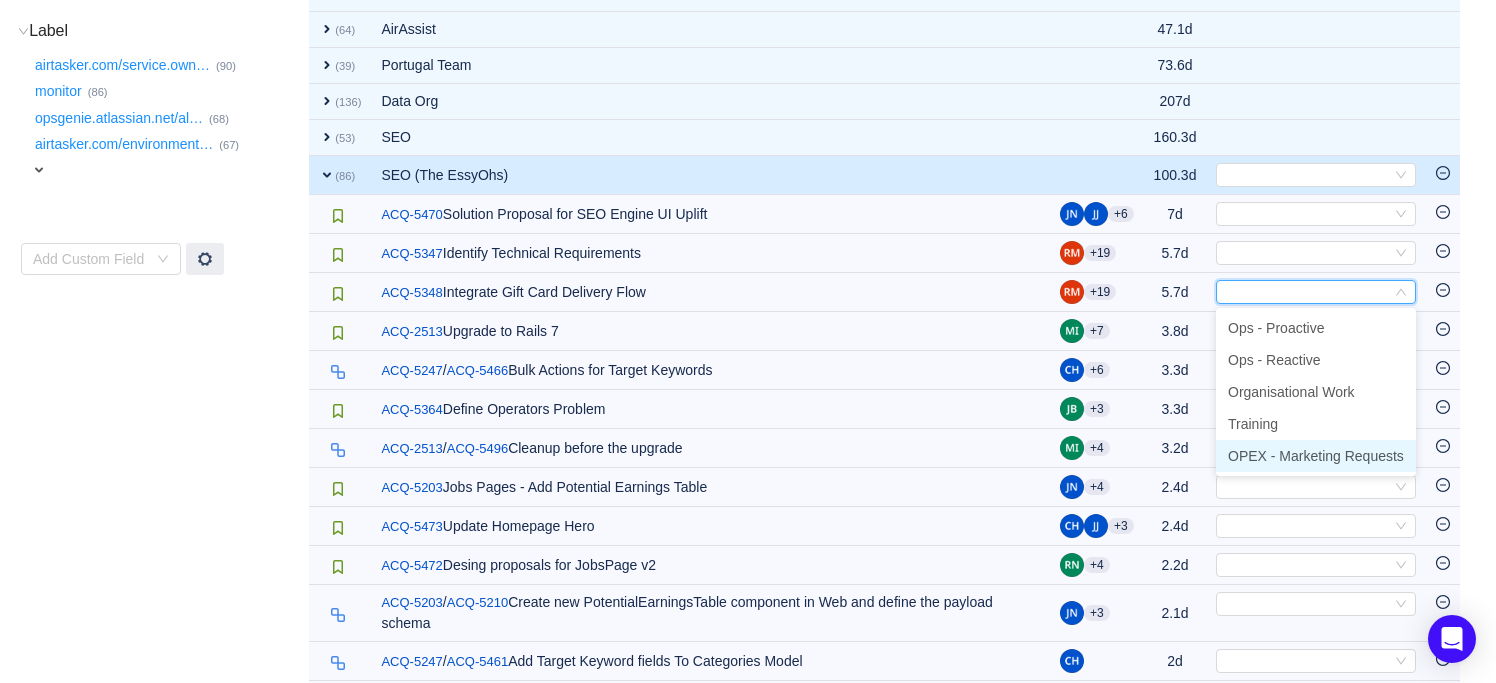 click on "OPEX - Marketing Requests" at bounding box center [1316, 456] 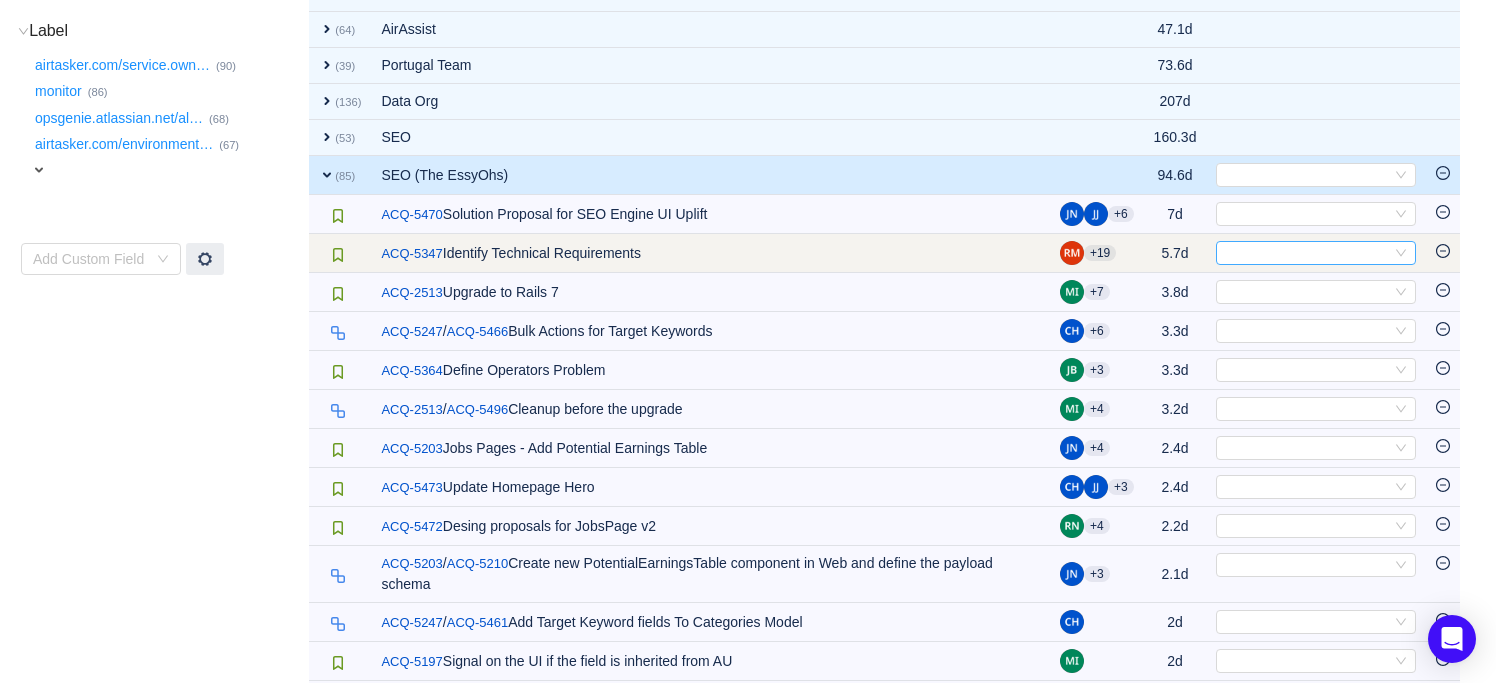 click on "Select" at bounding box center [1307, 253] 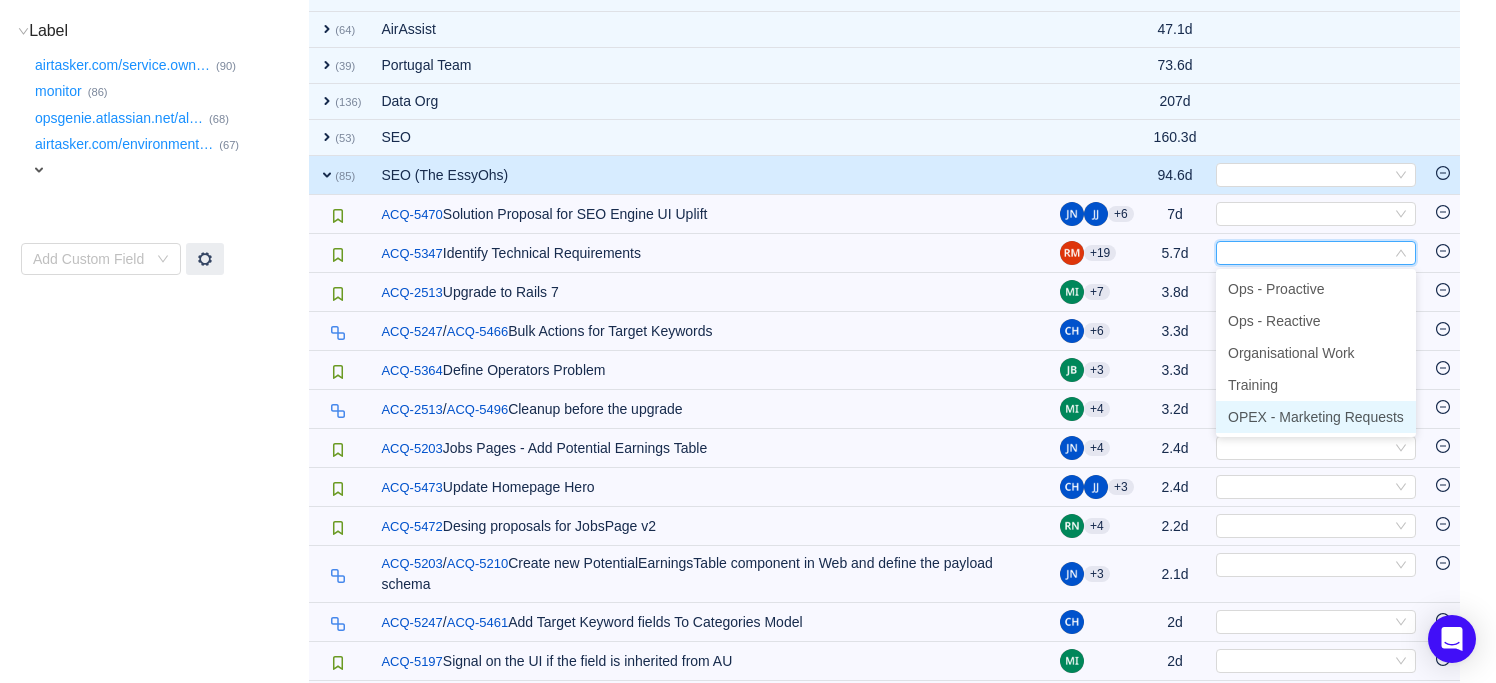 click on "OPEX - Marketing Requests" at bounding box center (1316, 417) 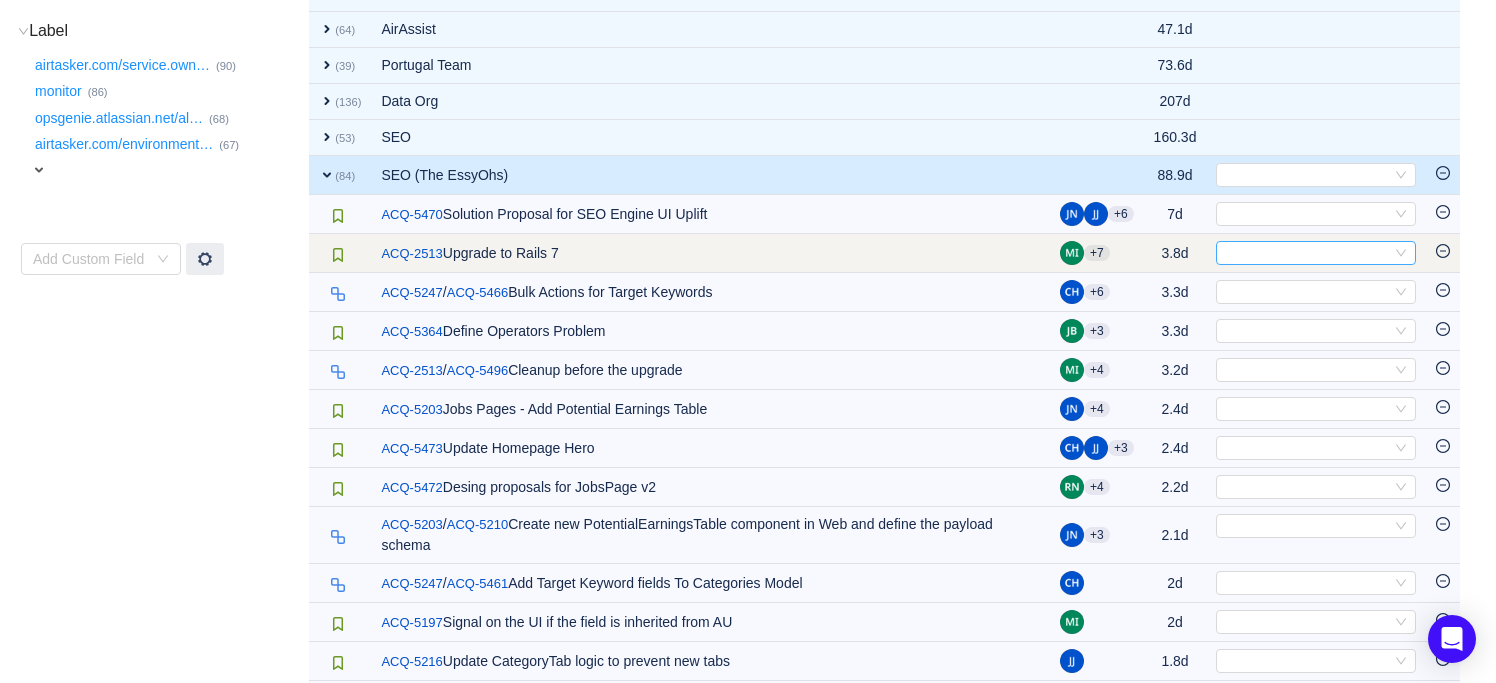 click on "Select" at bounding box center (1307, 253) 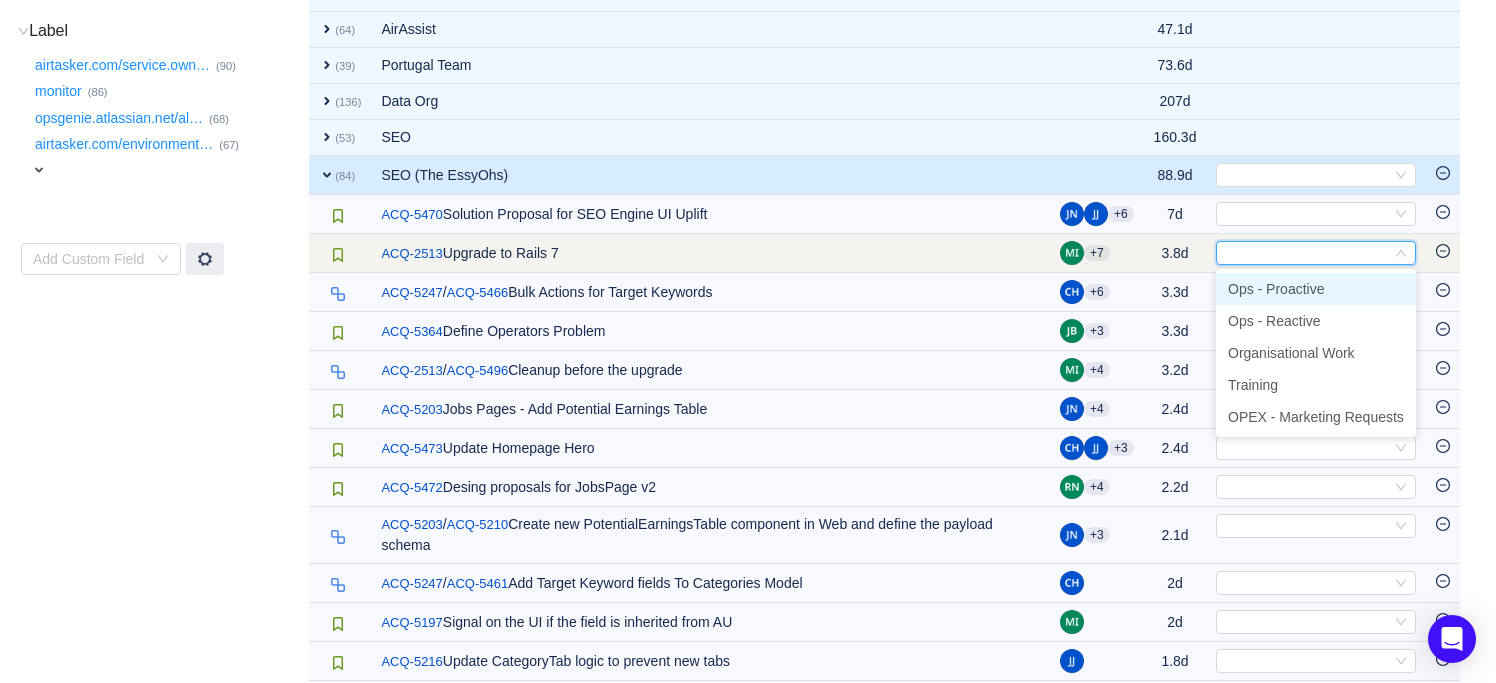 type on "p" 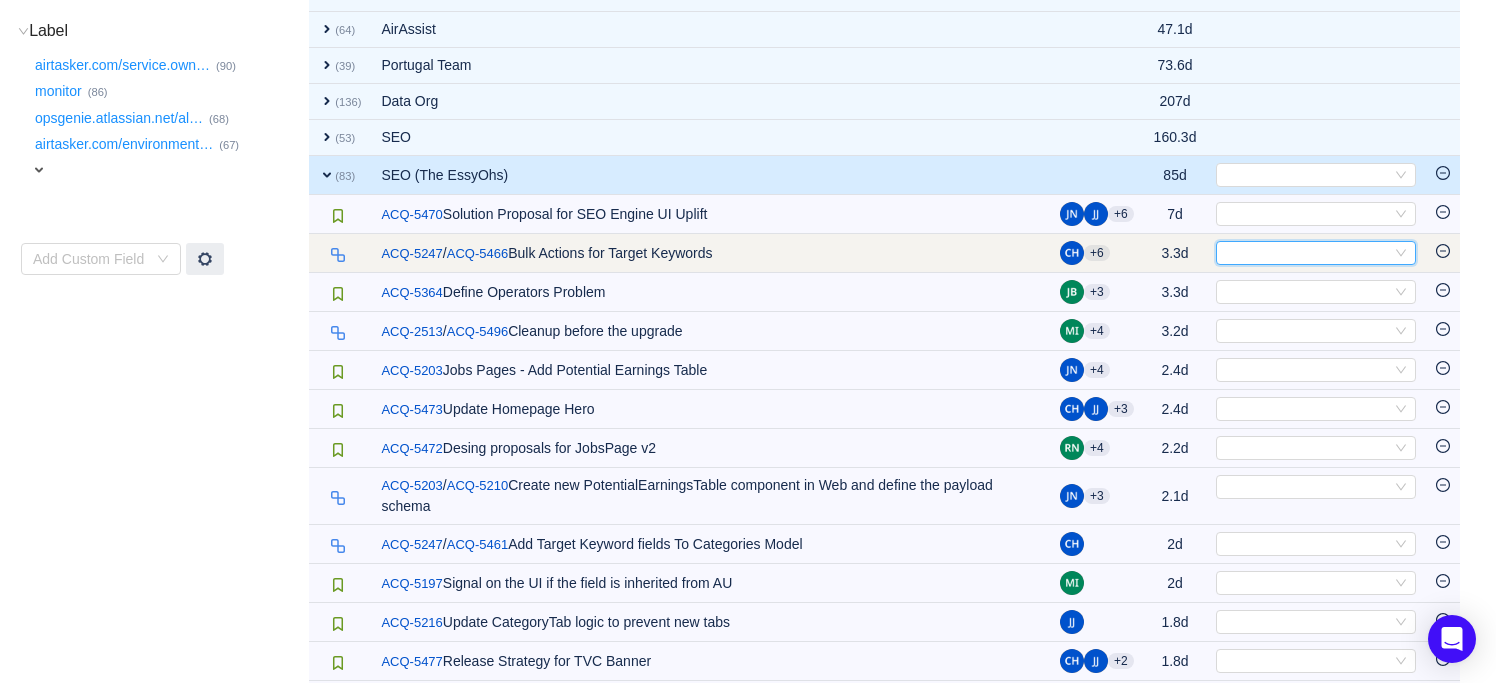 click on "Select" at bounding box center (1307, 253) 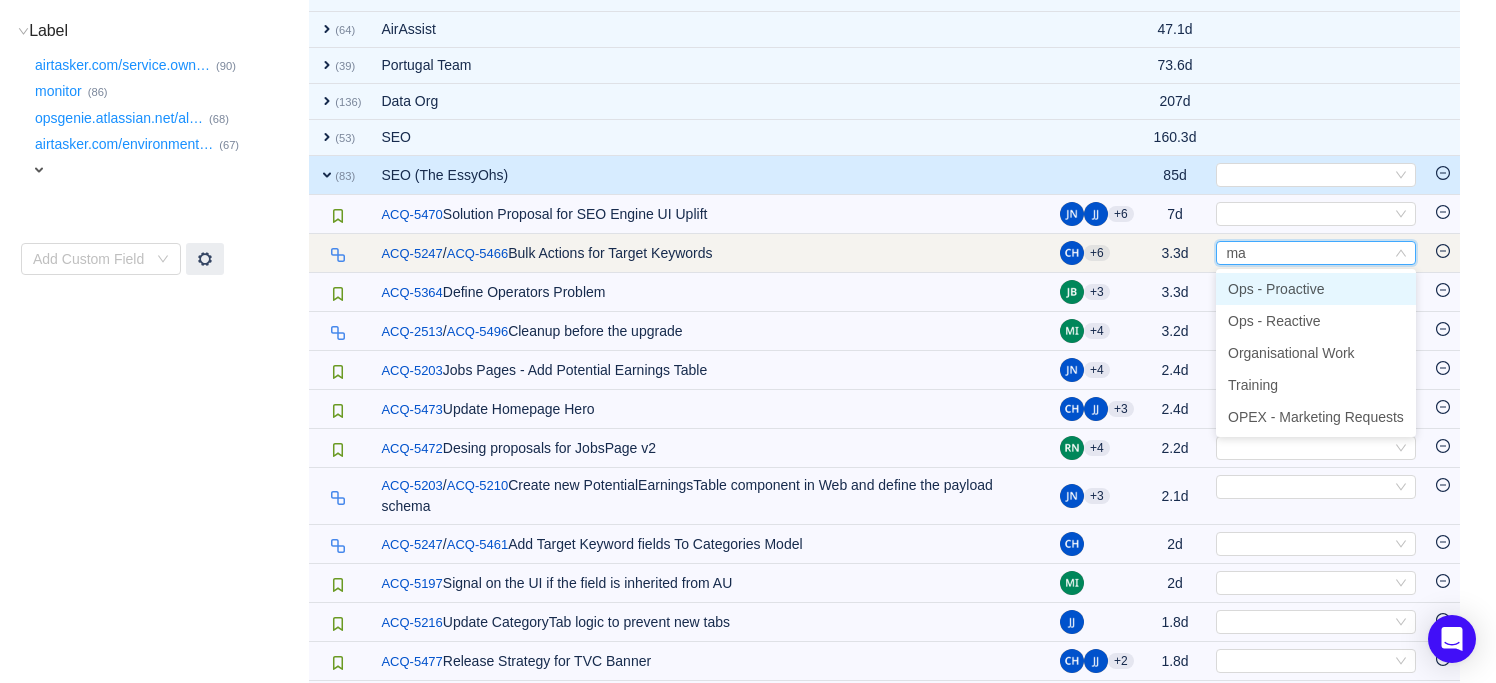 type on "mar" 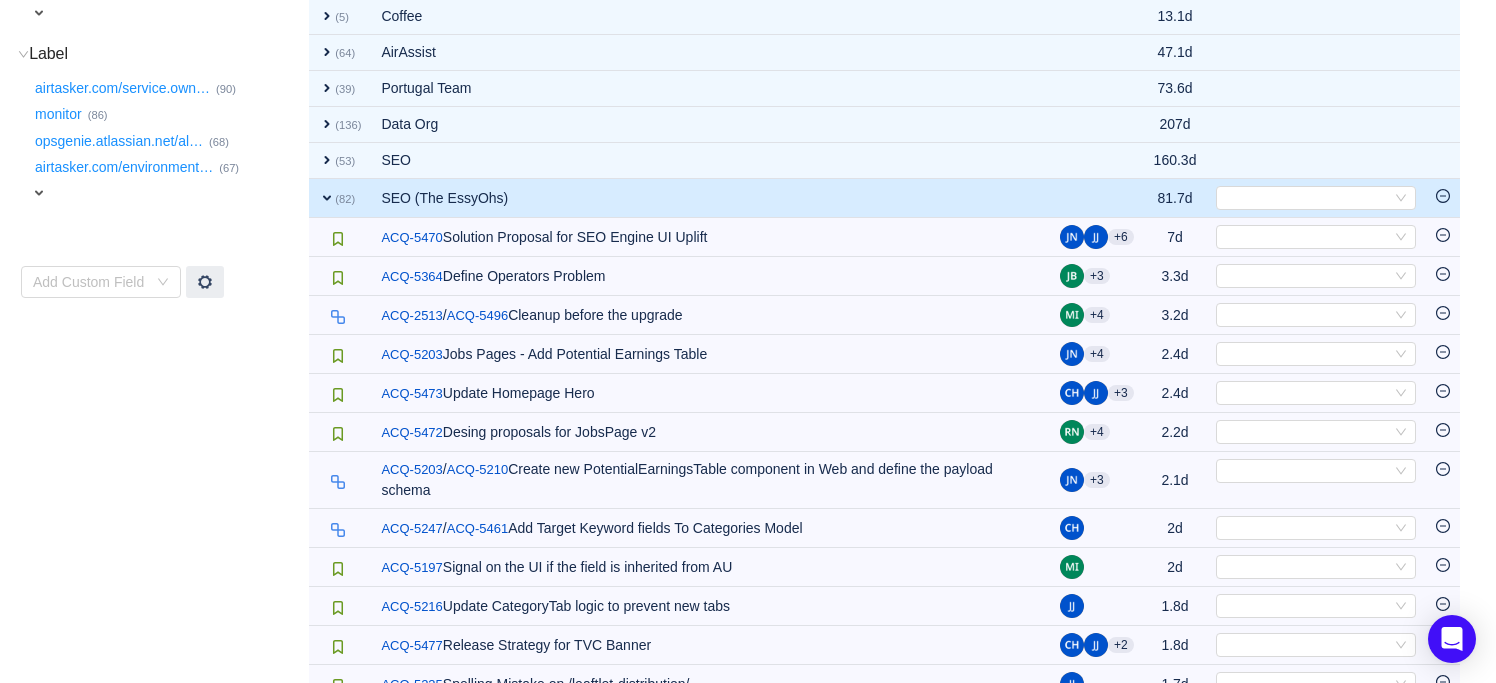scroll, scrollTop: 562, scrollLeft: 0, axis: vertical 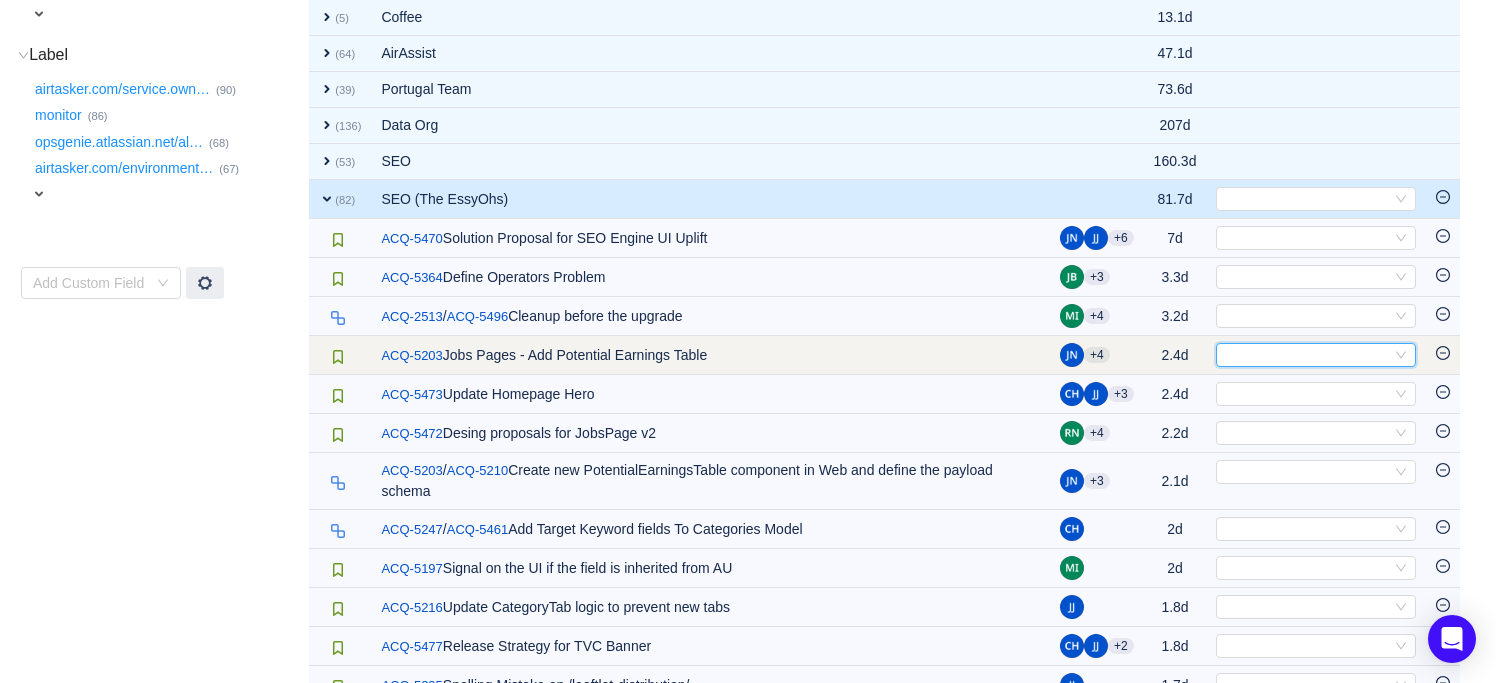 click on "Select" at bounding box center [1307, 355] 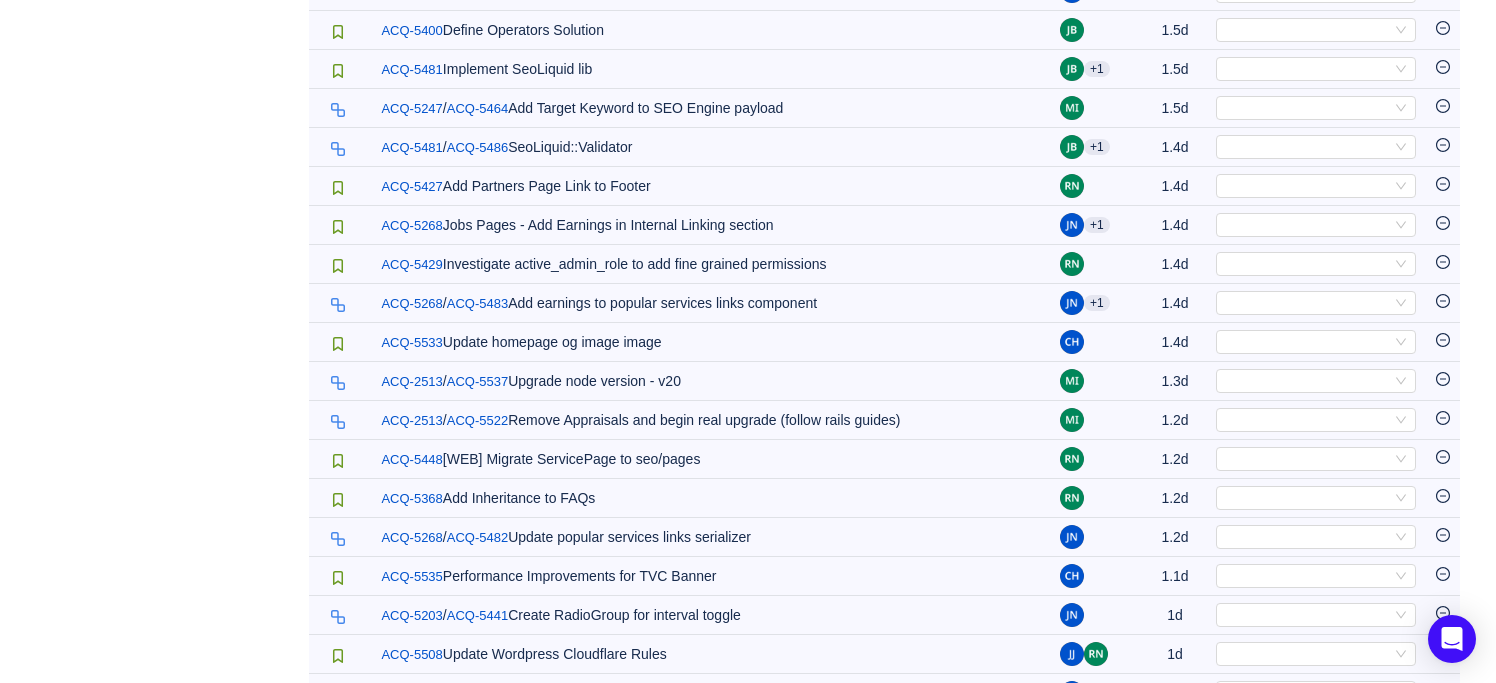 scroll, scrollTop: 1375, scrollLeft: 0, axis: vertical 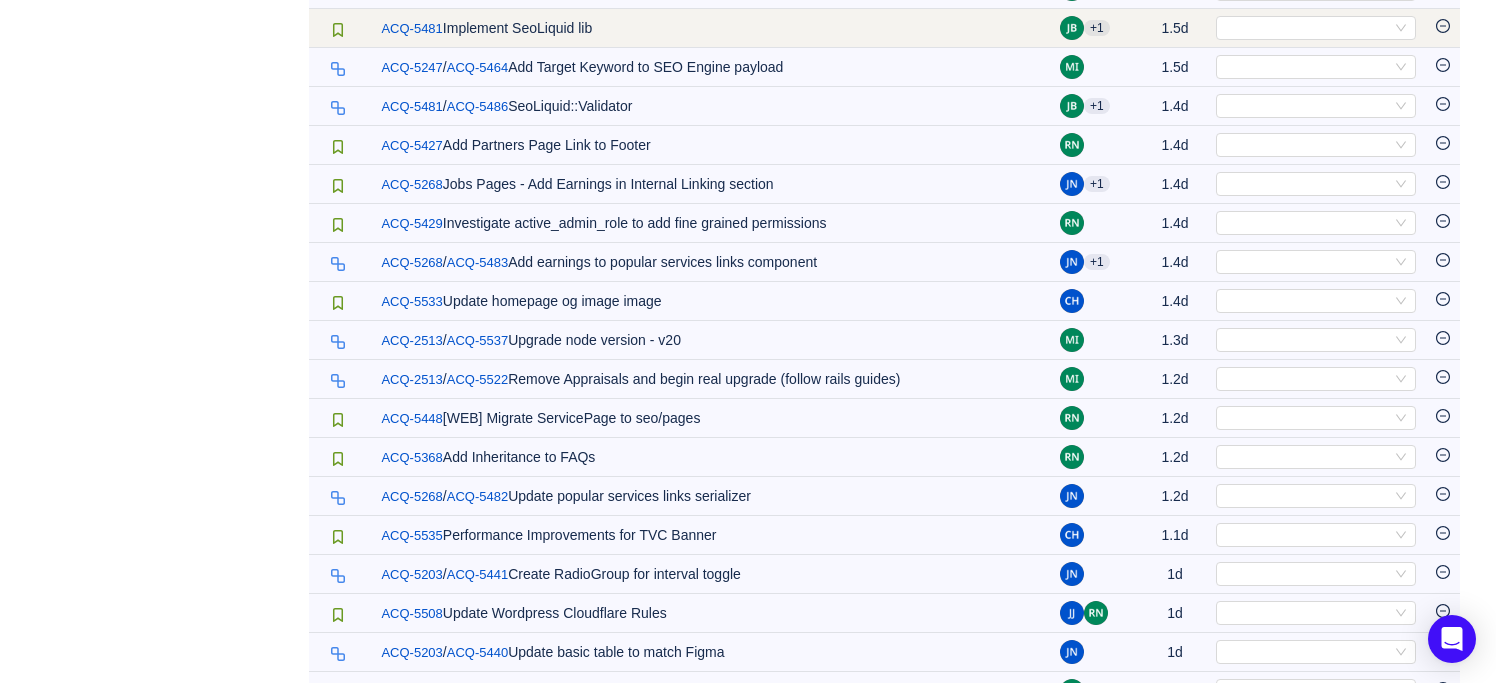 drag, startPoint x: 417, startPoint y: 455, endPoint x: 649, endPoint y: 13, distance: 499.18735 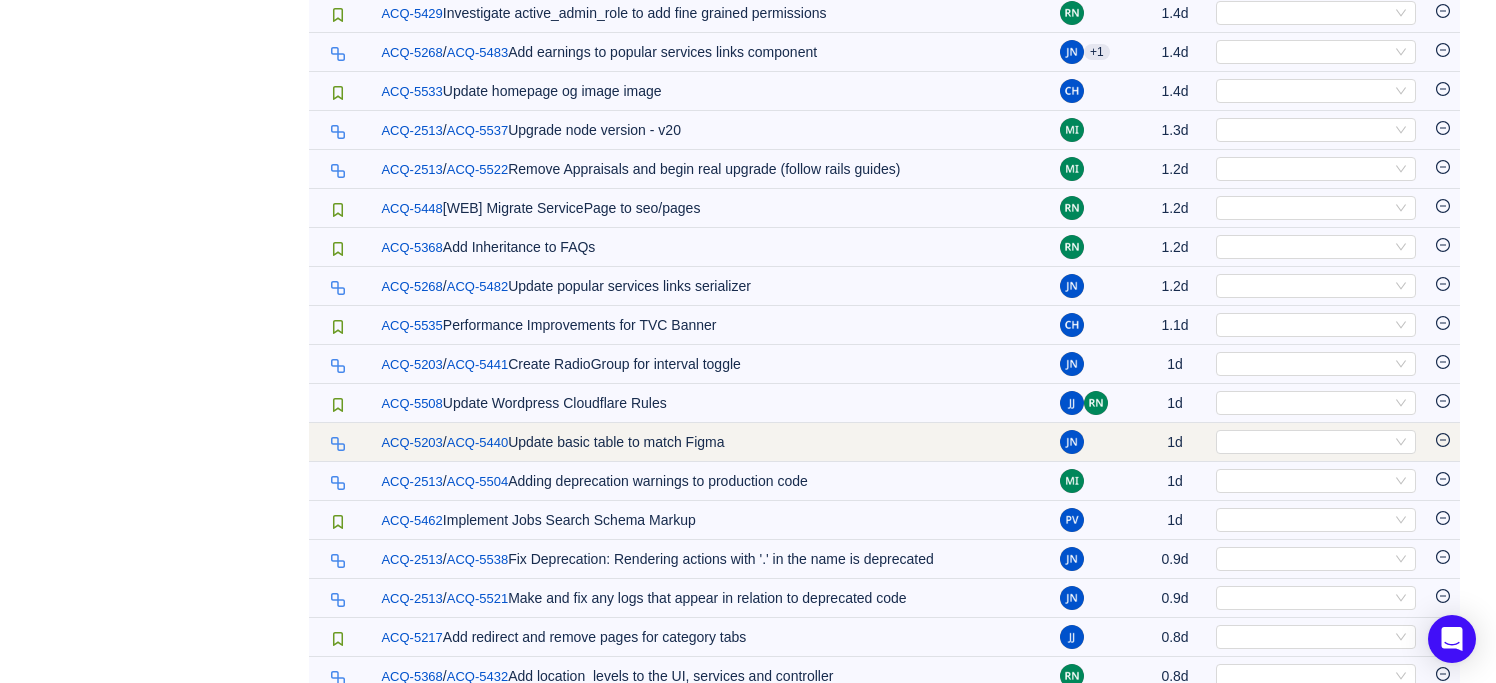scroll, scrollTop: 1586, scrollLeft: 0, axis: vertical 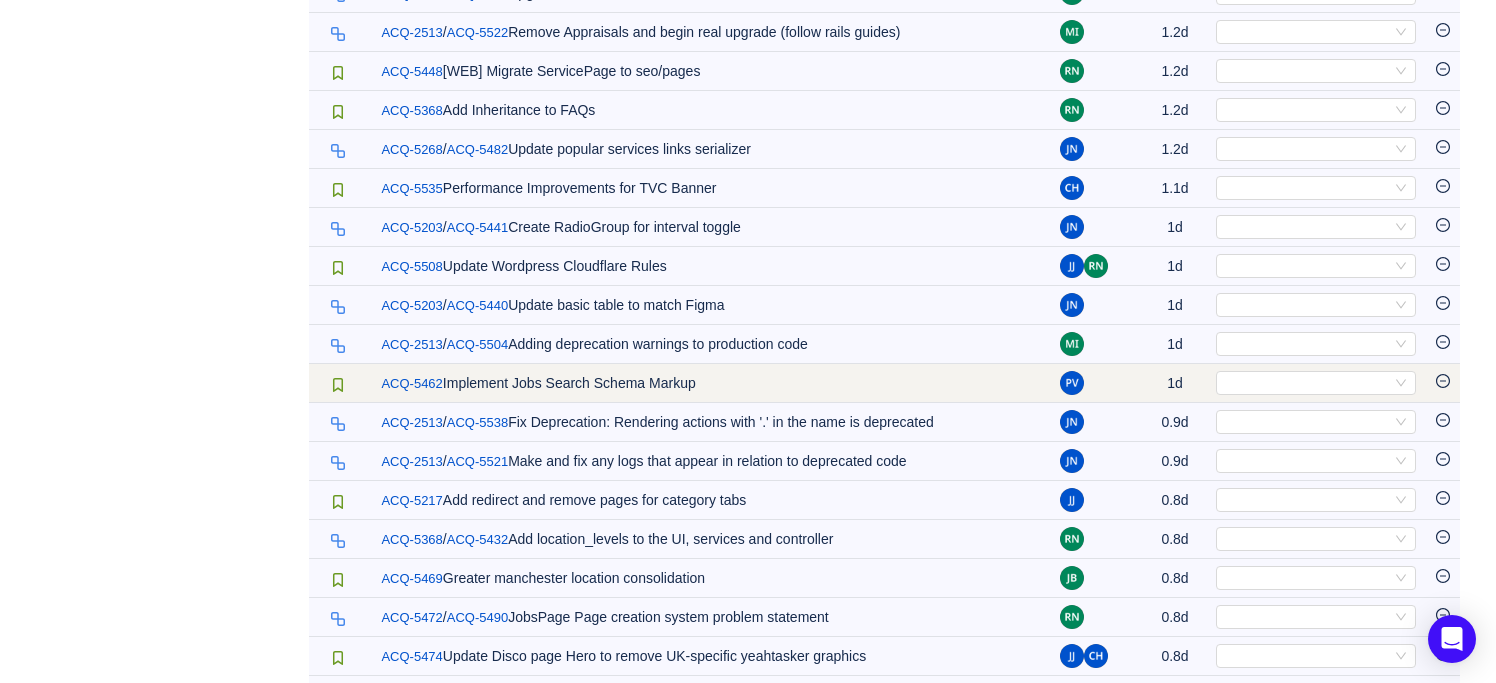 click 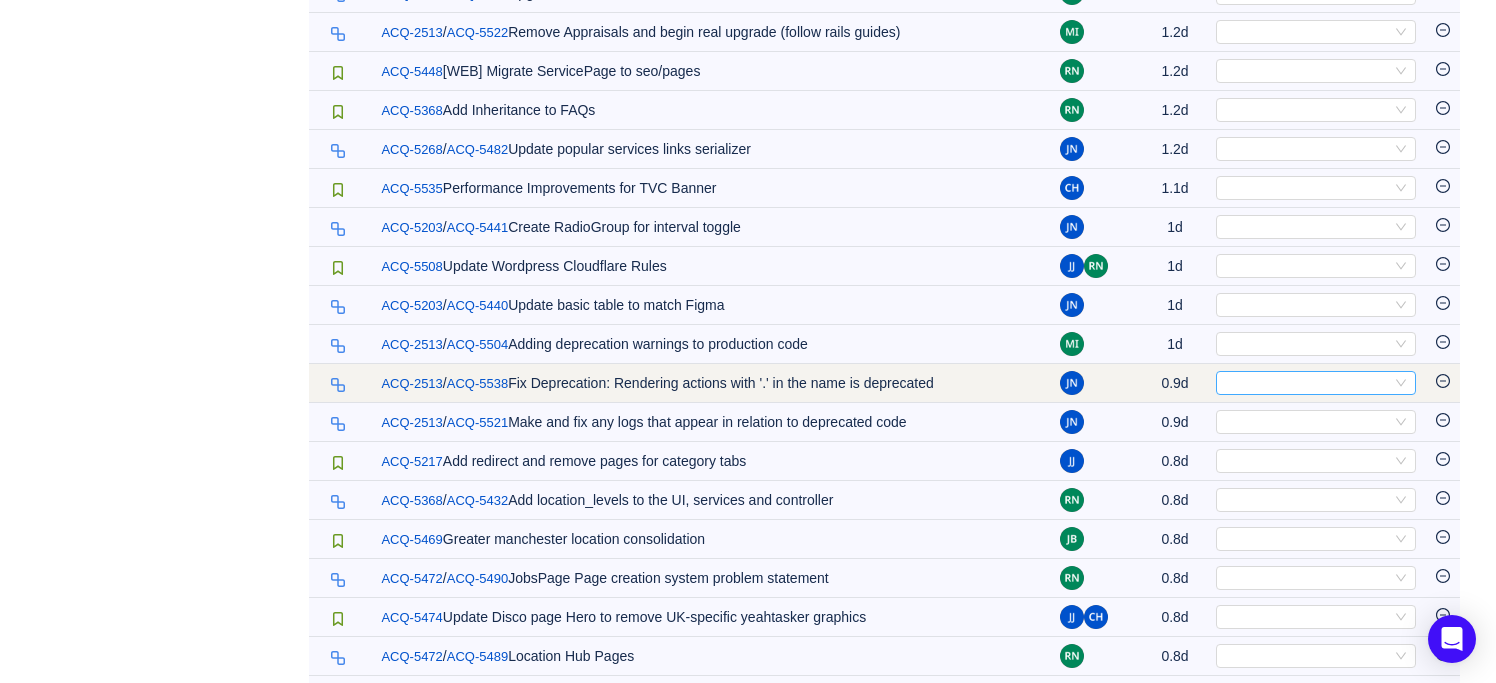 click on "Select" at bounding box center (1307, 383) 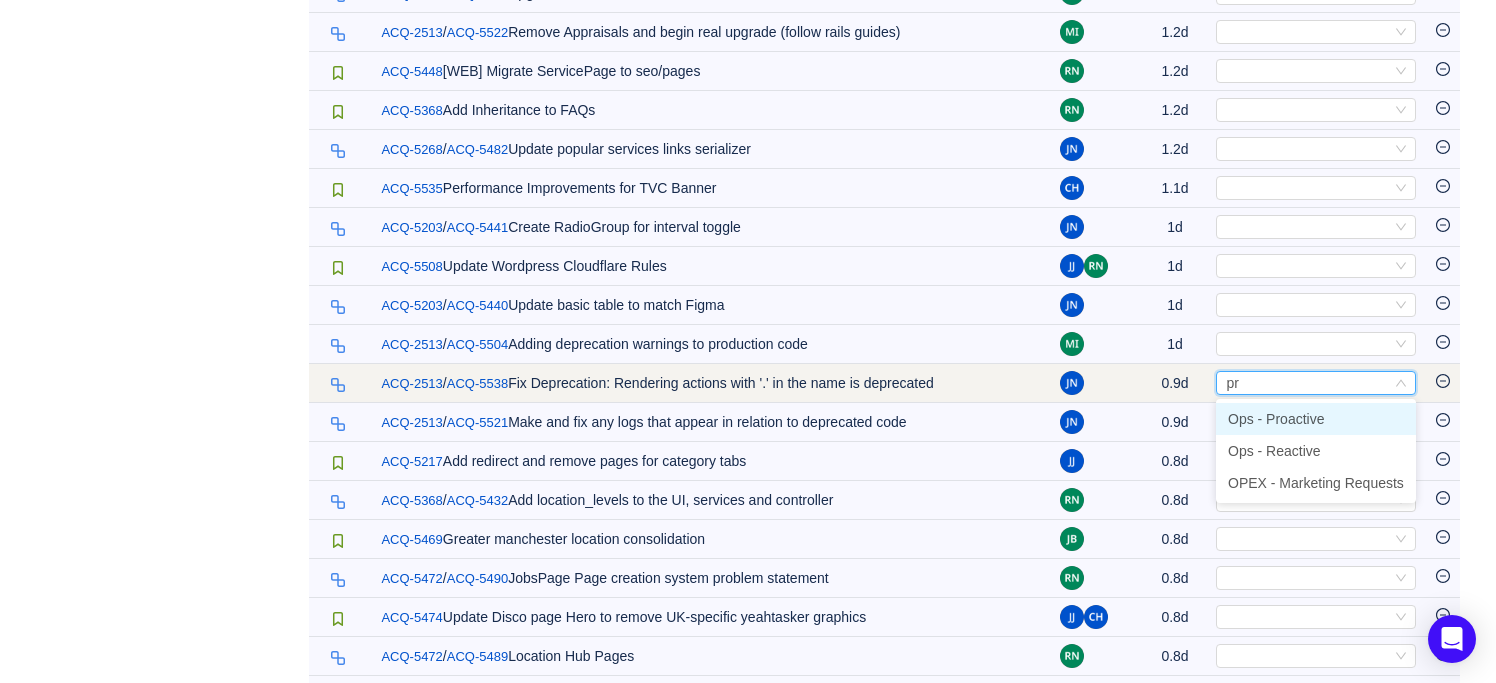 type on "pro" 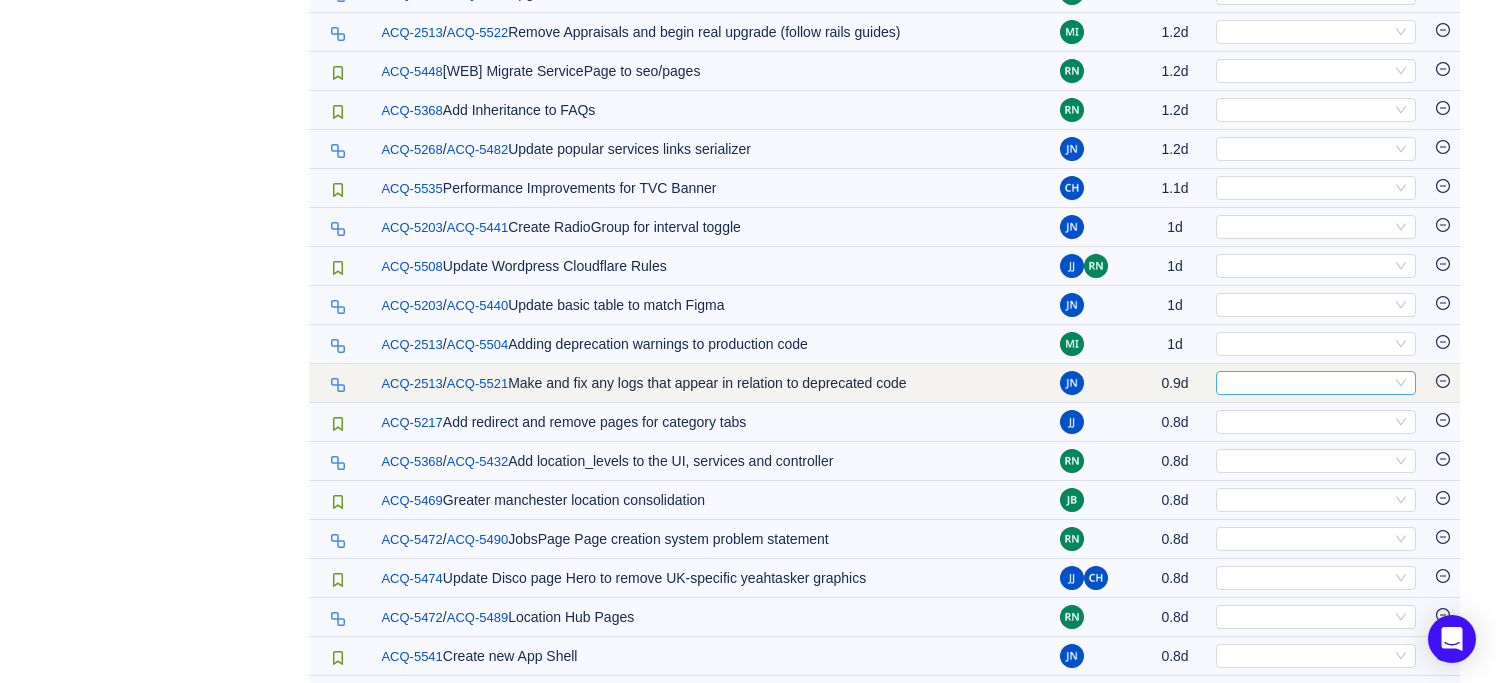 click on "Select" at bounding box center (1307, 383) 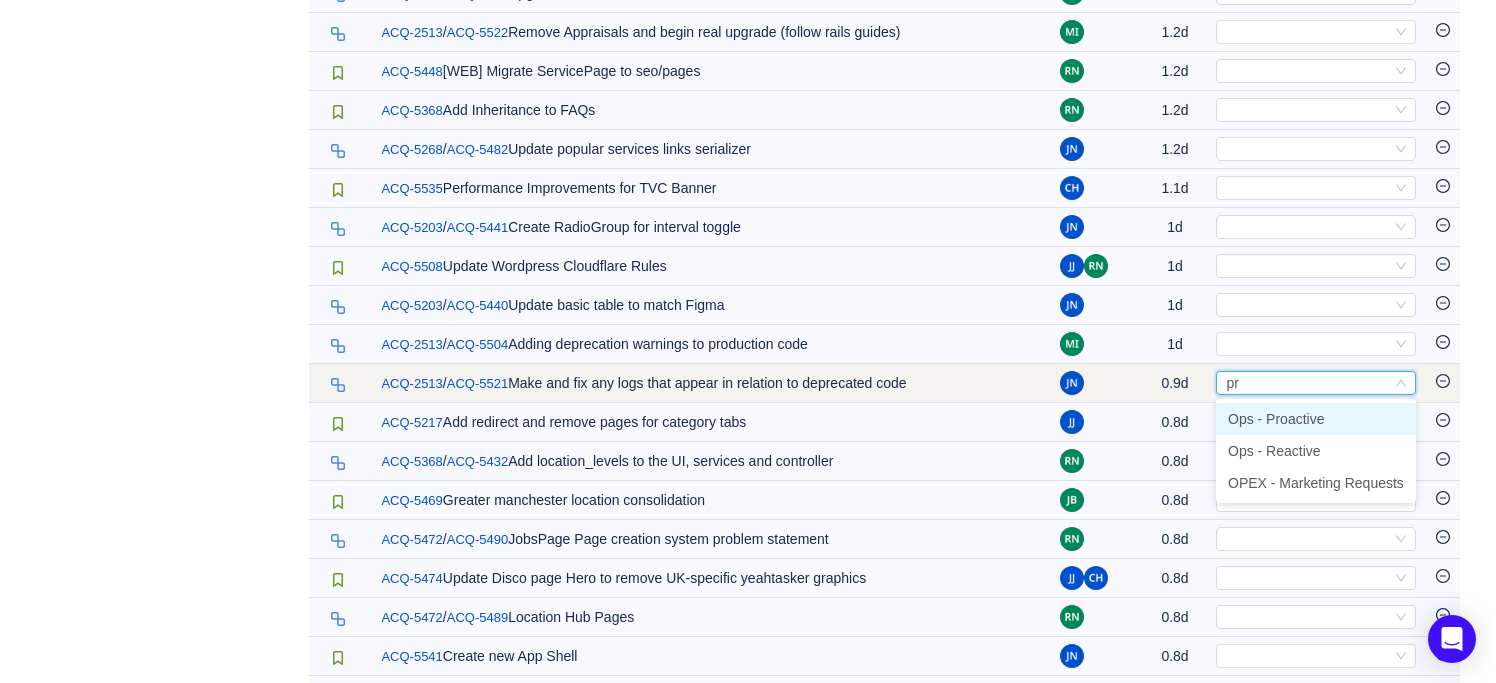 type on "pro" 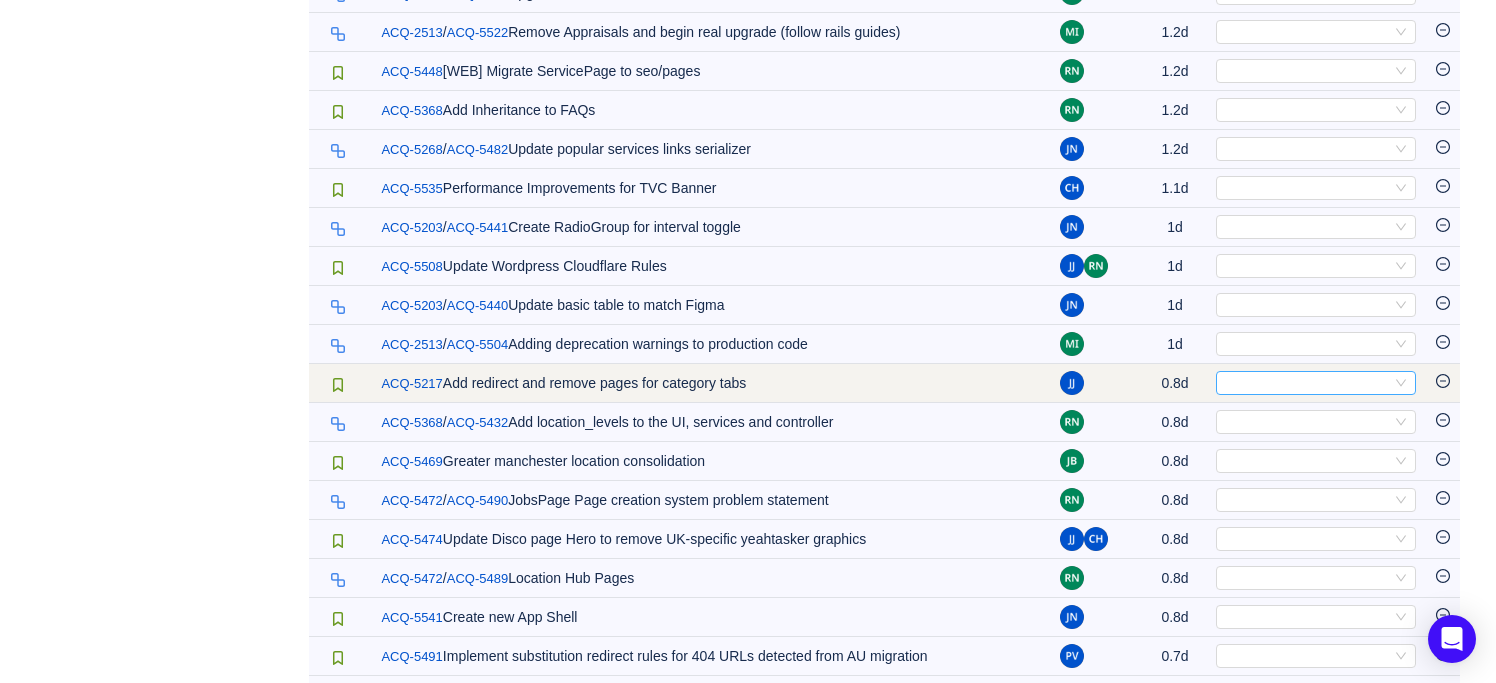 click on "Select" at bounding box center (1307, 383) 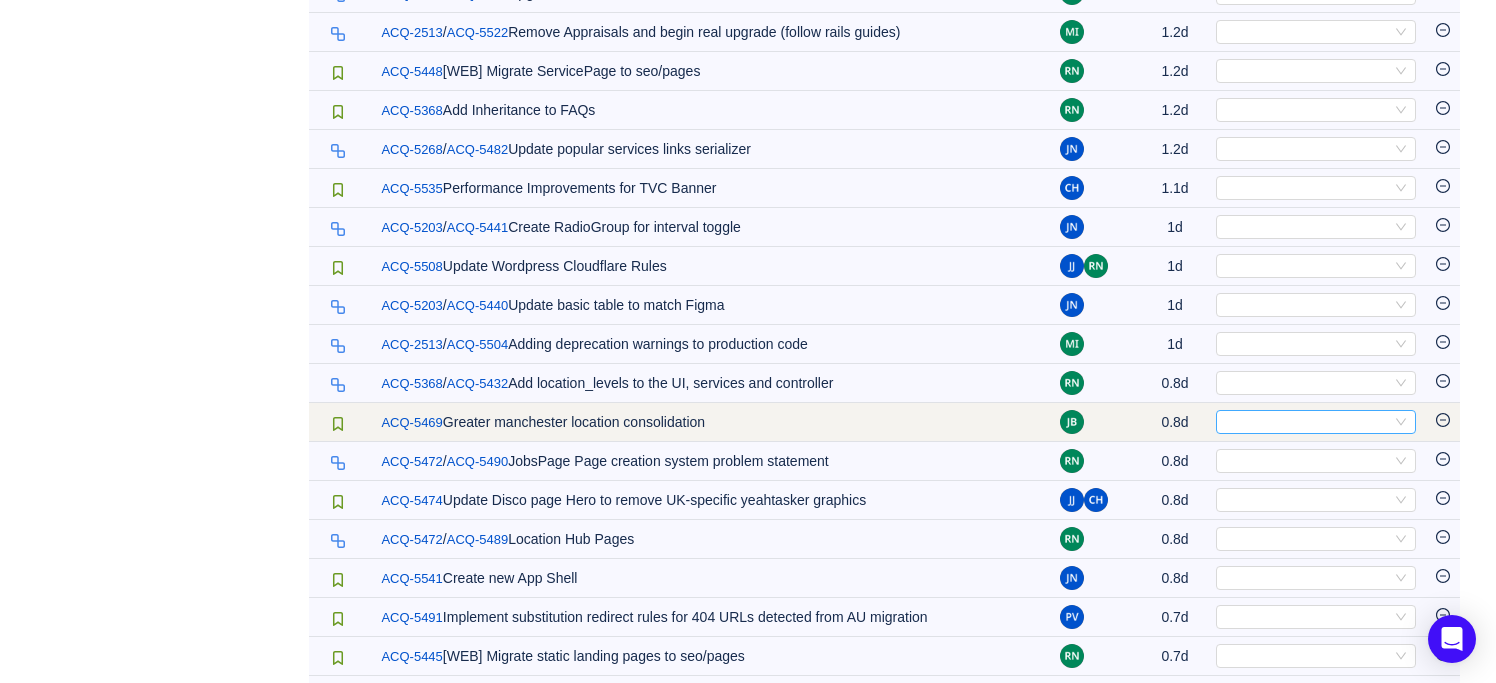click on "Select" at bounding box center (1307, 422) 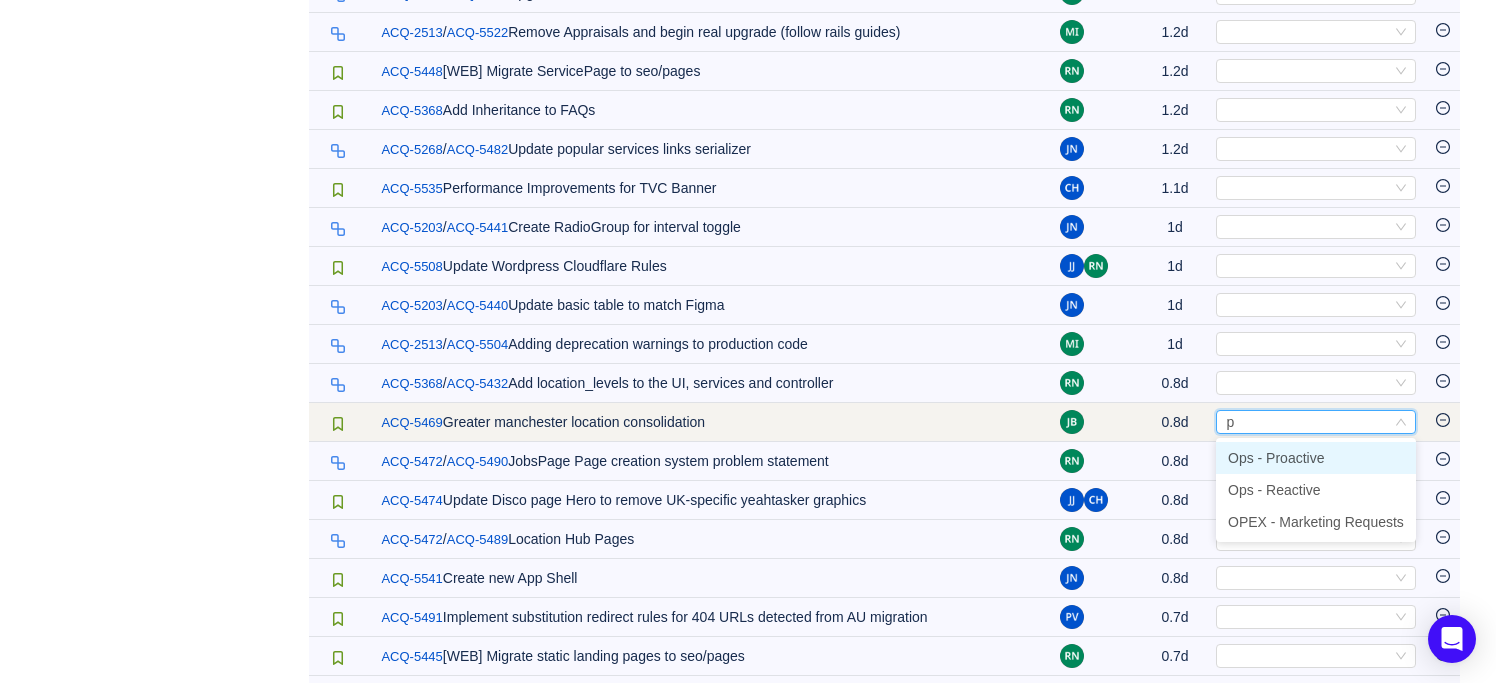 type on "pr" 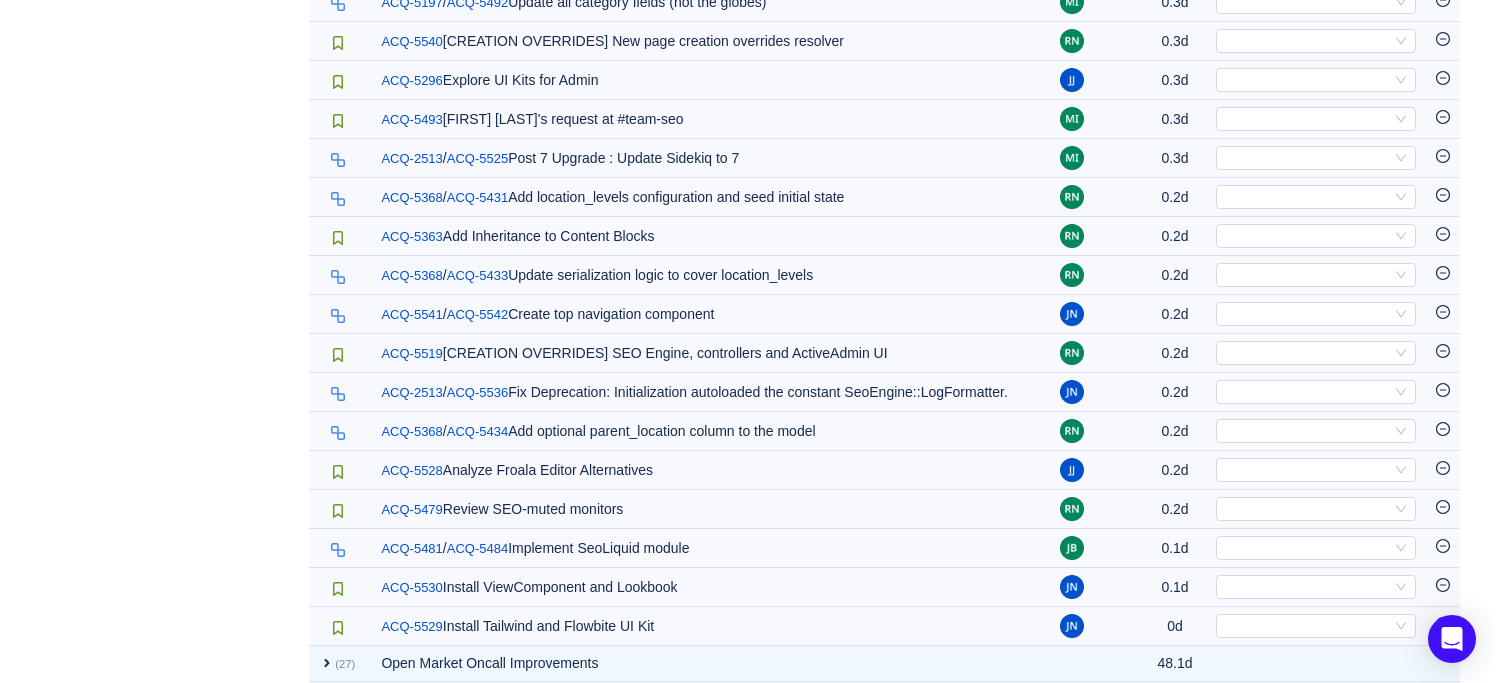 scroll, scrollTop: 3337, scrollLeft: 0, axis: vertical 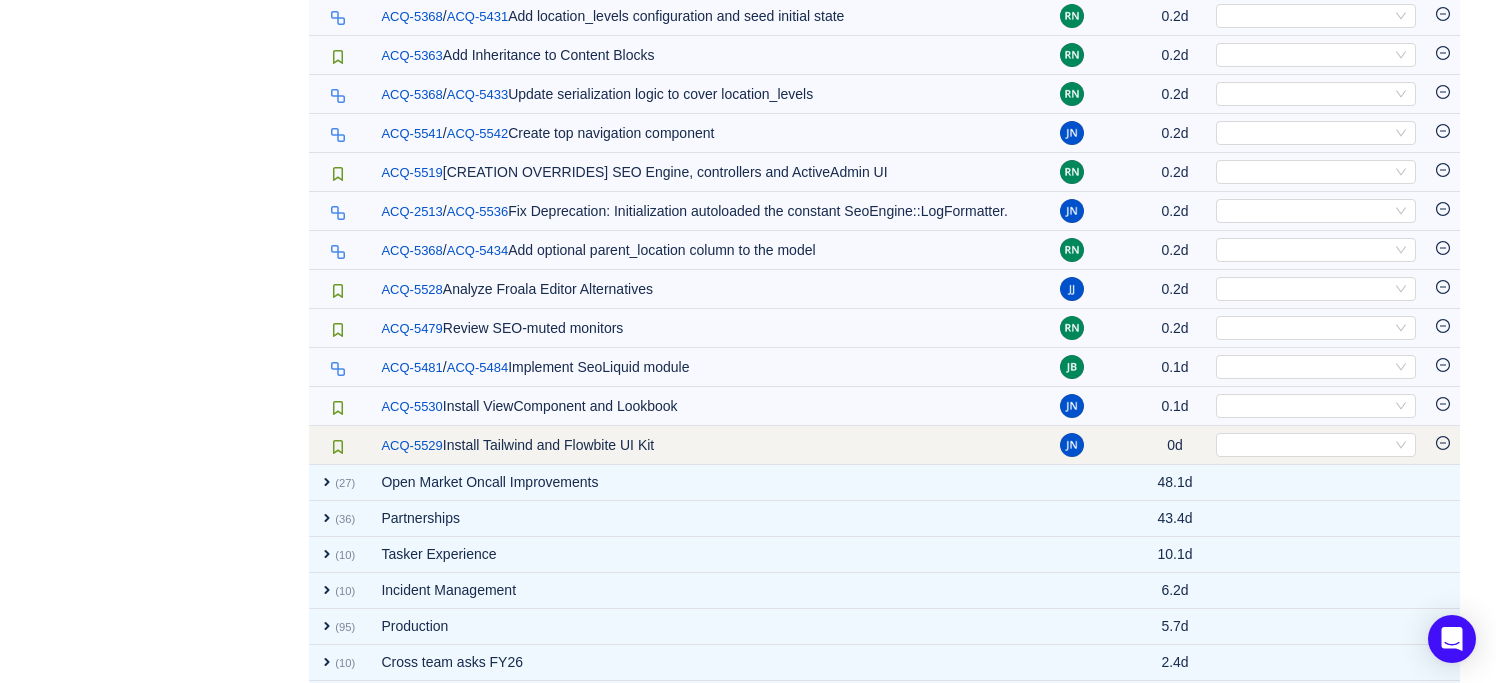 click 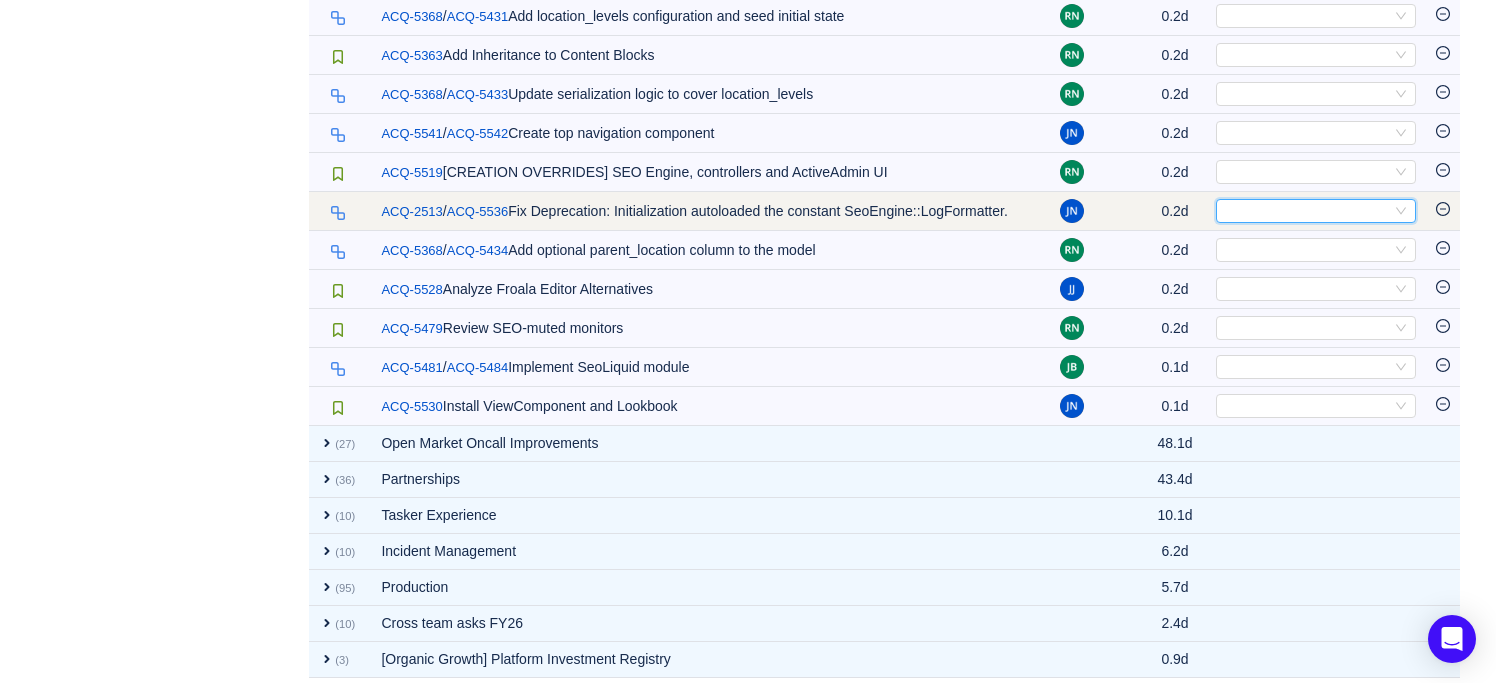 click on "Select" at bounding box center [1307, 211] 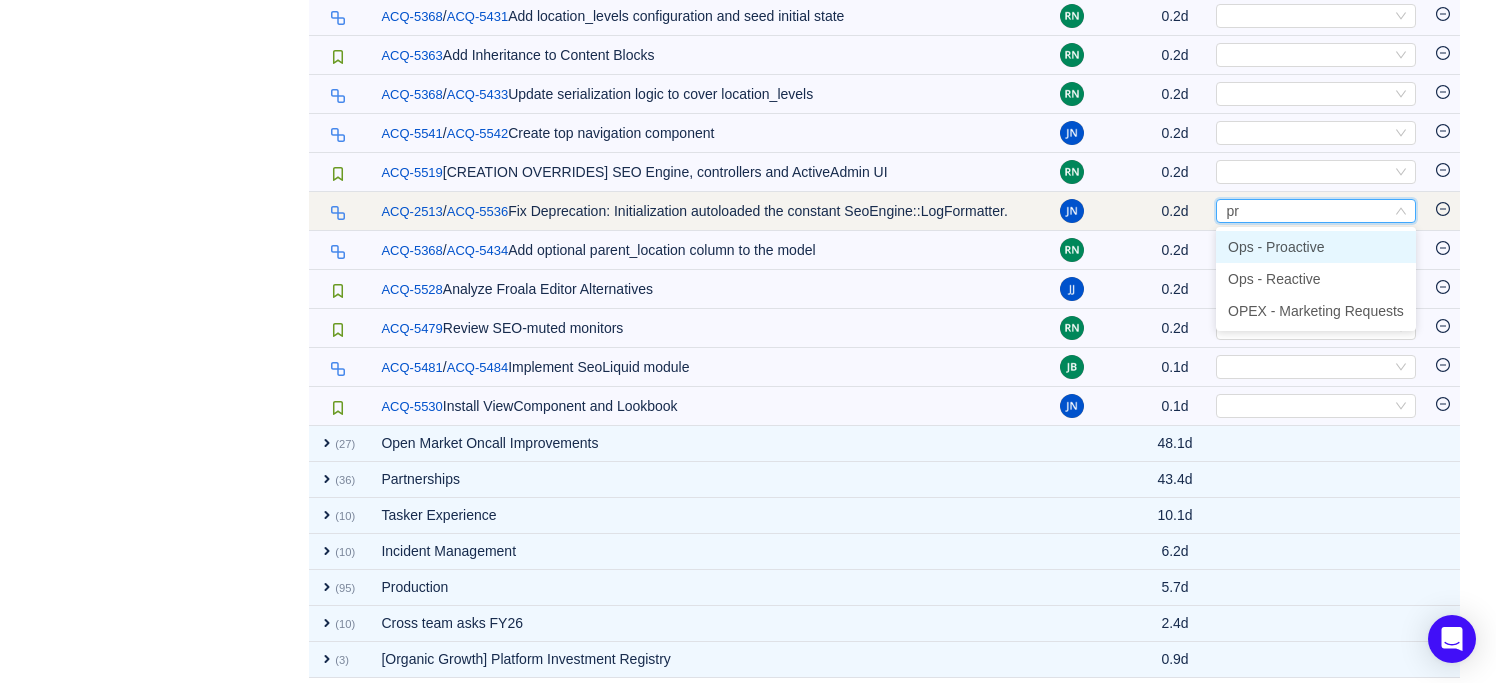 type on "pro" 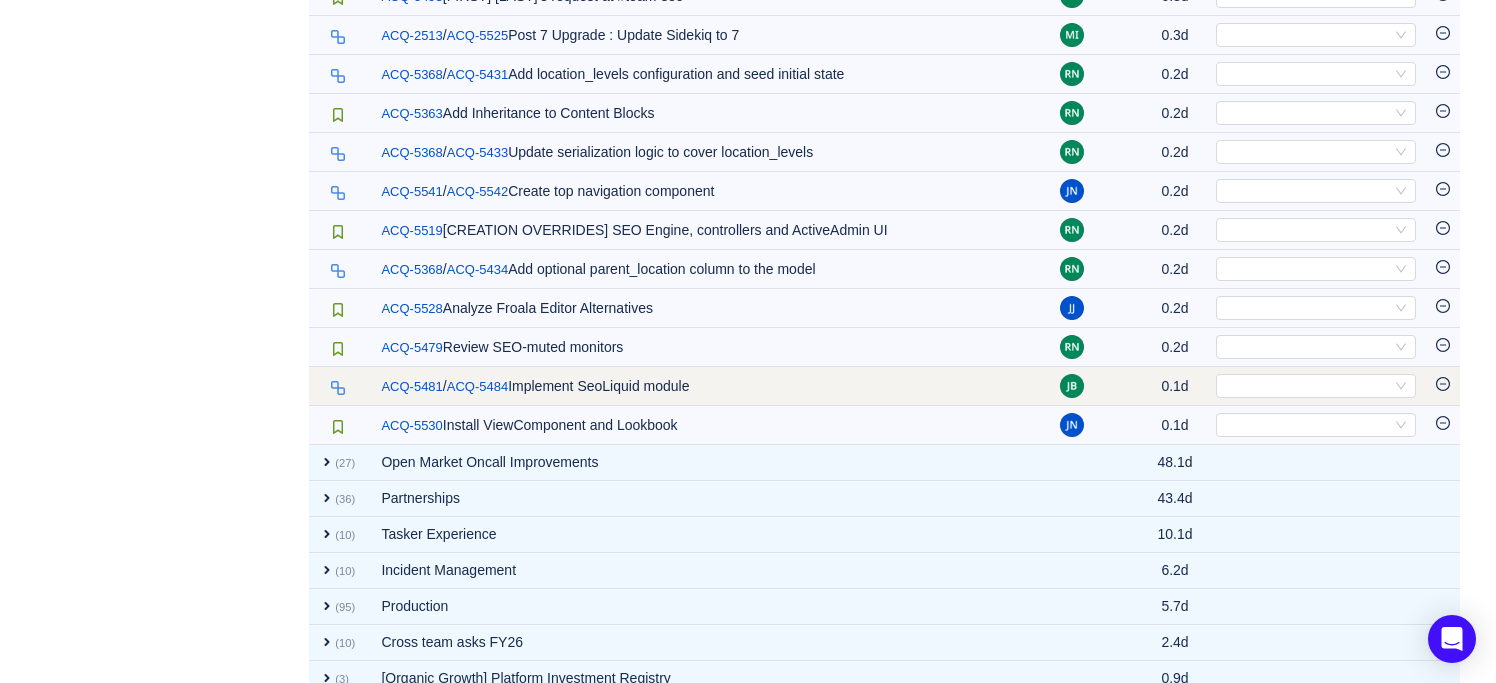scroll, scrollTop: 3259, scrollLeft: 0, axis: vertical 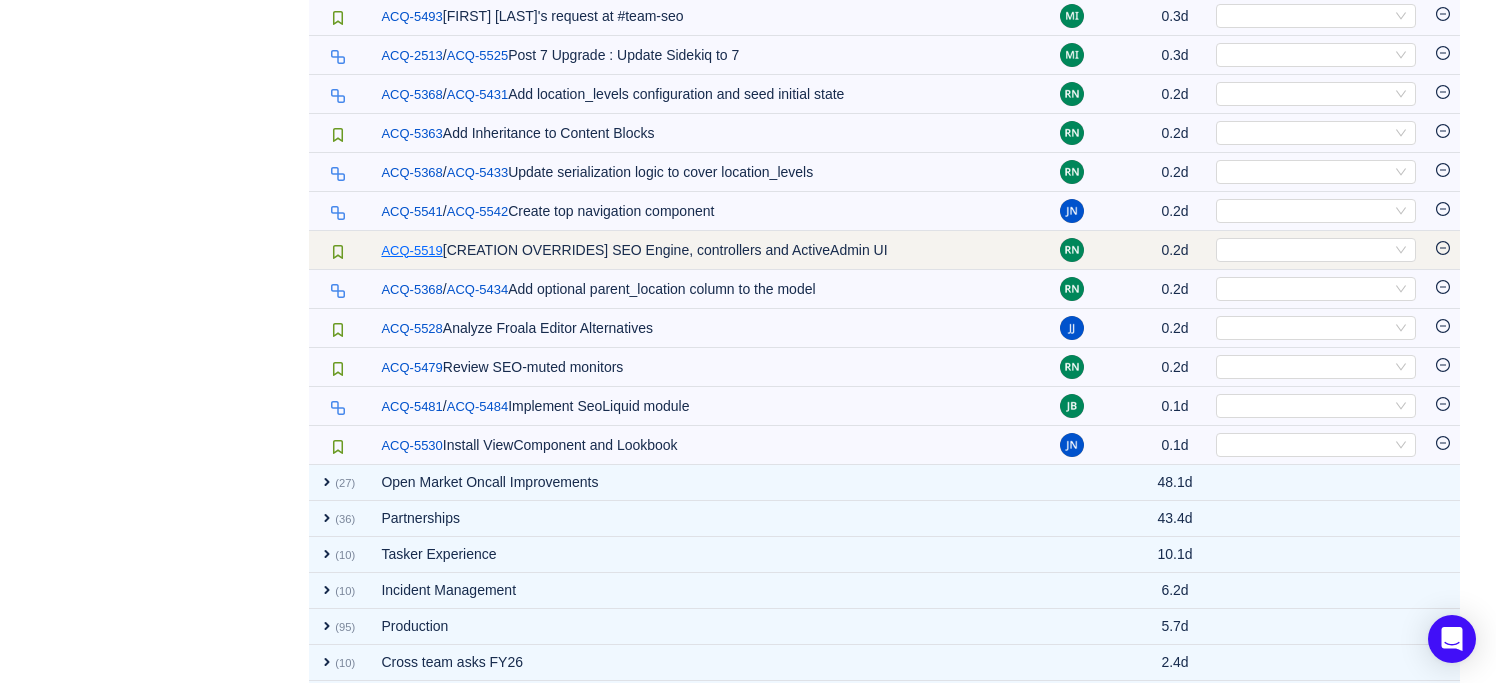 click on "ACQ-5519" at bounding box center [411, 251] 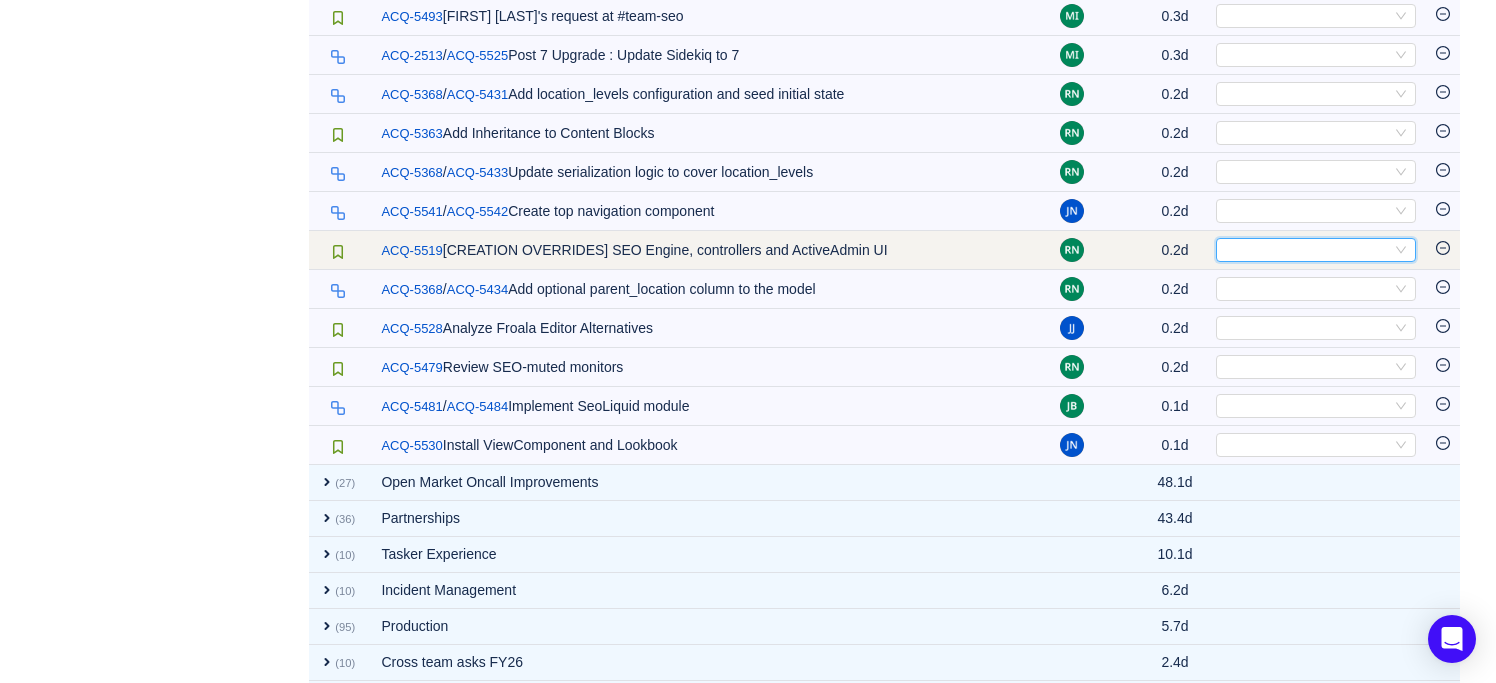 click on "Select" at bounding box center [1307, 250] 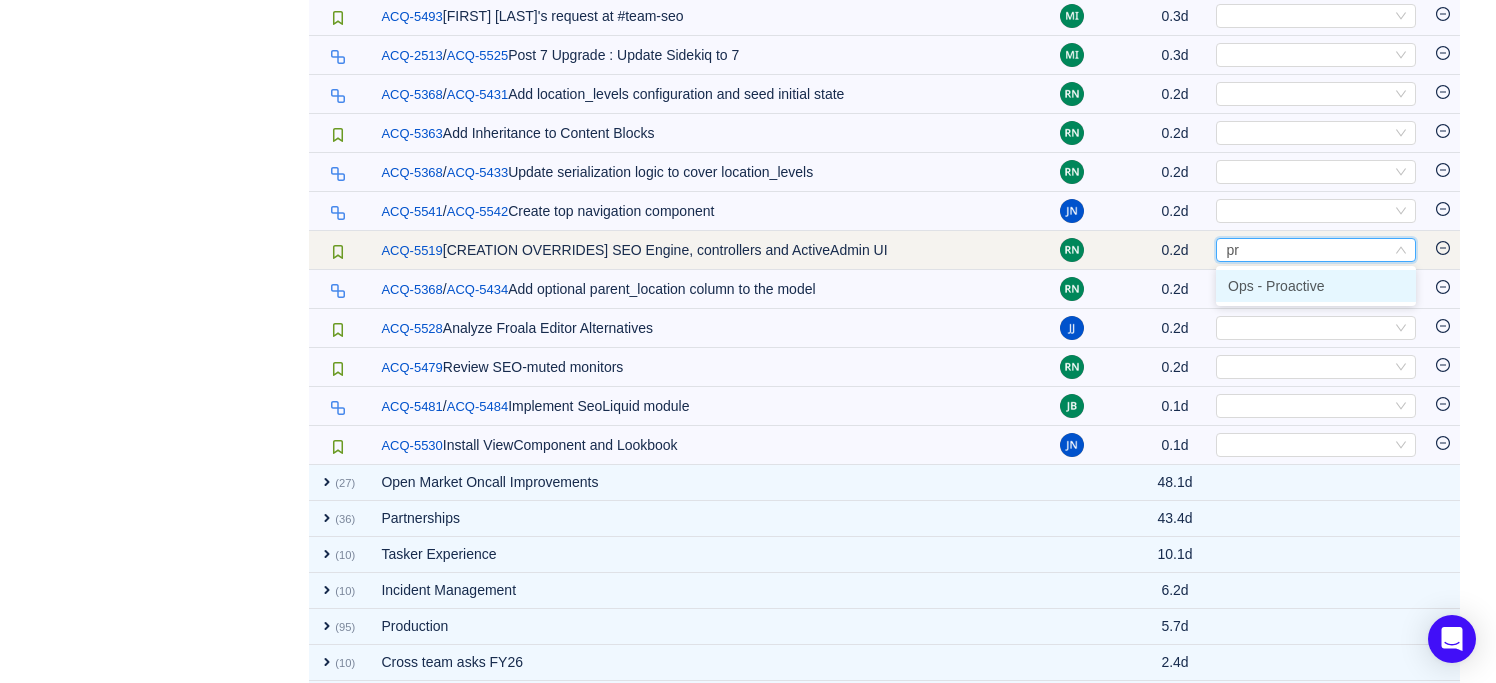type on "pro" 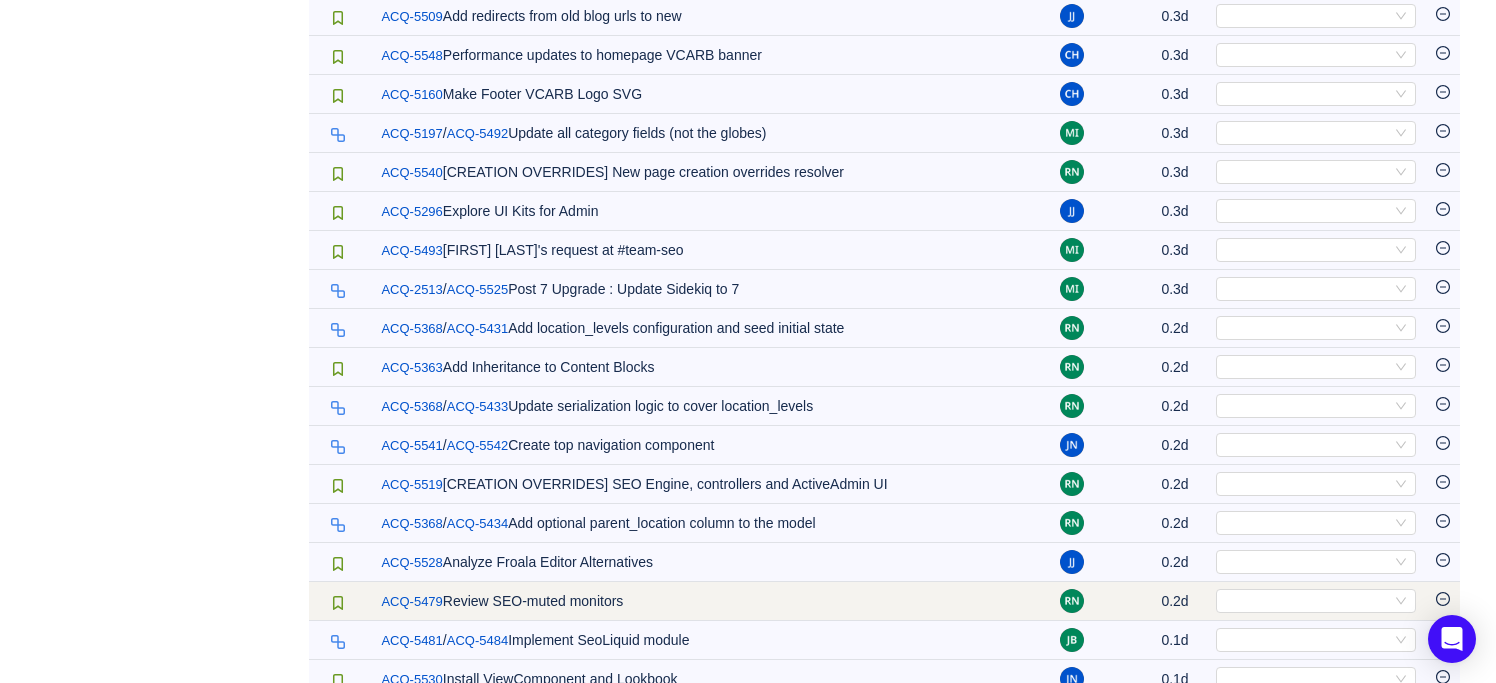 scroll, scrollTop: 3019, scrollLeft: 0, axis: vertical 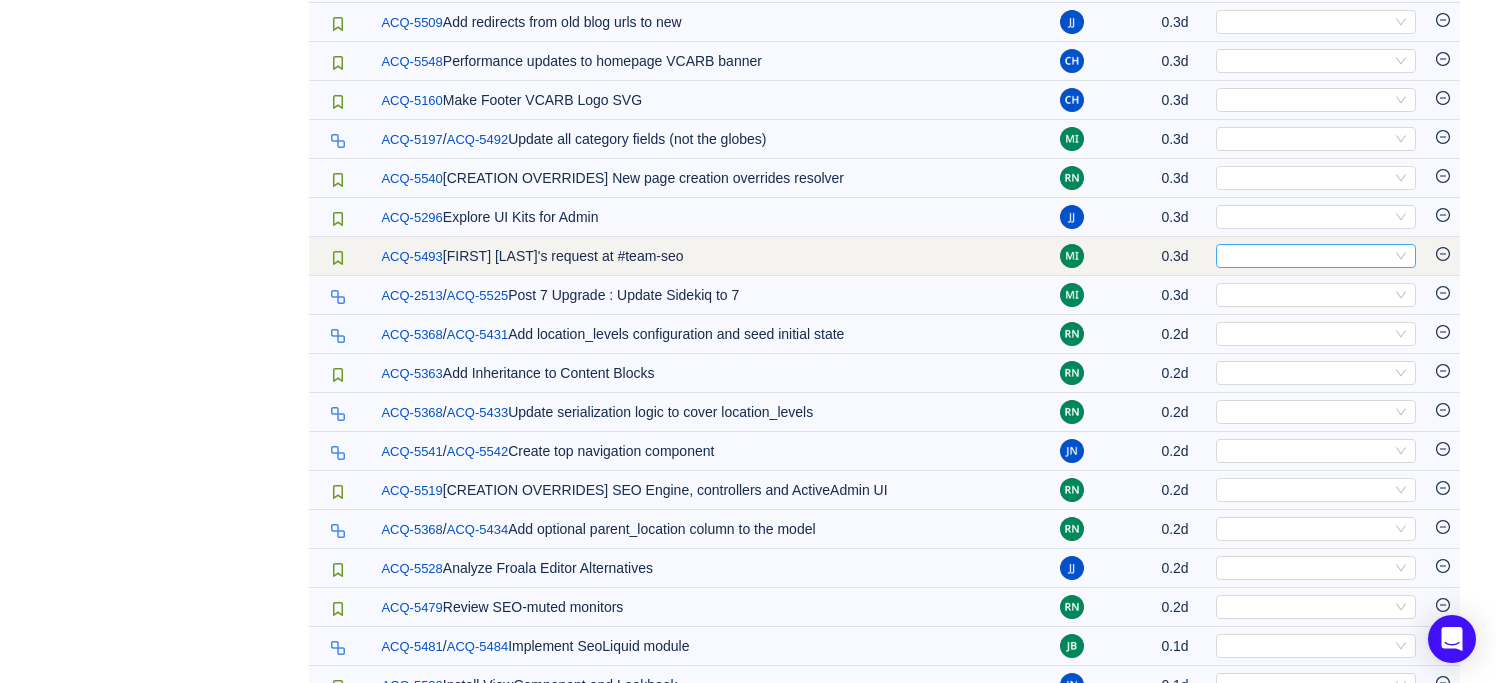click on "Select" at bounding box center (1307, 256) 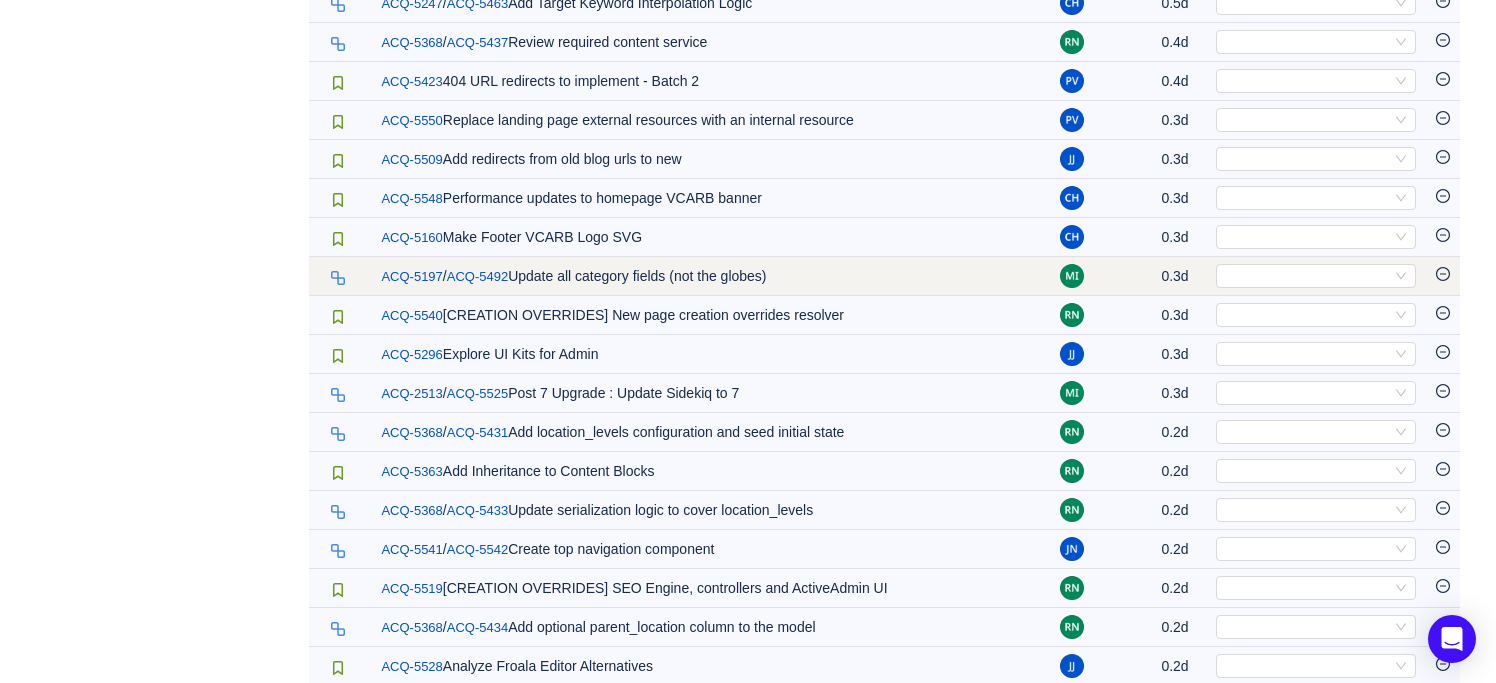 scroll, scrollTop: 2879, scrollLeft: 0, axis: vertical 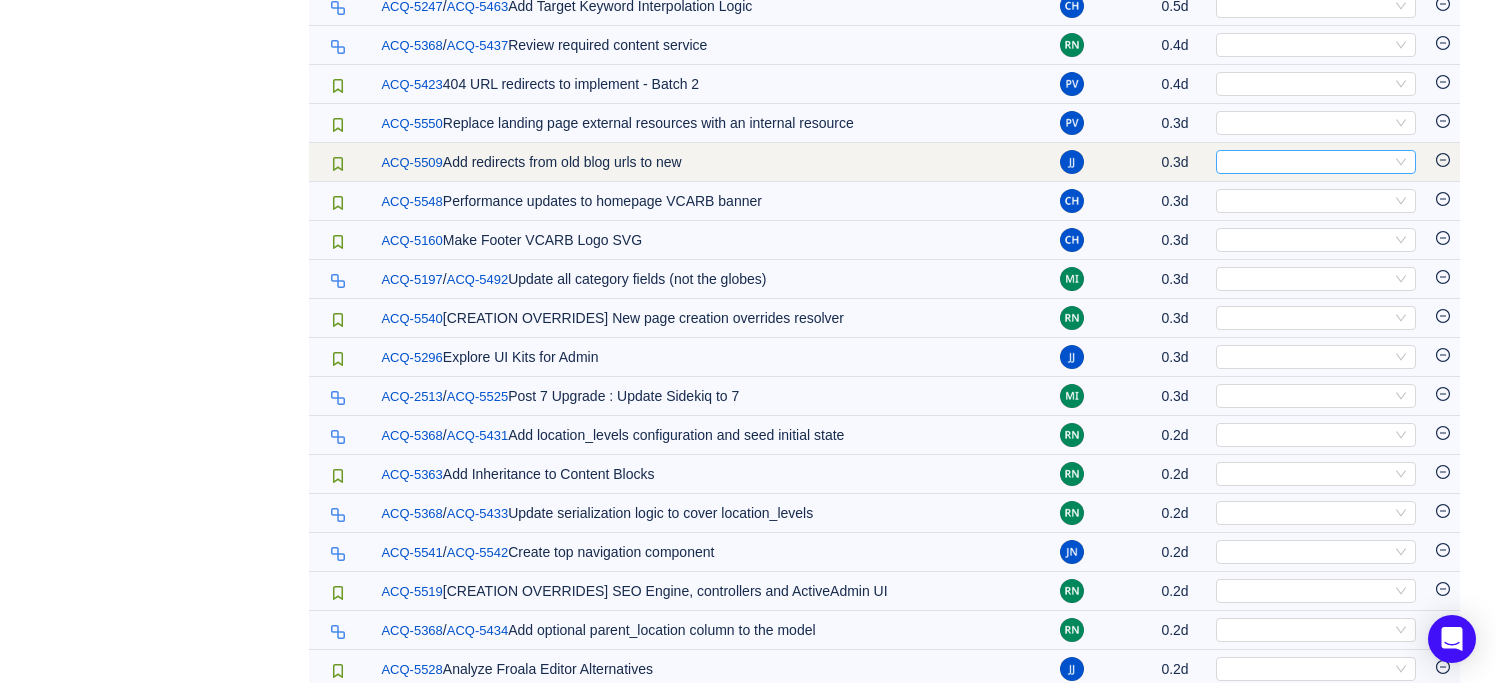 click on "Select" at bounding box center [1307, 162] 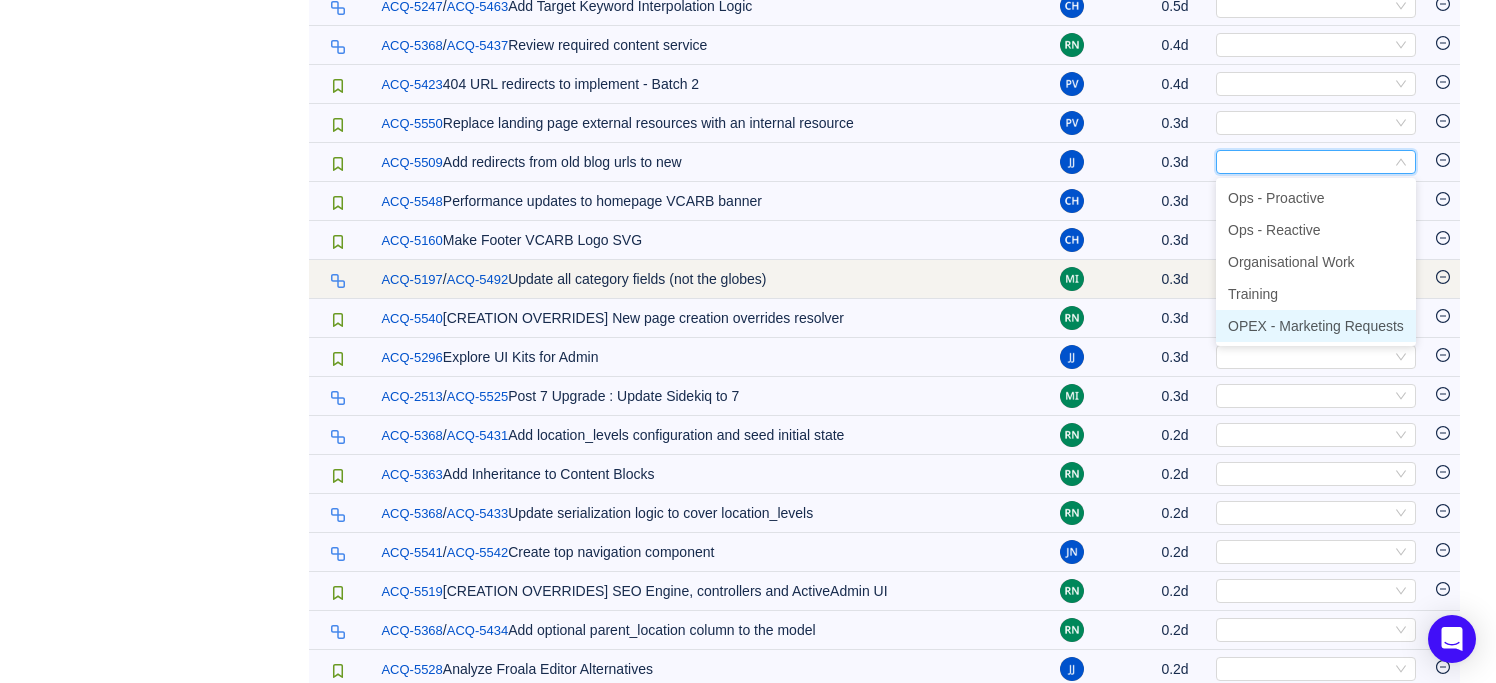 drag, startPoint x: 1352, startPoint y: 325, endPoint x: 865, endPoint y: 280, distance: 489.07465 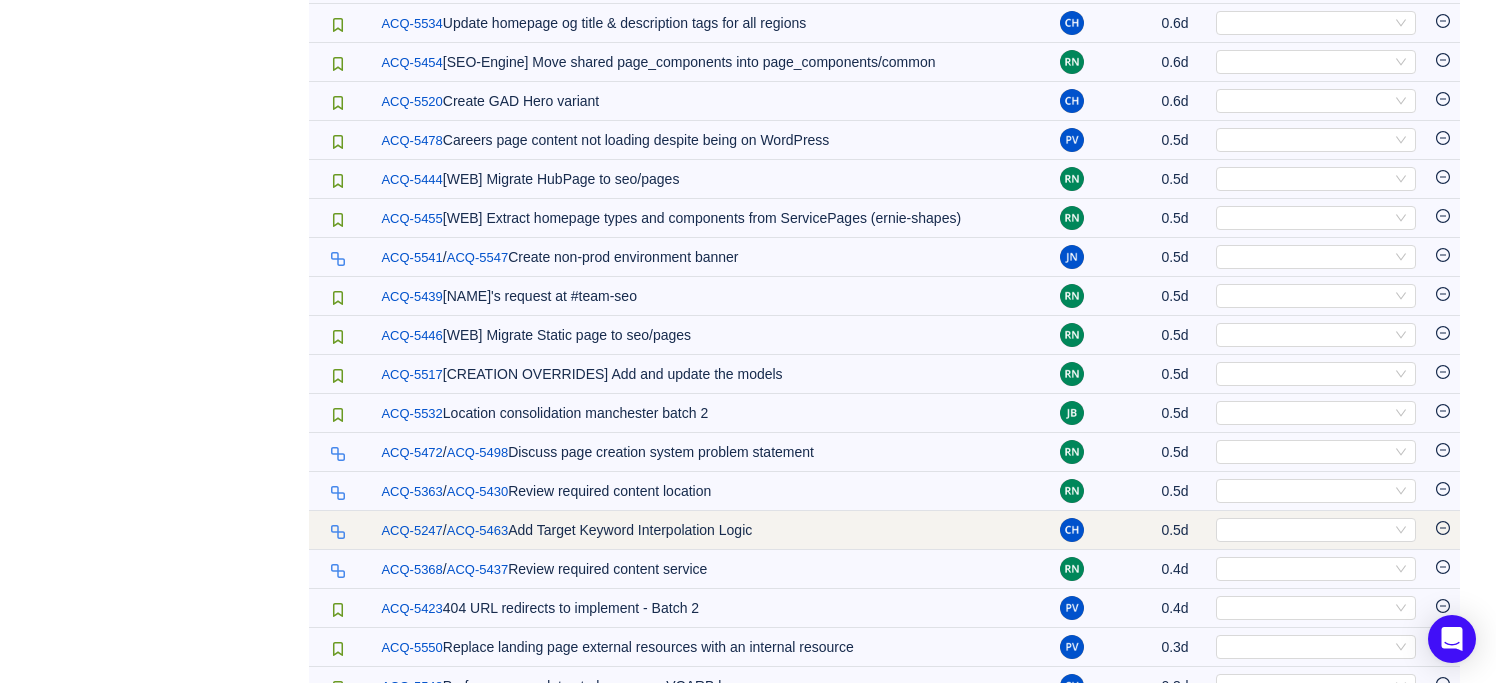 scroll, scrollTop: 2373, scrollLeft: 0, axis: vertical 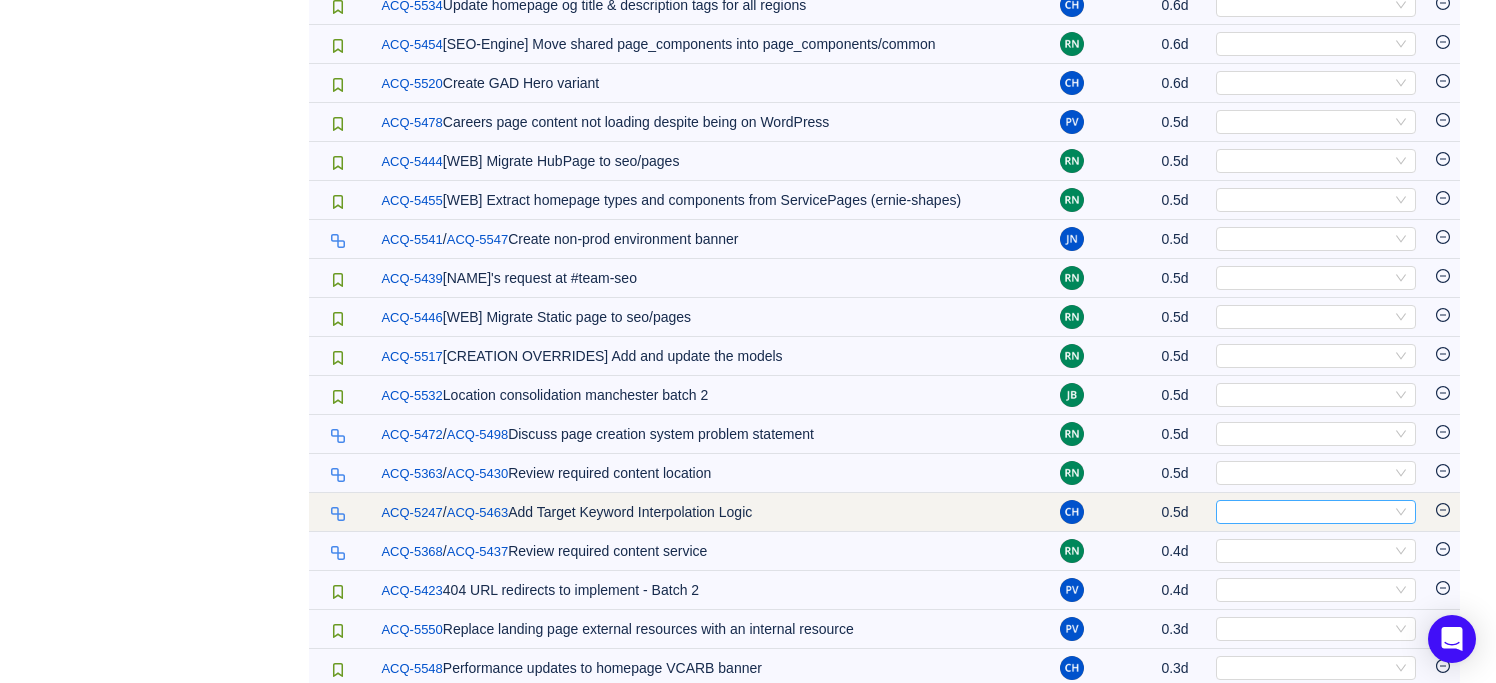 click on "Select" at bounding box center (1307, 512) 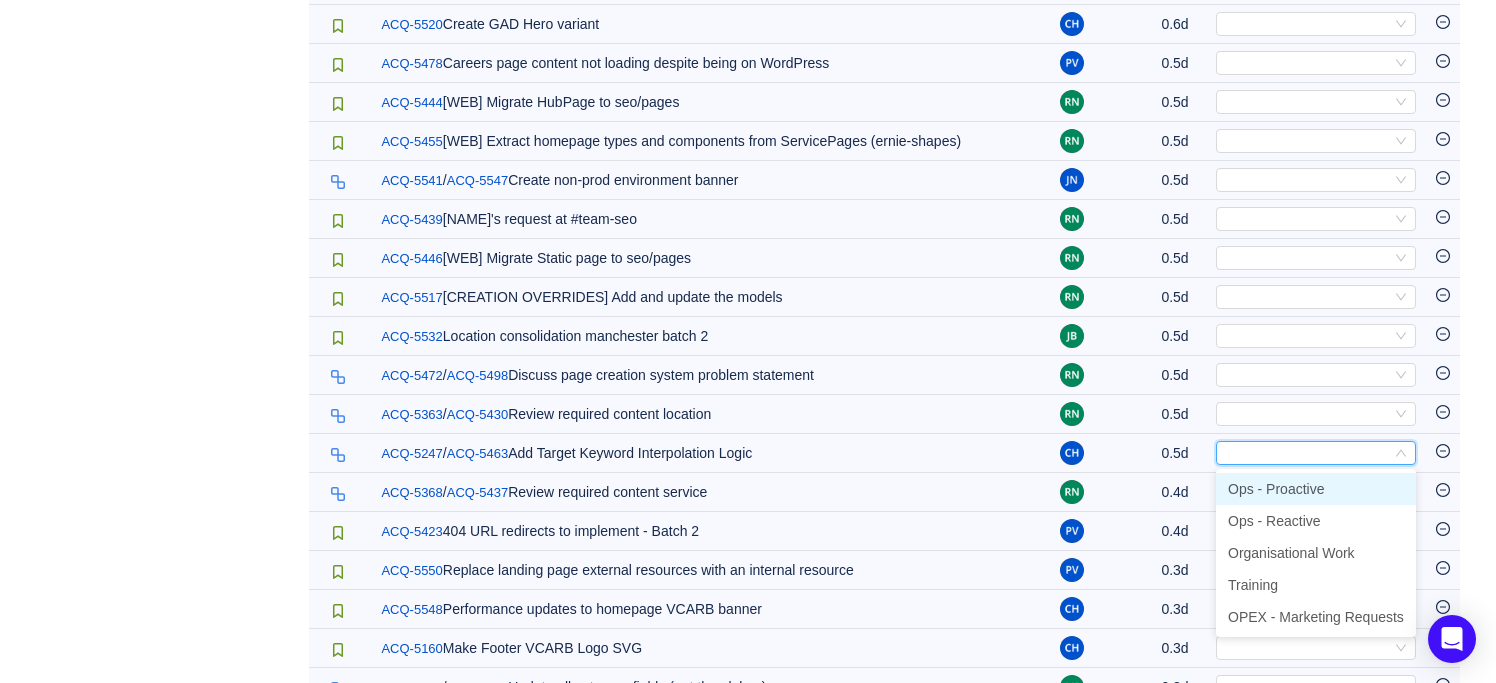 scroll, scrollTop: 2431, scrollLeft: 0, axis: vertical 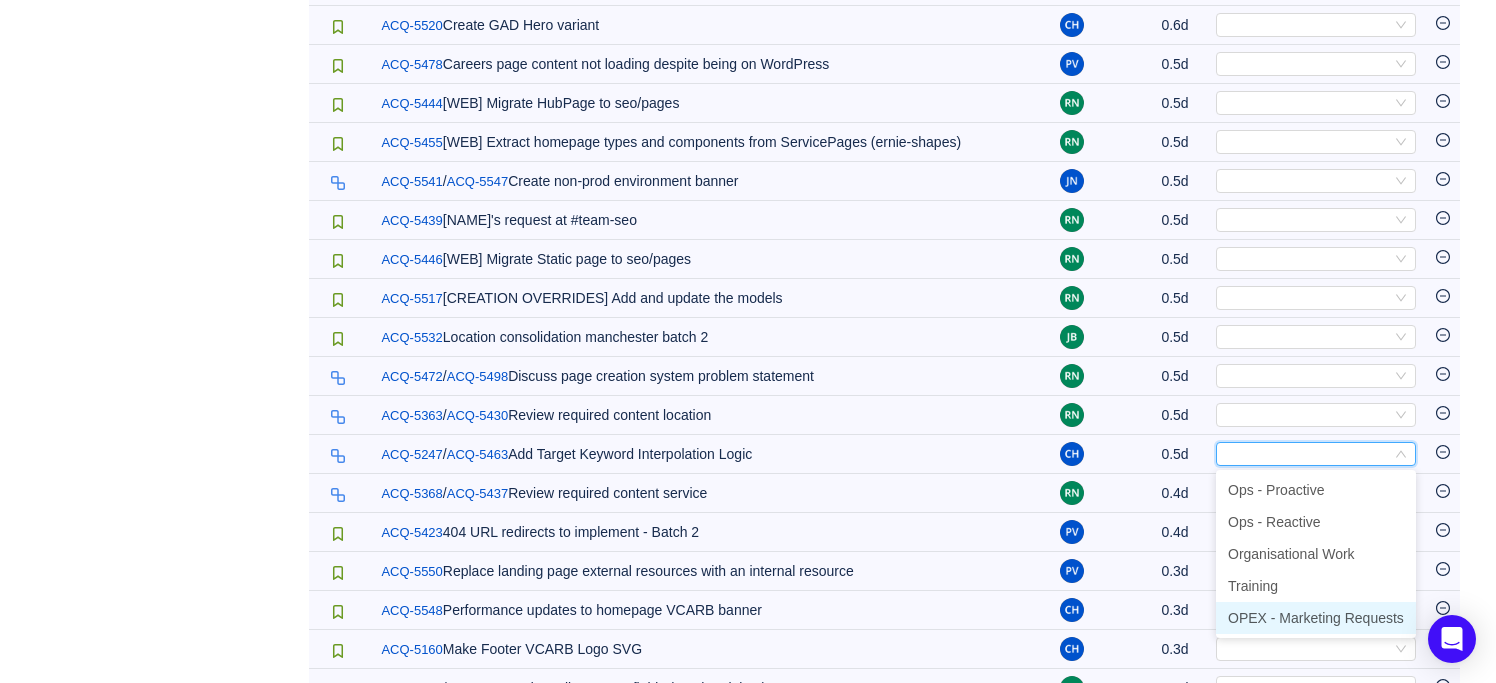 click on "OPEX - Marketing Requests" at bounding box center [1316, 618] 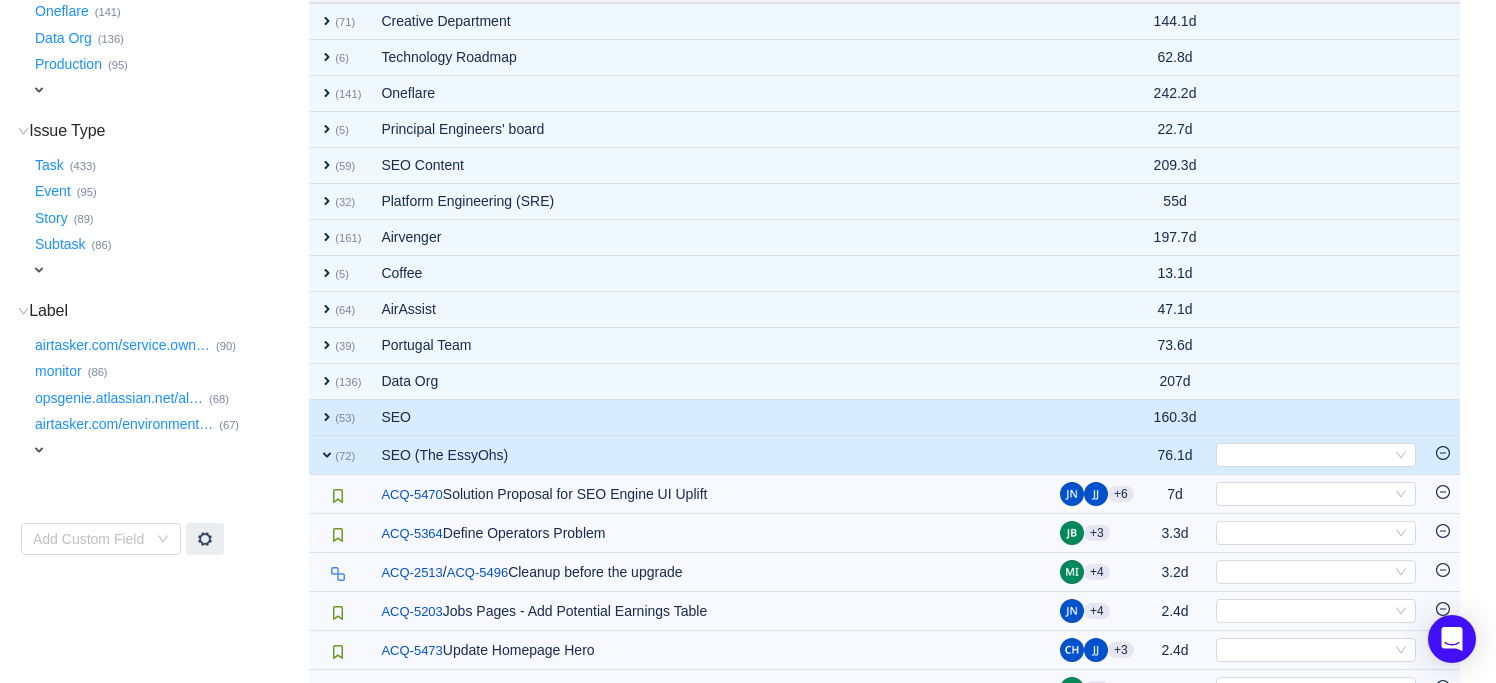 scroll, scrollTop: 0, scrollLeft: 0, axis: both 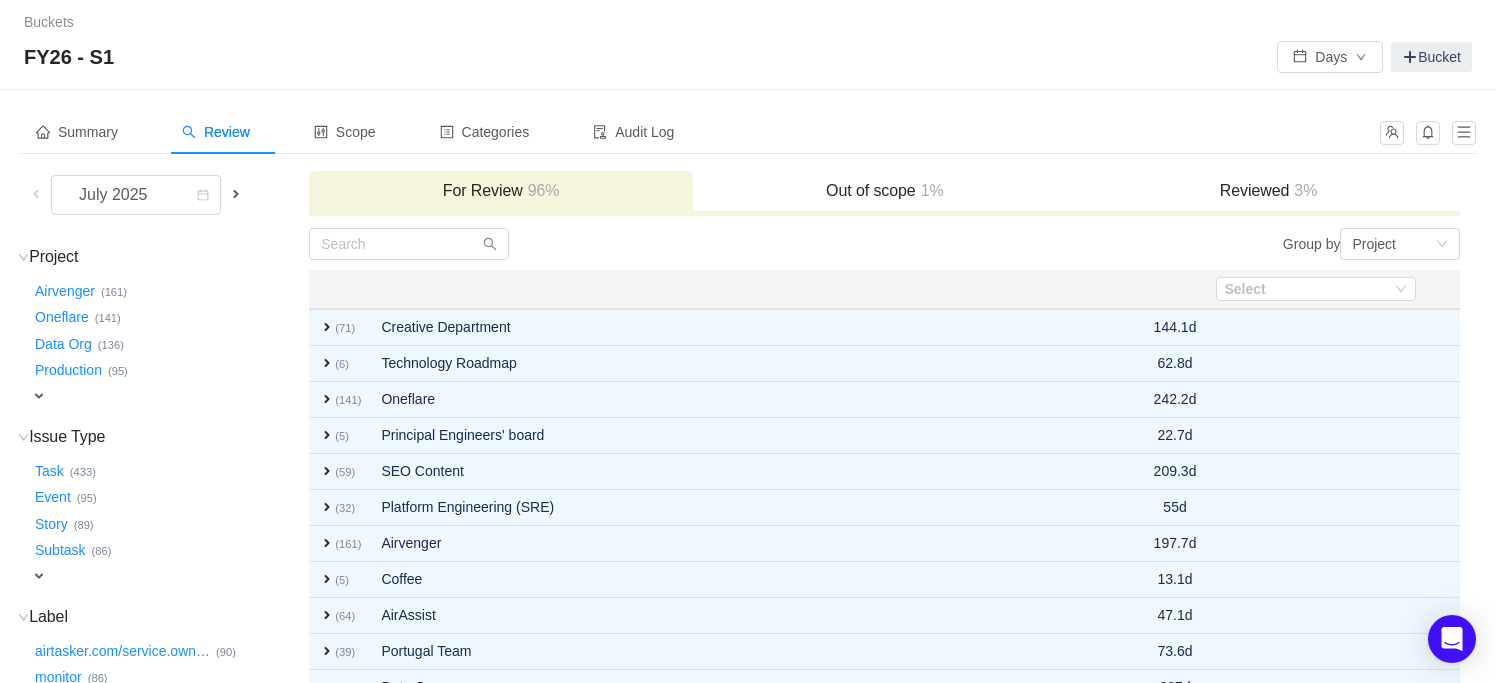 click on "Reviewed  3%" at bounding box center [1269, 191] 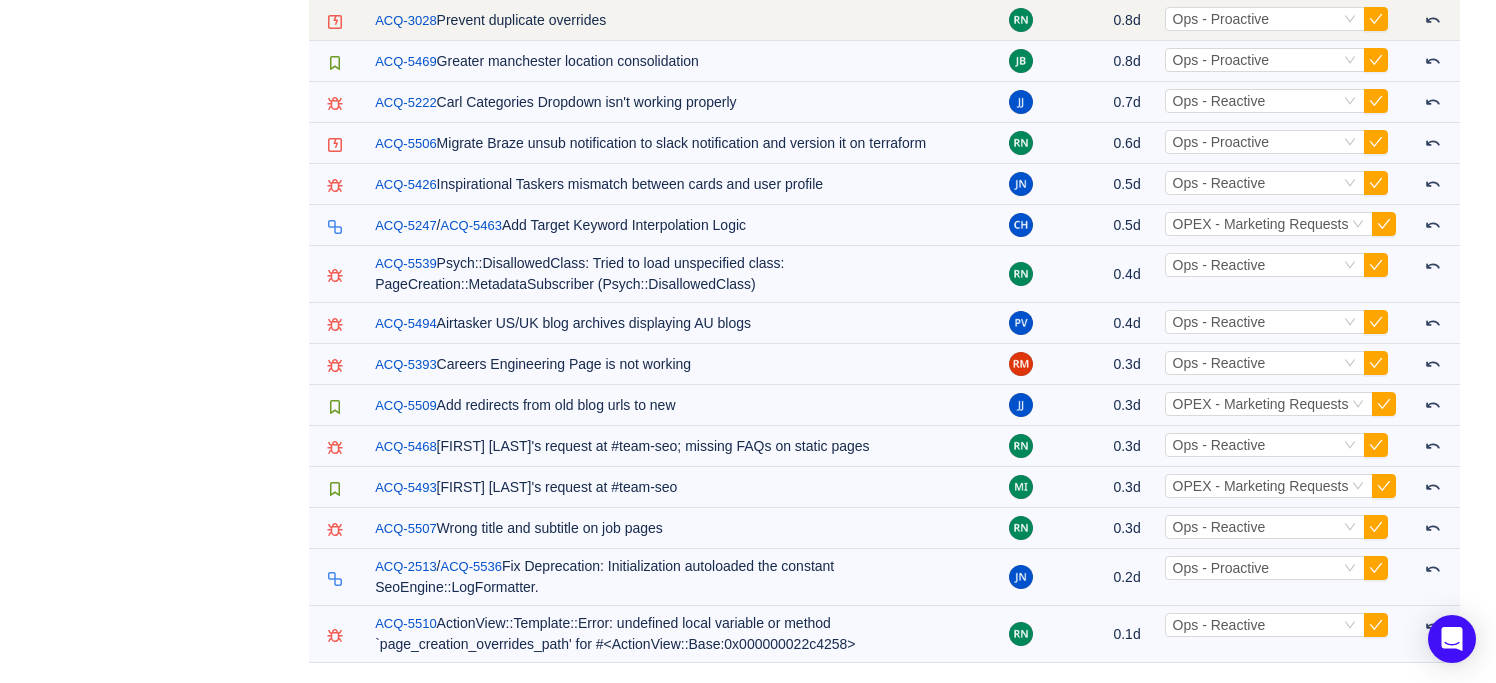 scroll, scrollTop: 0, scrollLeft: 0, axis: both 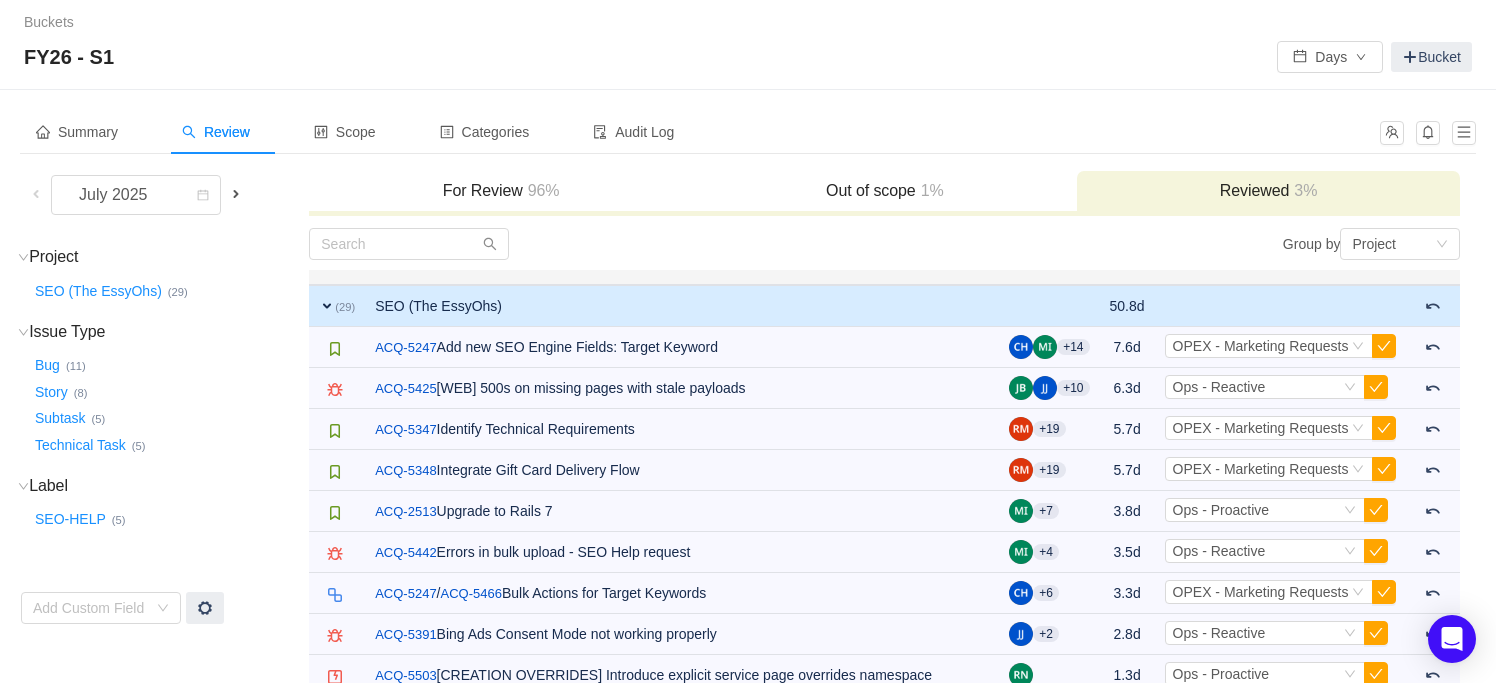 click on "For Review  96%" at bounding box center [501, 192] 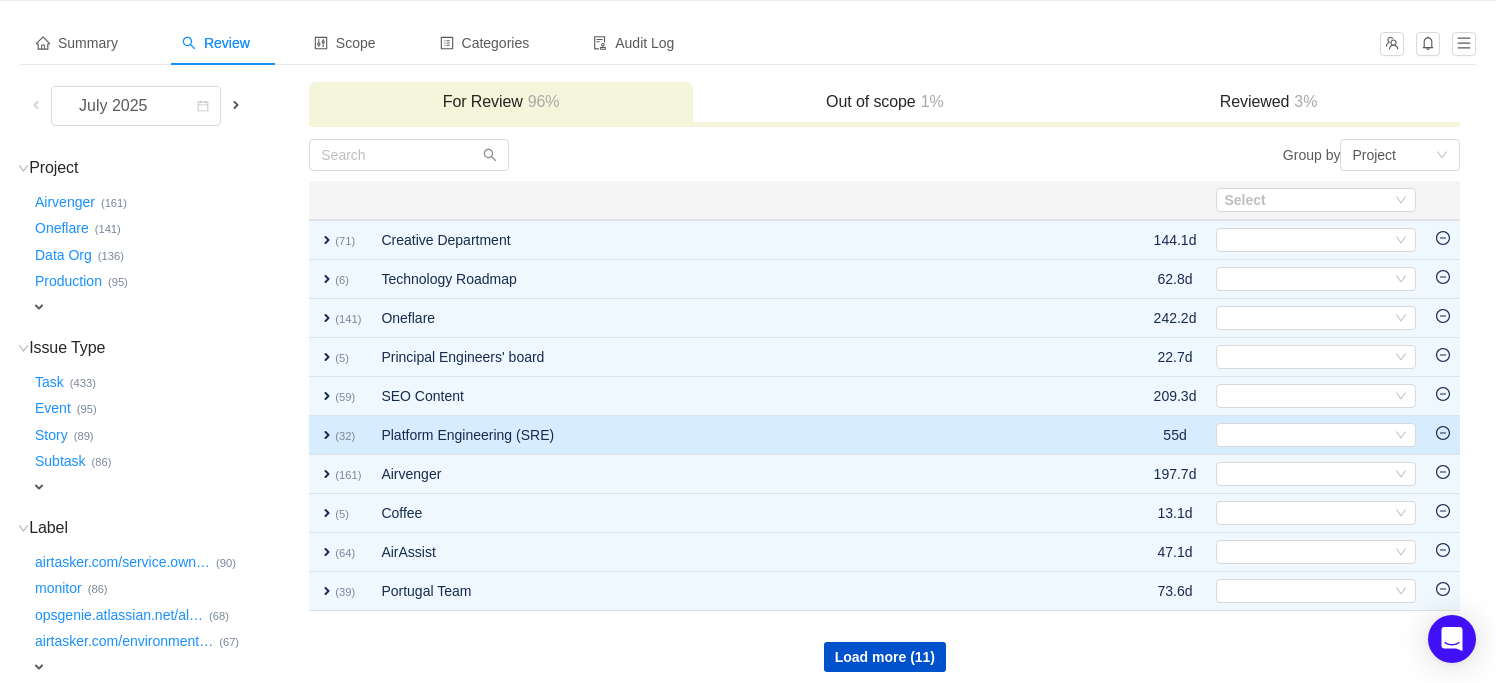 scroll, scrollTop: 199, scrollLeft: 0, axis: vertical 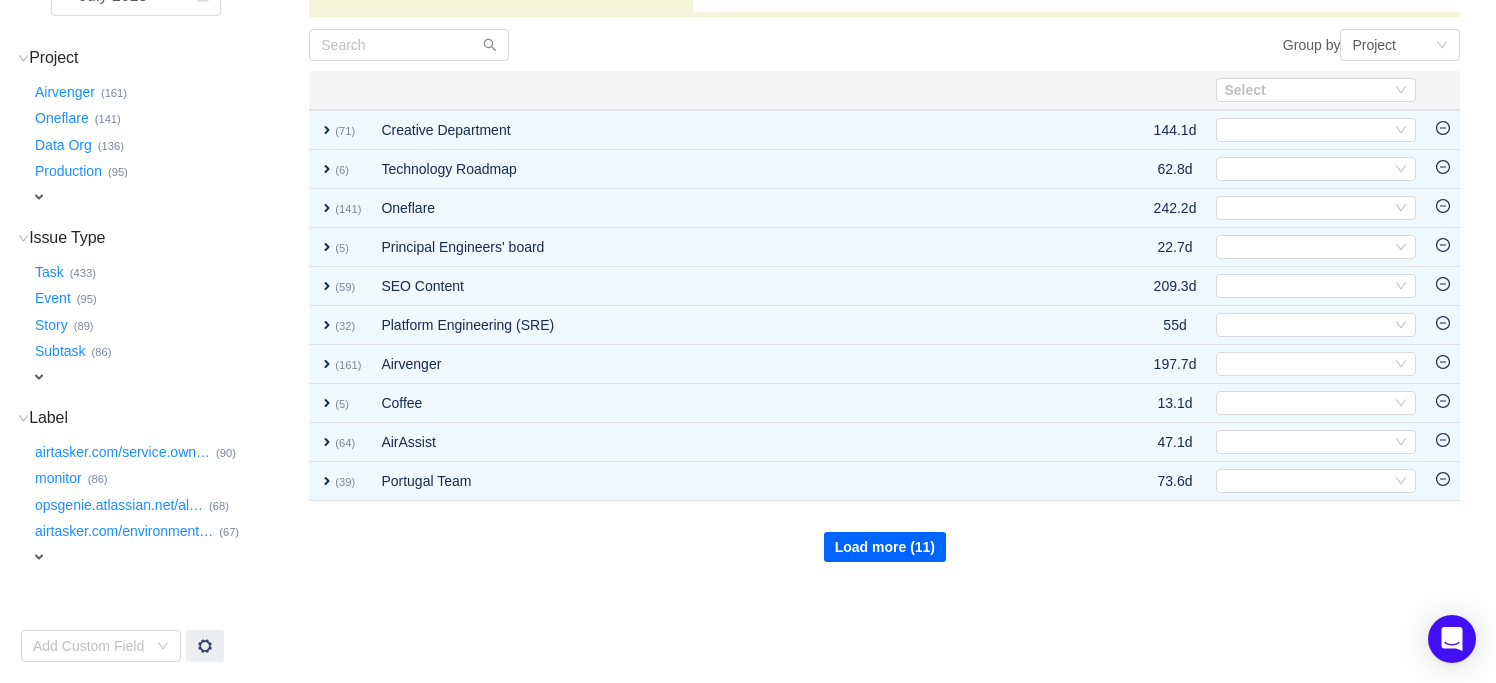 click on "Load more (11)" at bounding box center [885, 547] 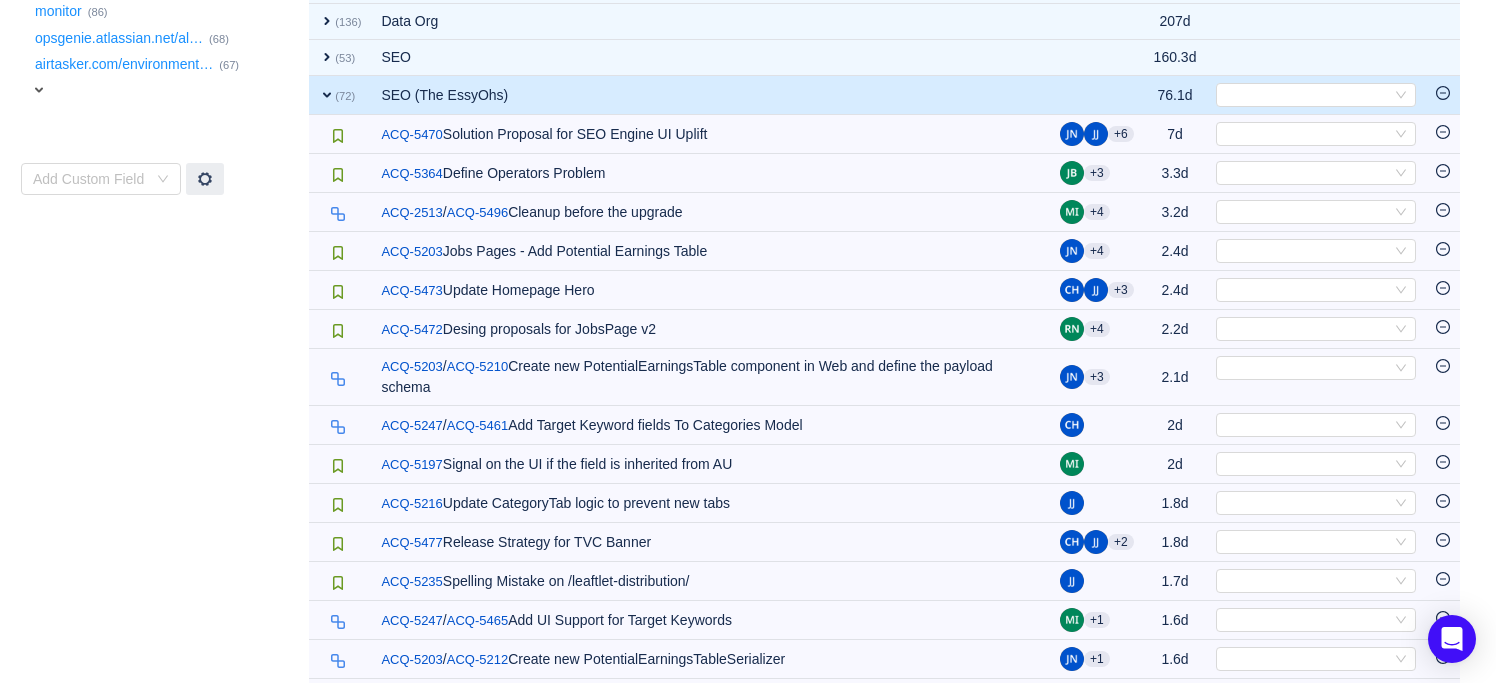 scroll, scrollTop: 818, scrollLeft: 0, axis: vertical 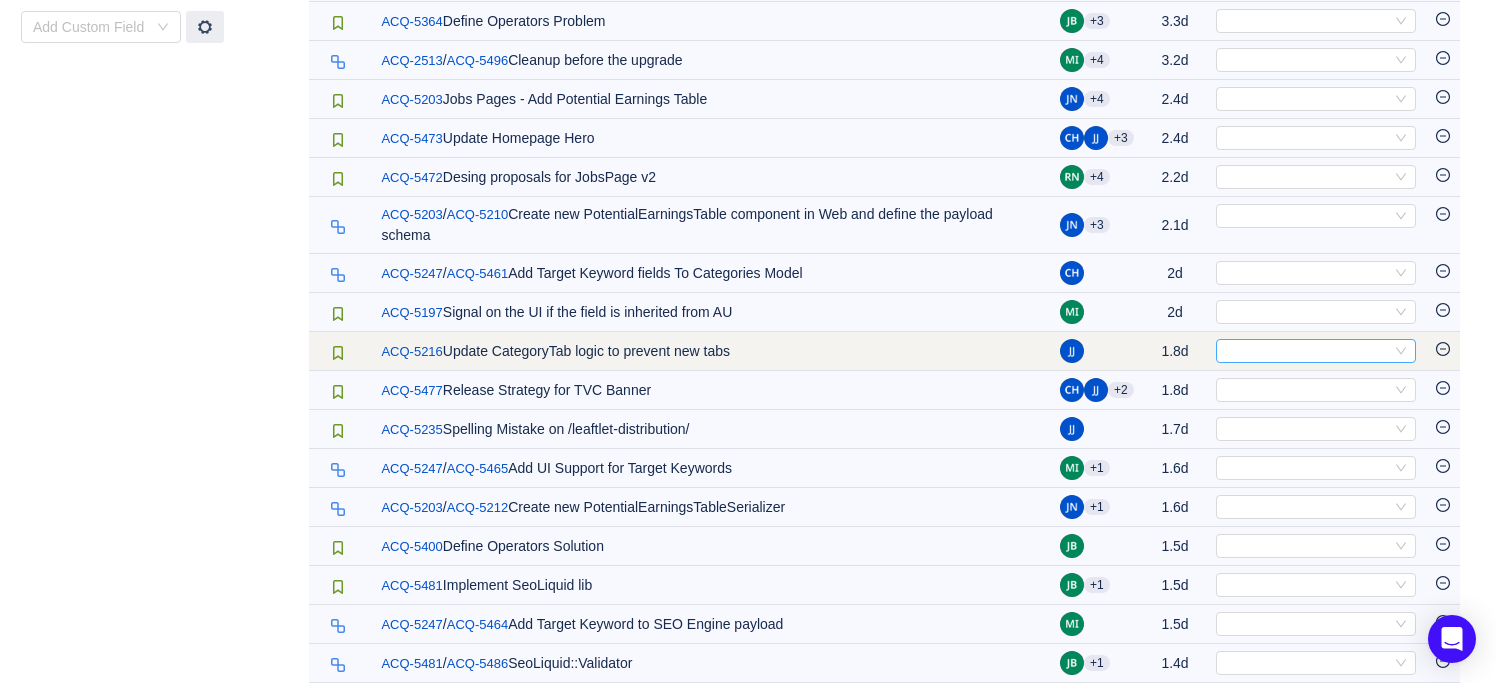 click on "Select" at bounding box center [1307, 351] 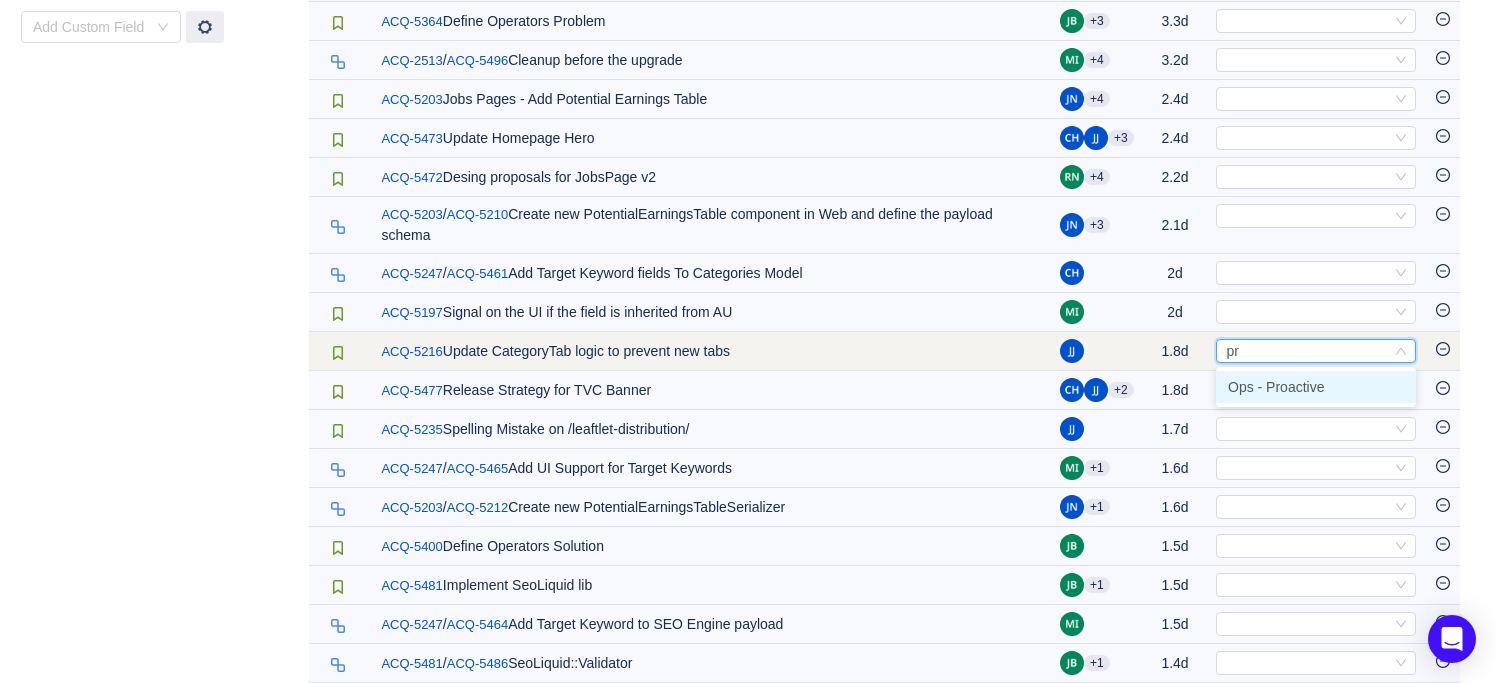 type on "p" 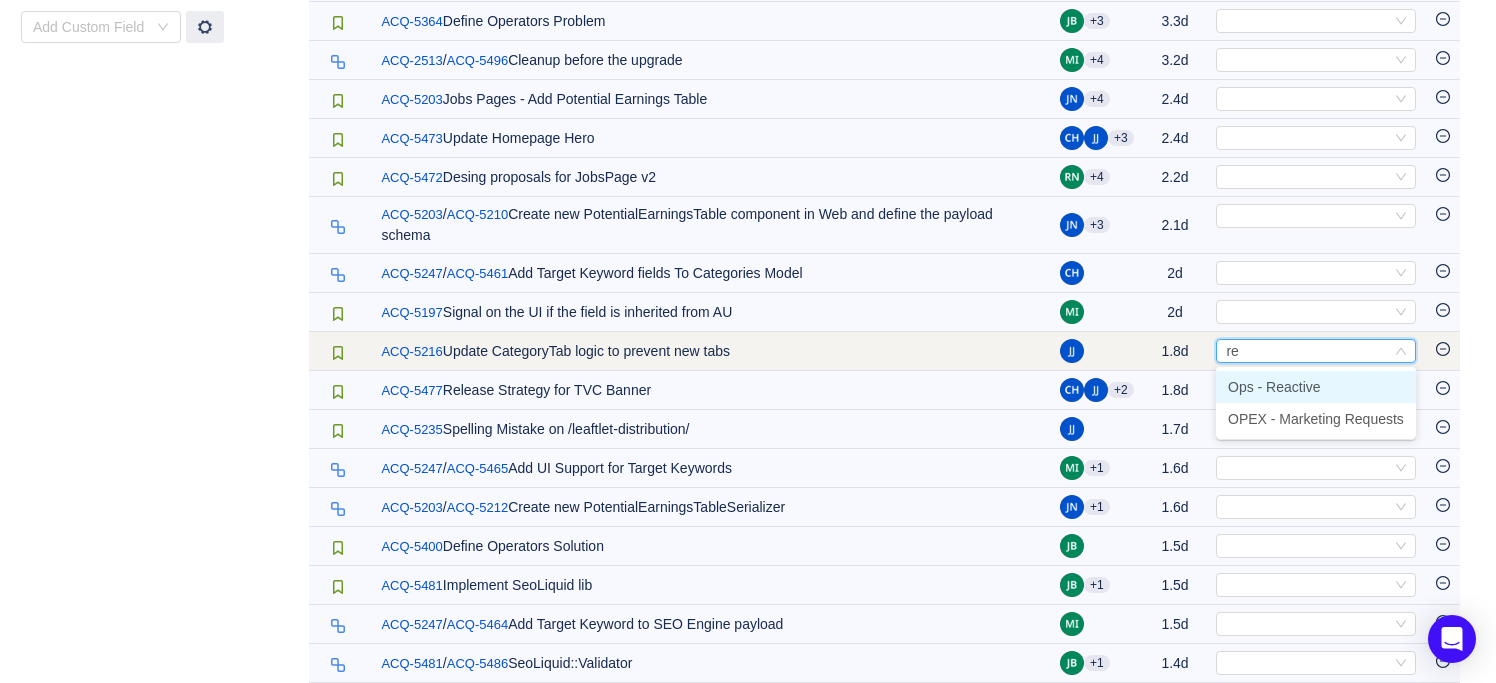 type on "rea" 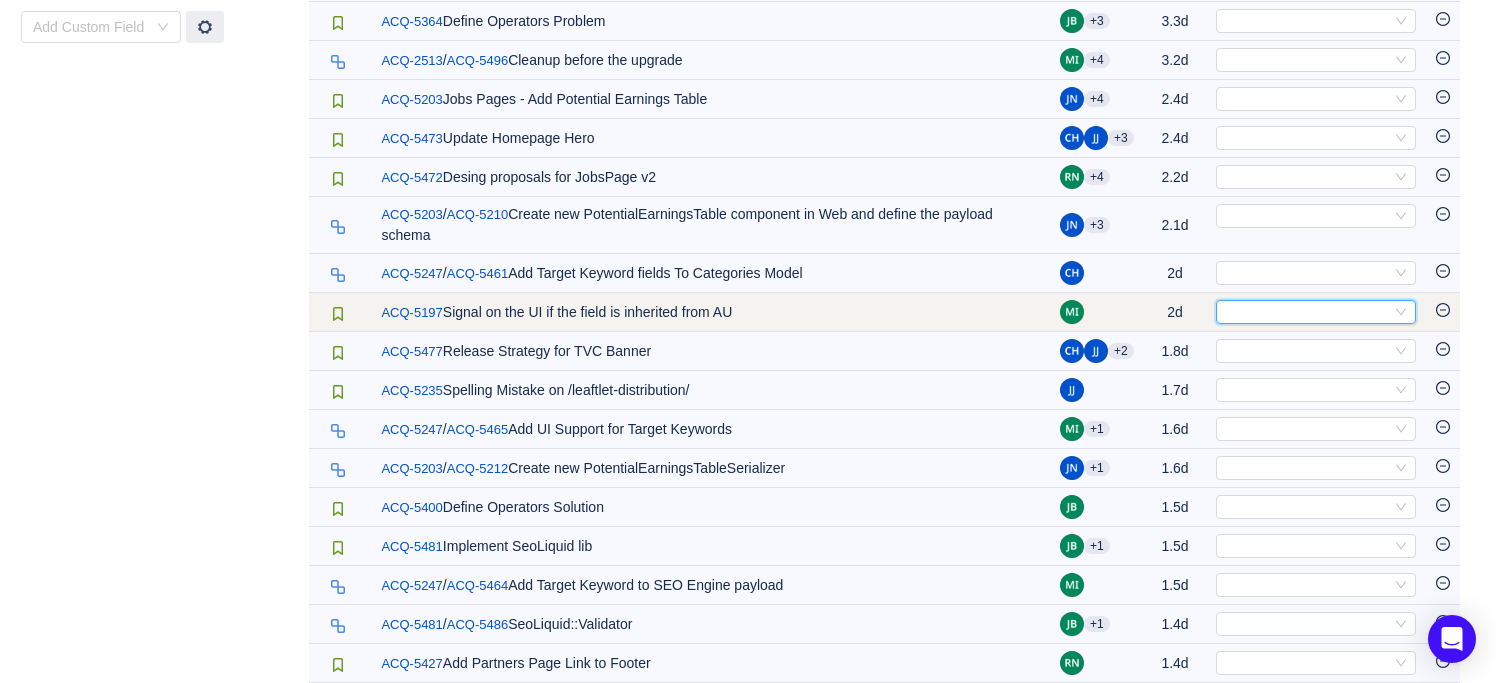 click on "Select" at bounding box center (1307, 312) 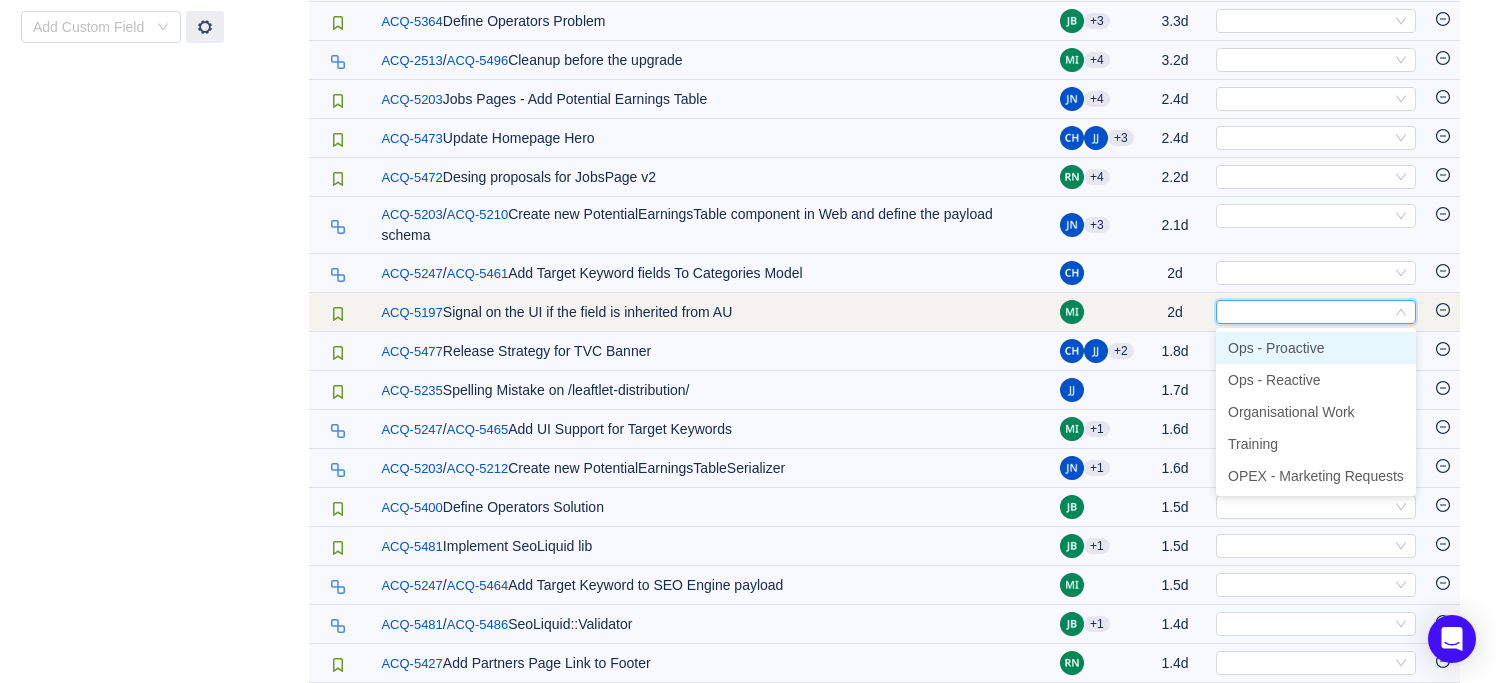 click on "2d" at bounding box center (1175, 312) 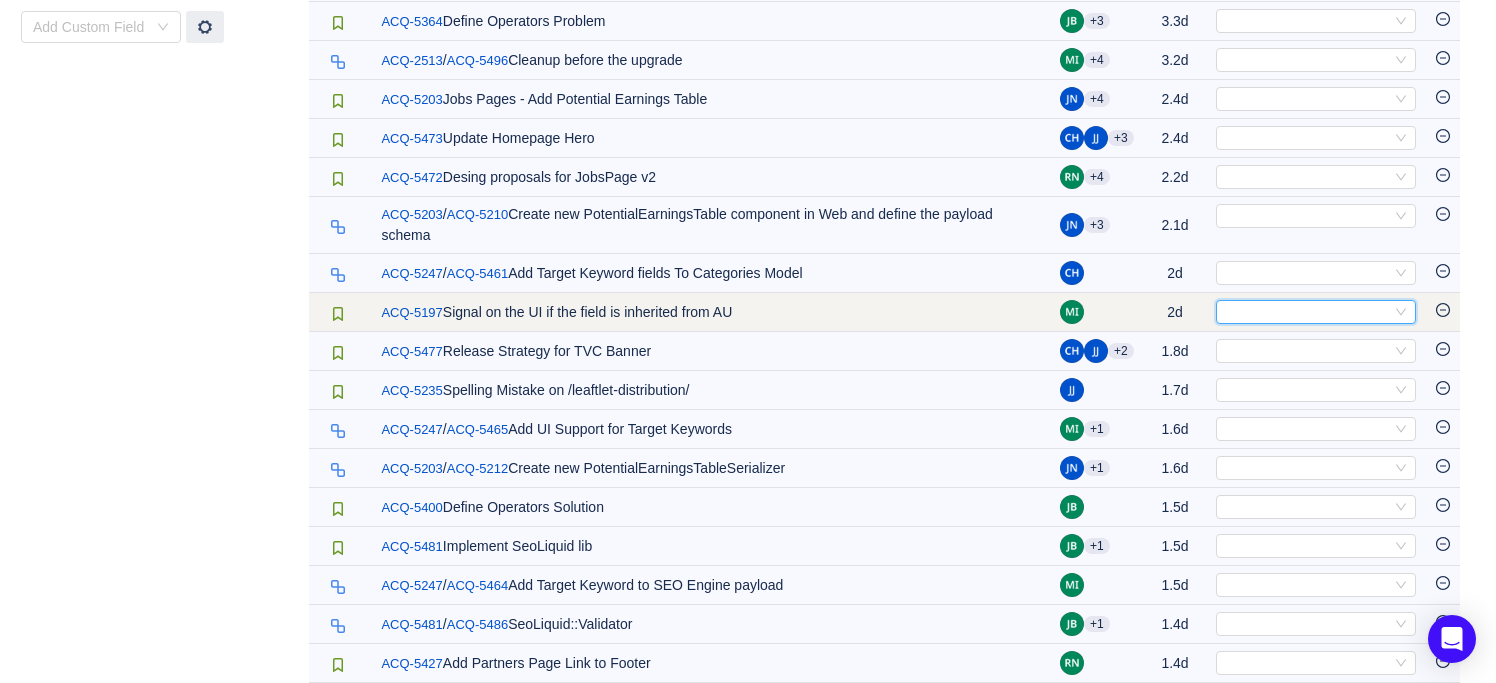 click on "Select" at bounding box center (1307, 312) 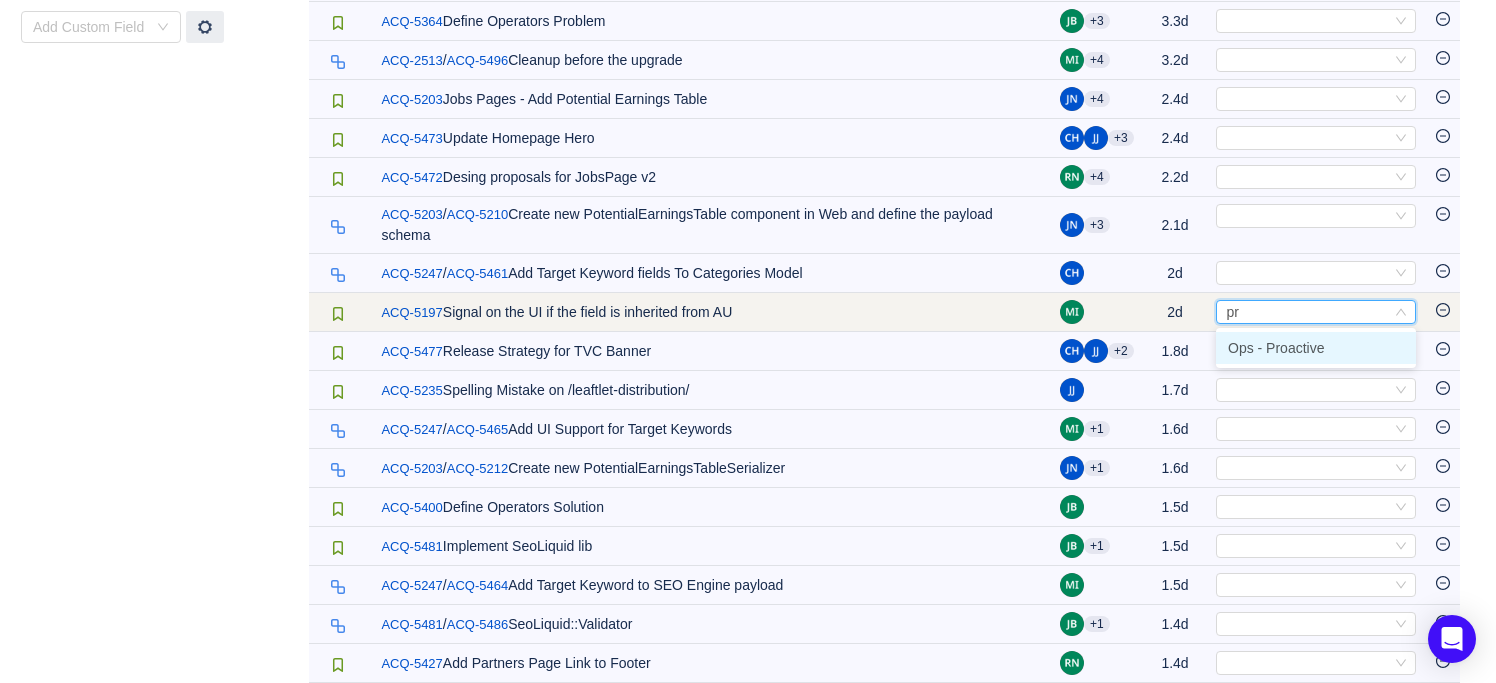 type on "p" 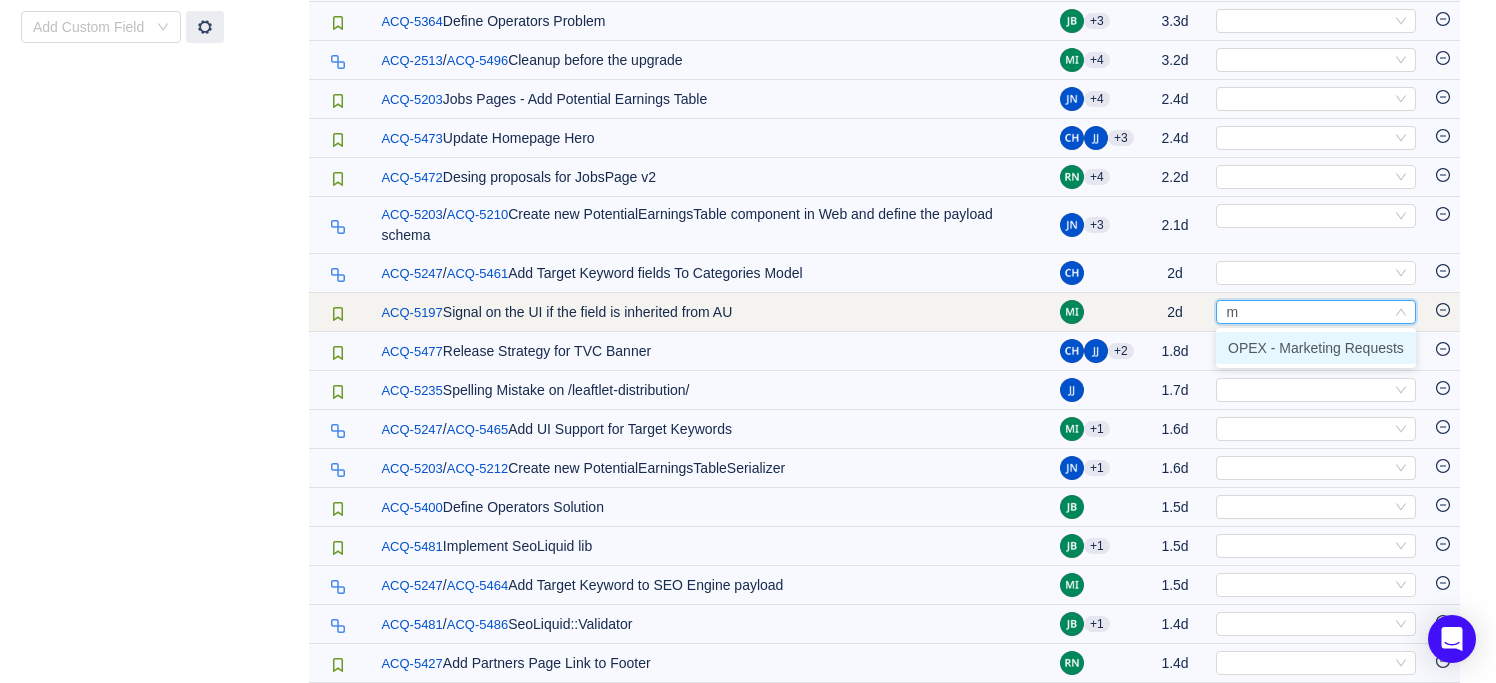 type on "ma" 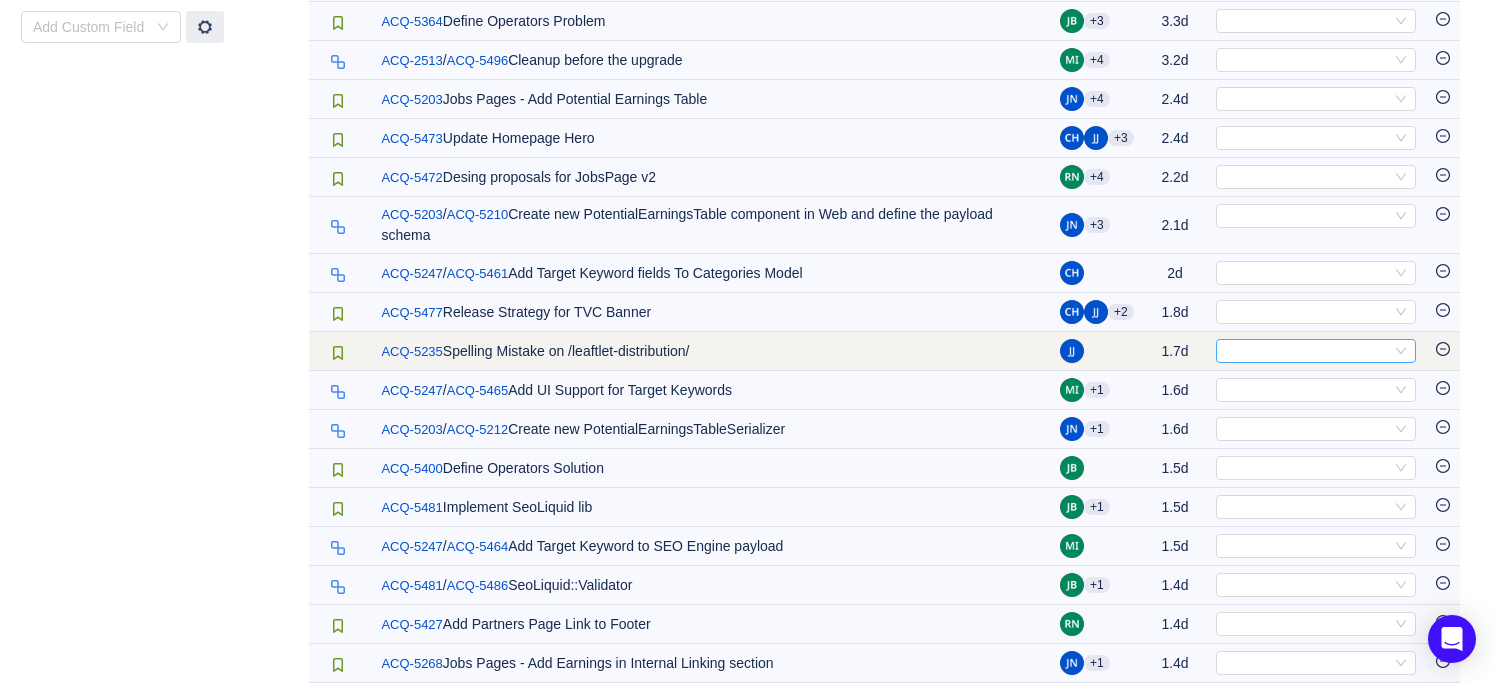 click on "Select" at bounding box center [1307, 351] 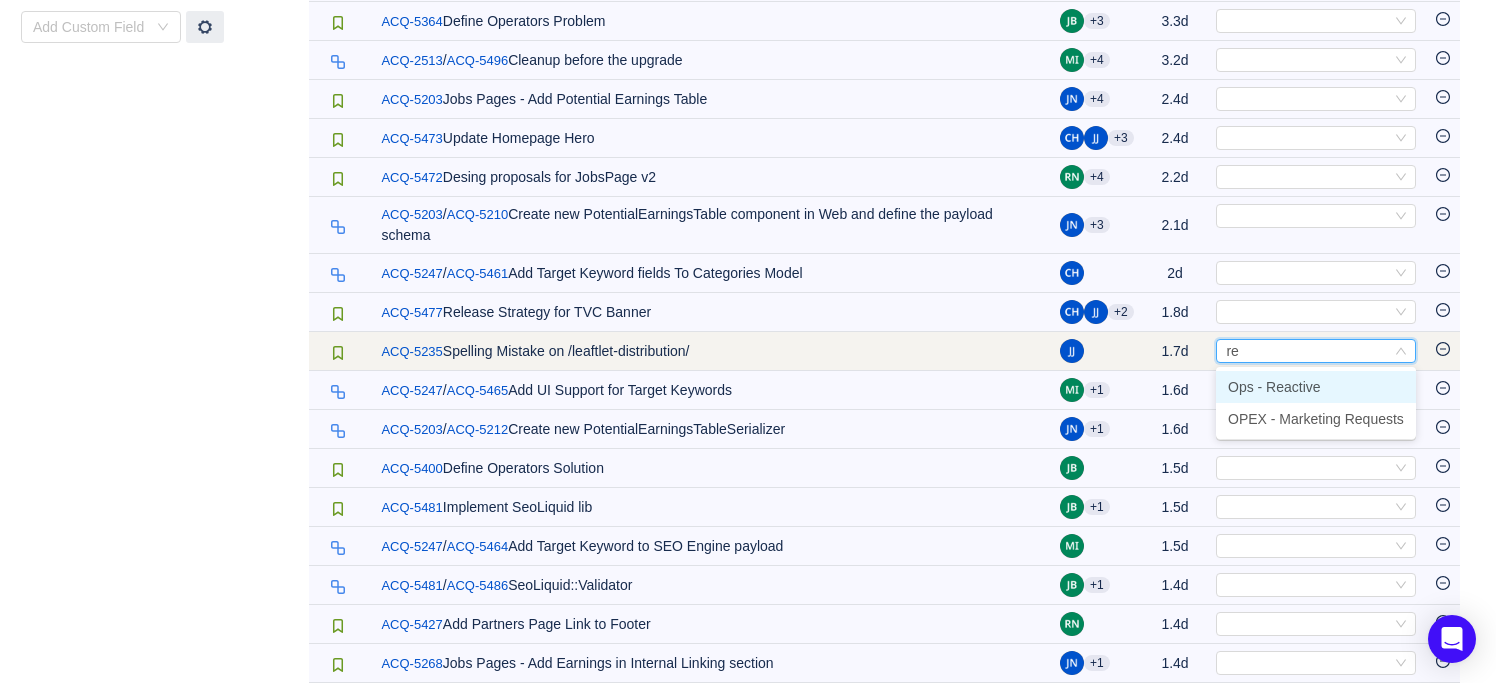 type on "r" 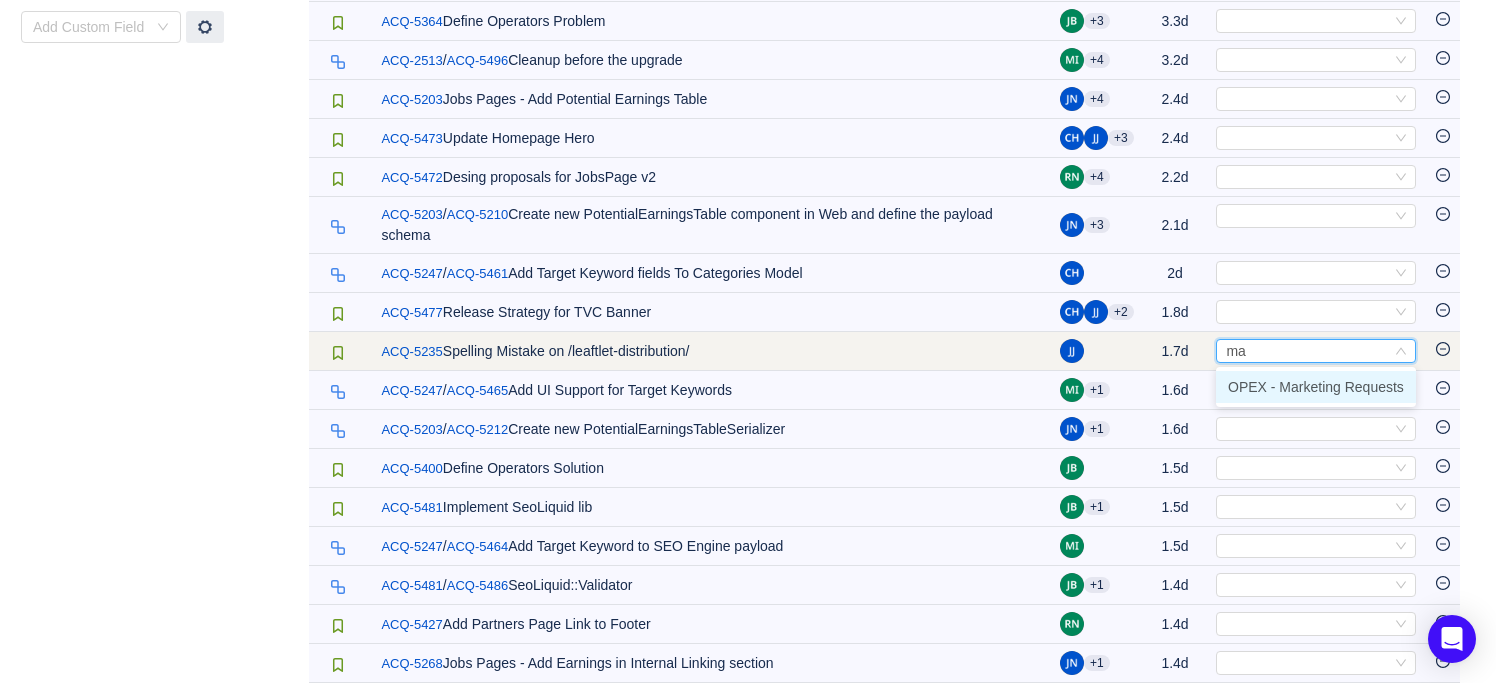 type on "mar" 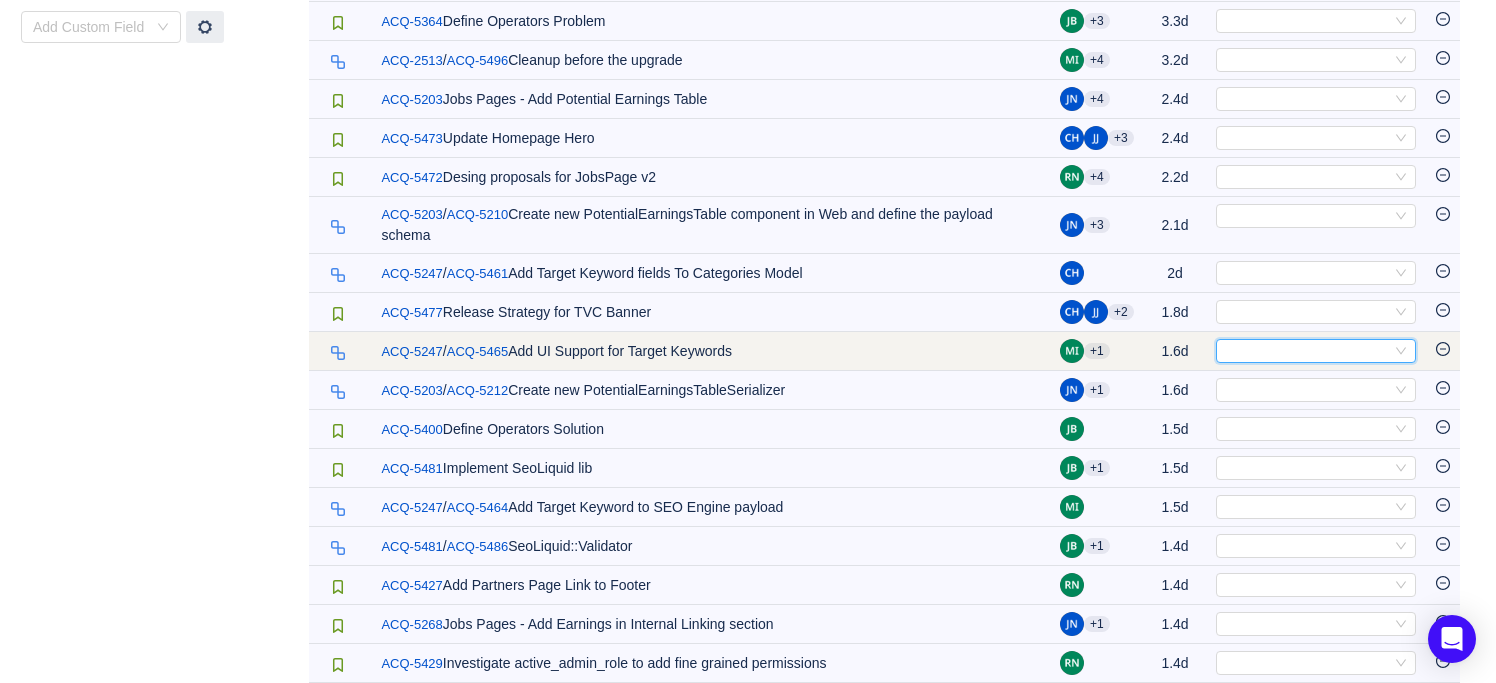 click on "Select" at bounding box center (1307, 351) 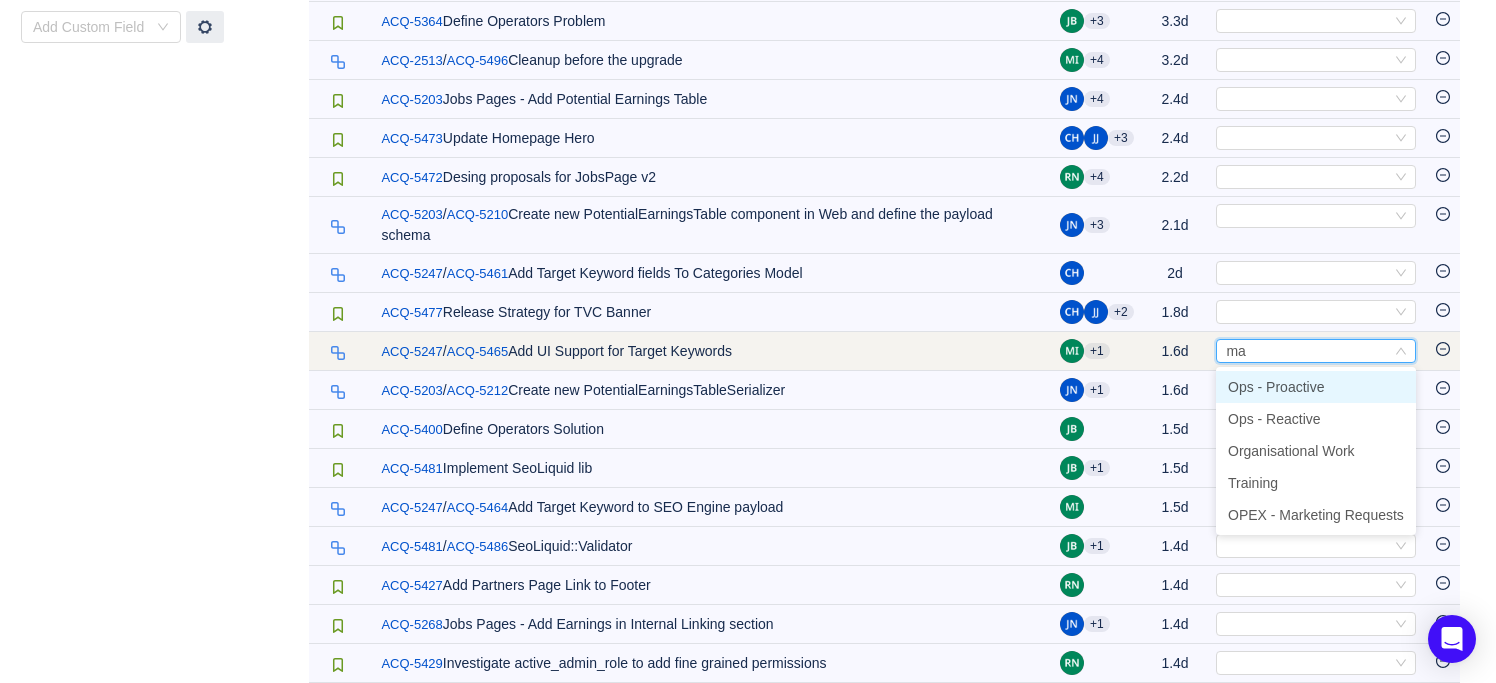 type on "mar" 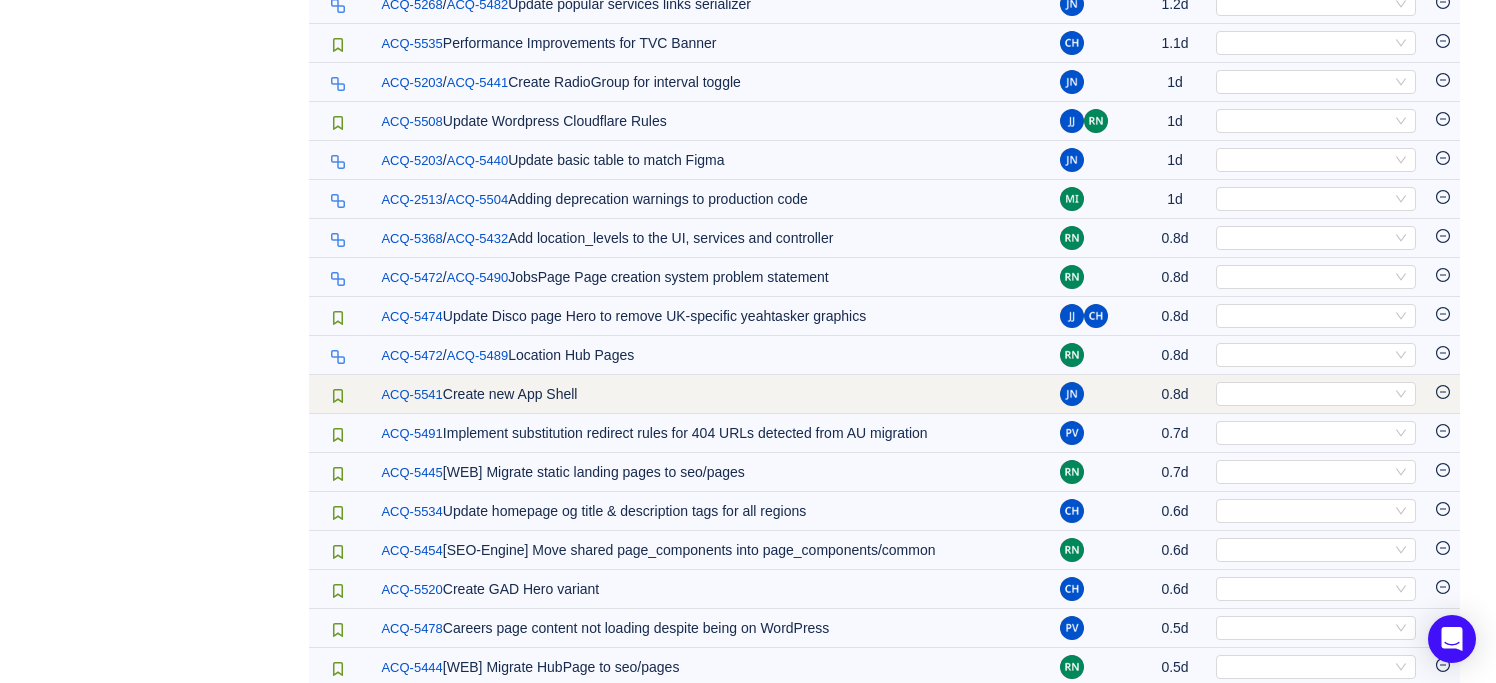scroll, scrollTop: 1835, scrollLeft: 0, axis: vertical 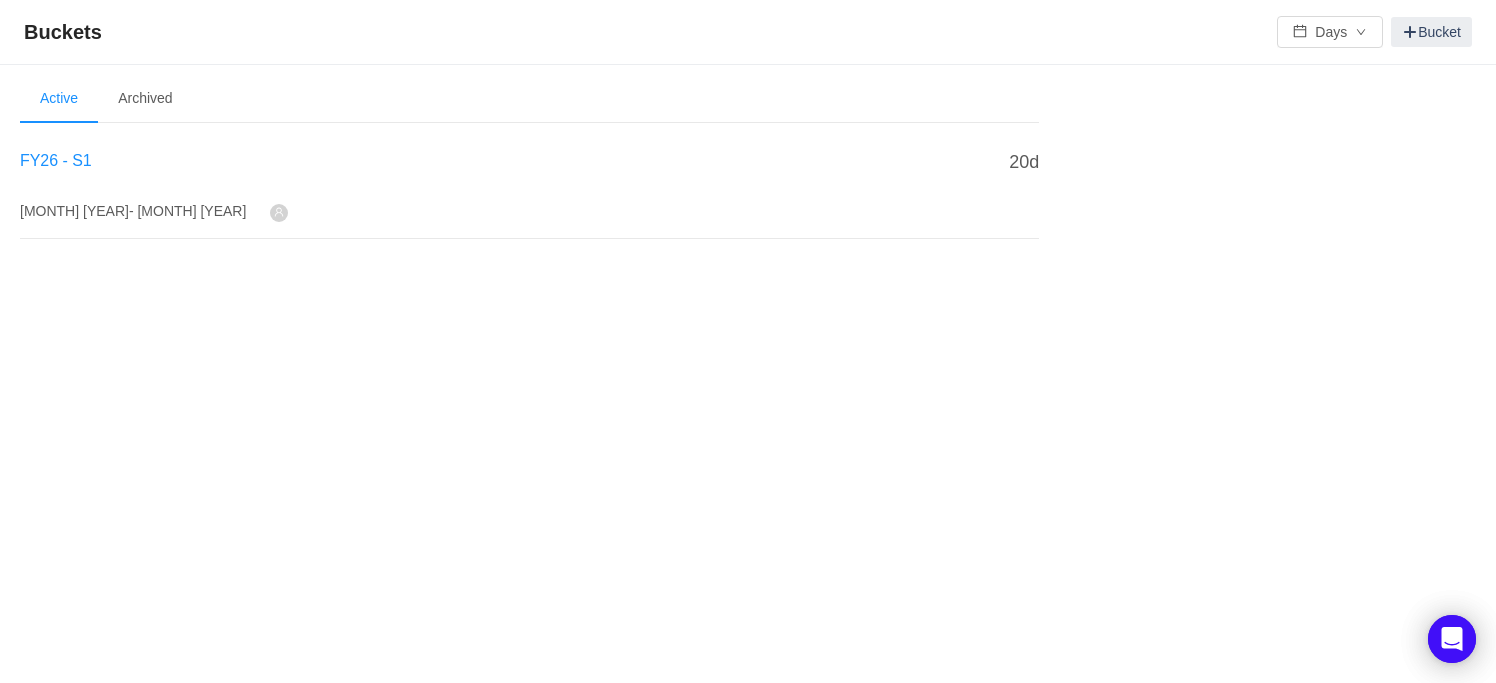 click on "FY26 - S1" at bounding box center (56, 160) 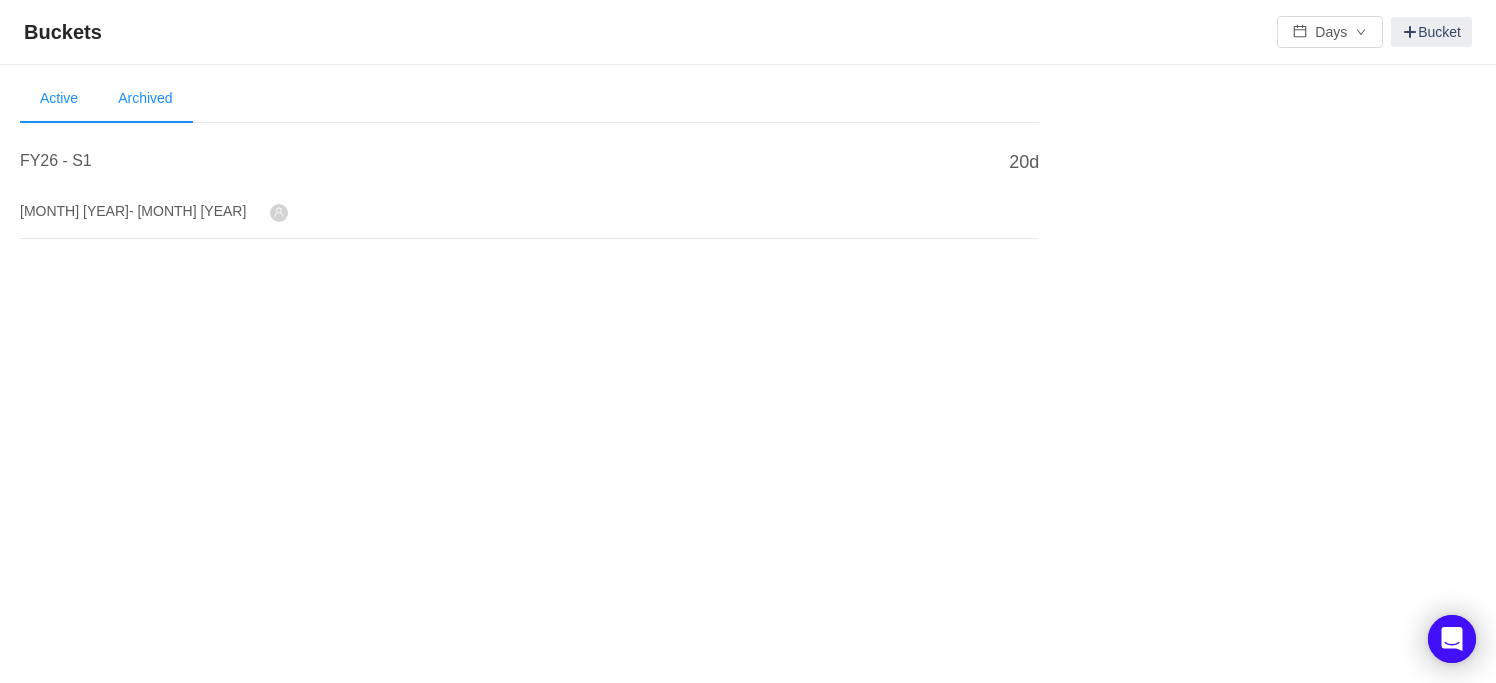click on "Archived" at bounding box center (145, 99) 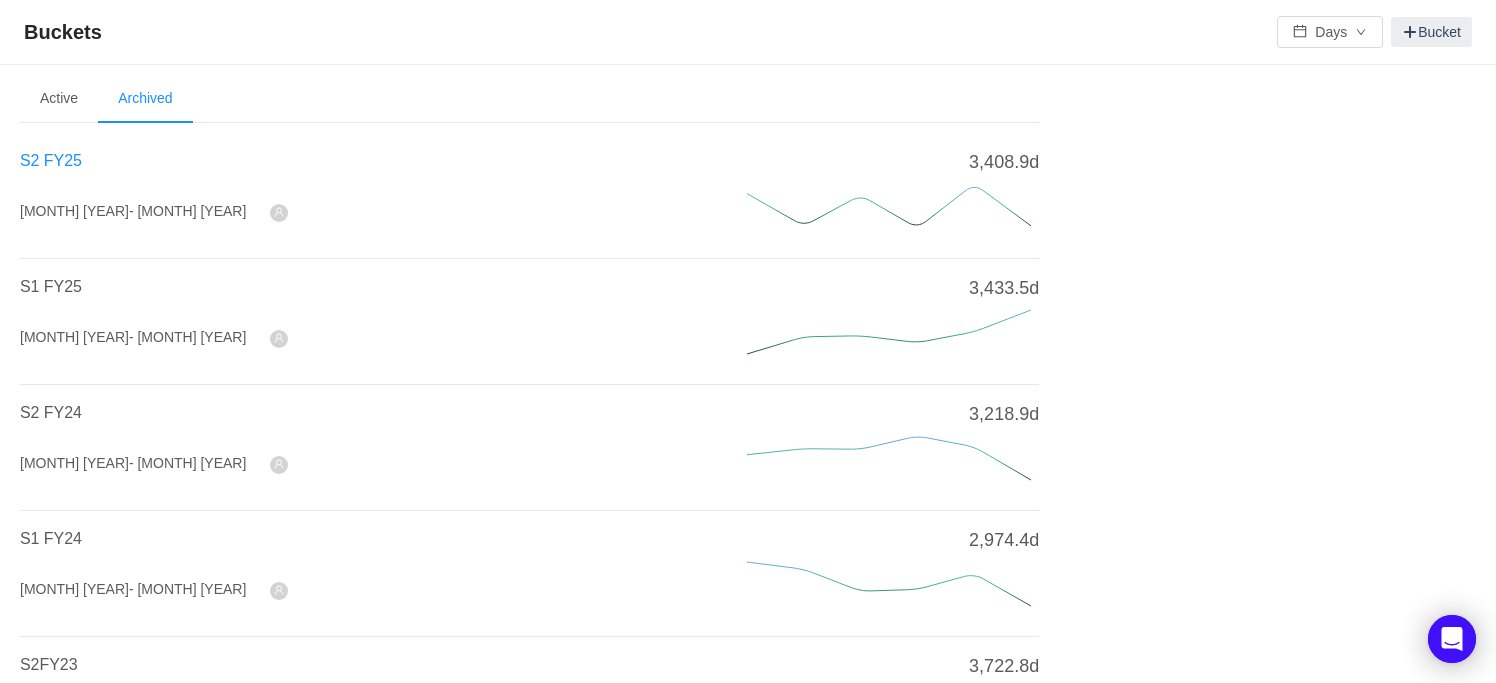 click on "S2 FY25" at bounding box center [51, 160] 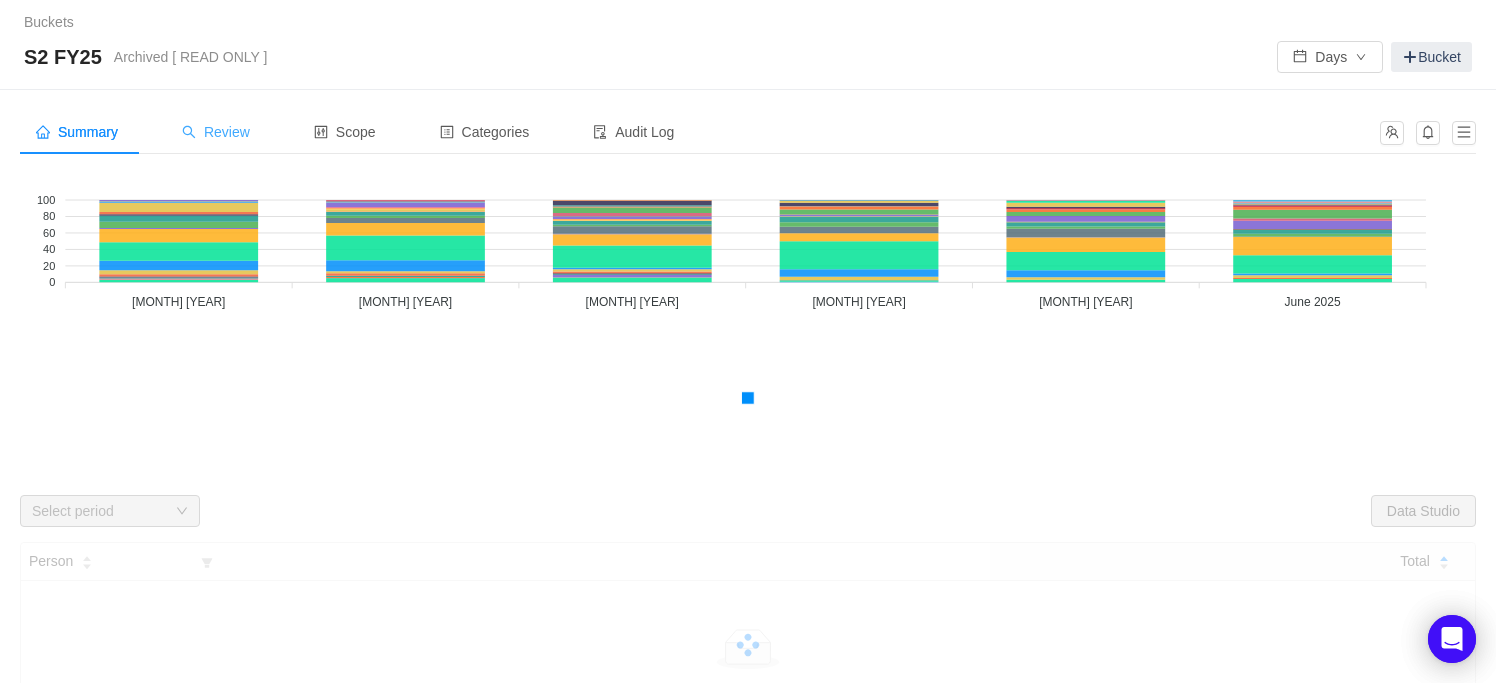 click on "Review" at bounding box center [216, 132] 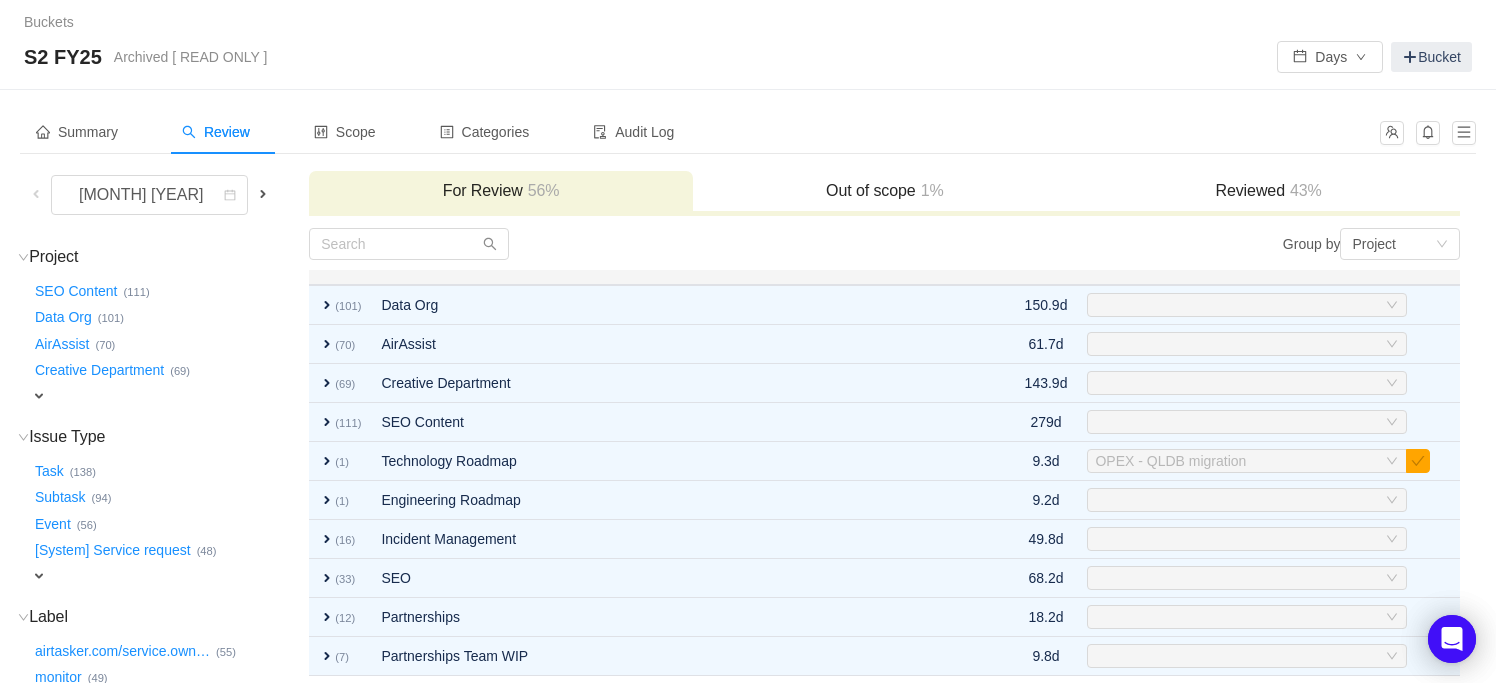 scroll, scrollTop: 127, scrollLeft: 0, axis: vertical 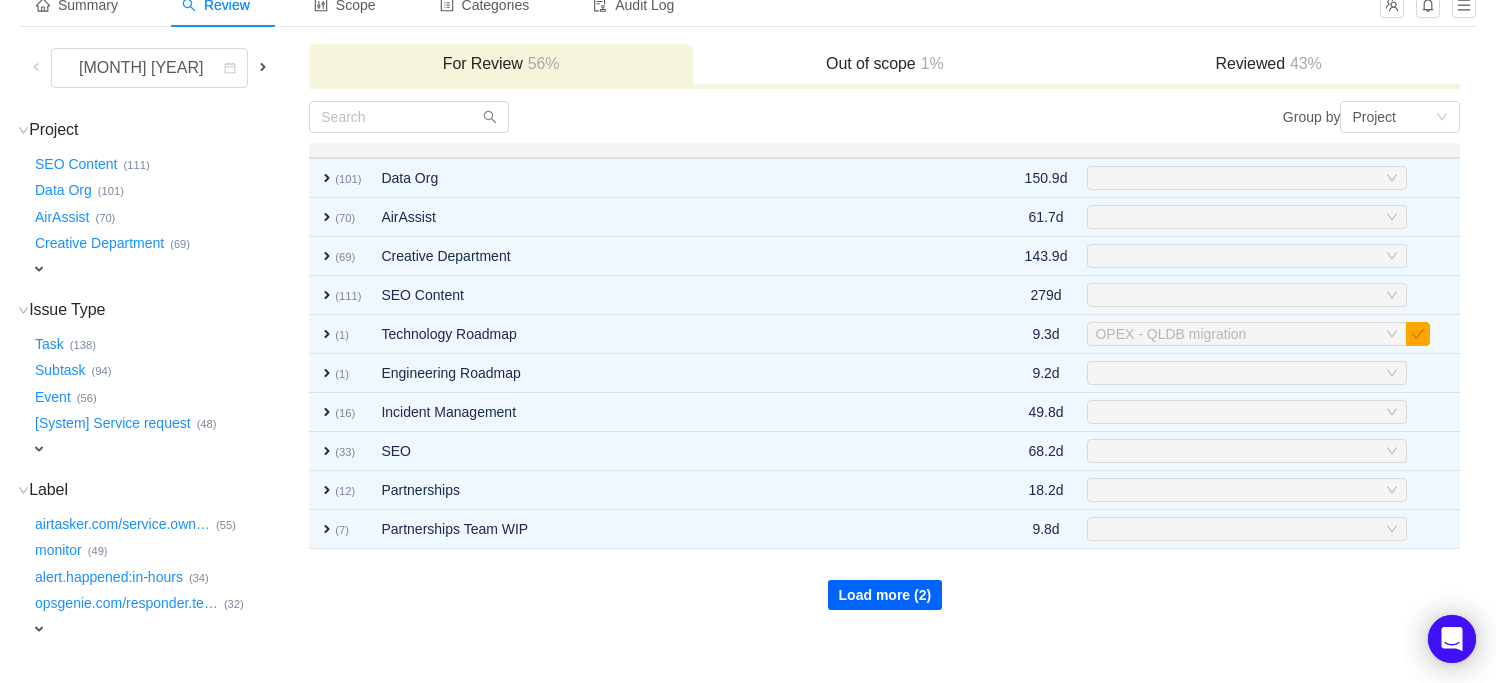 click on "Load more (2)" at bounding box center [885, 595] 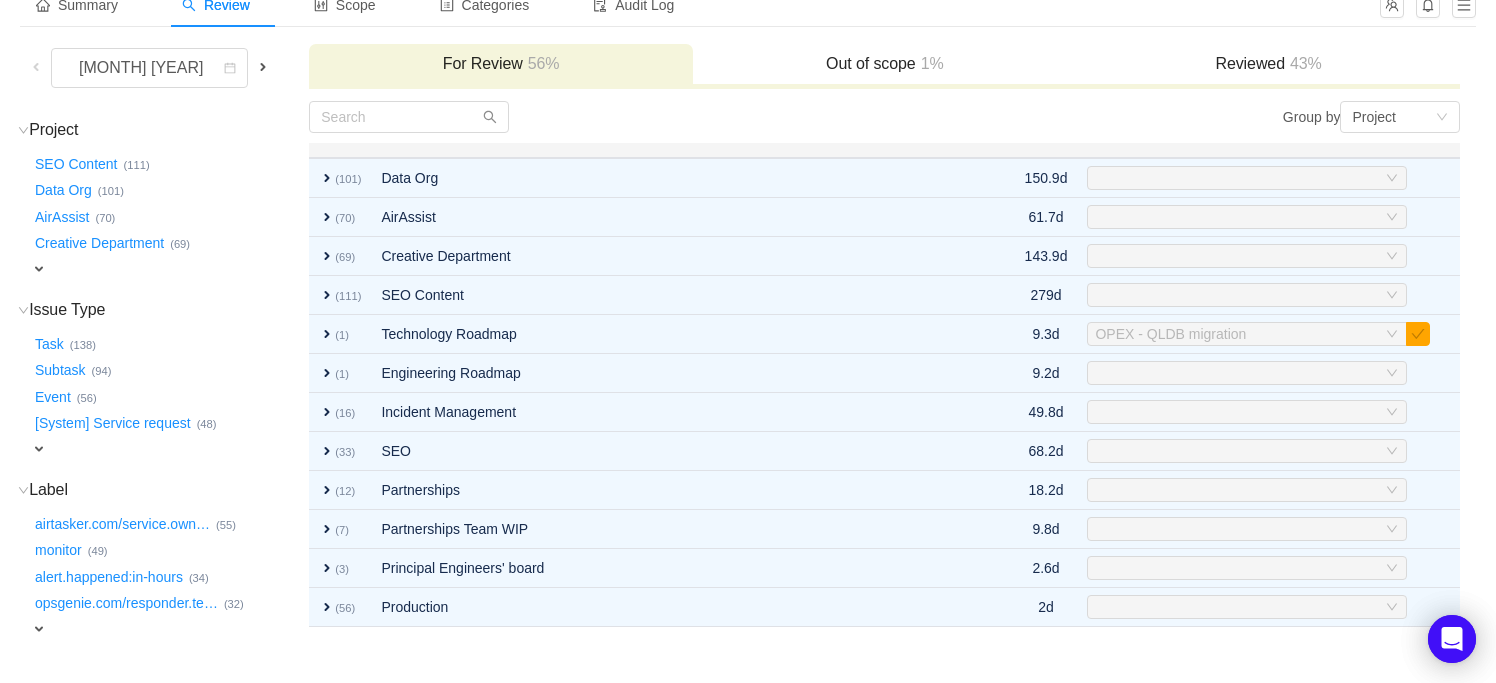 drag, startPoint x: 1270, startPoint y: 55, endPoint x: 1186, endPoint y: 117, distance: 104.40307 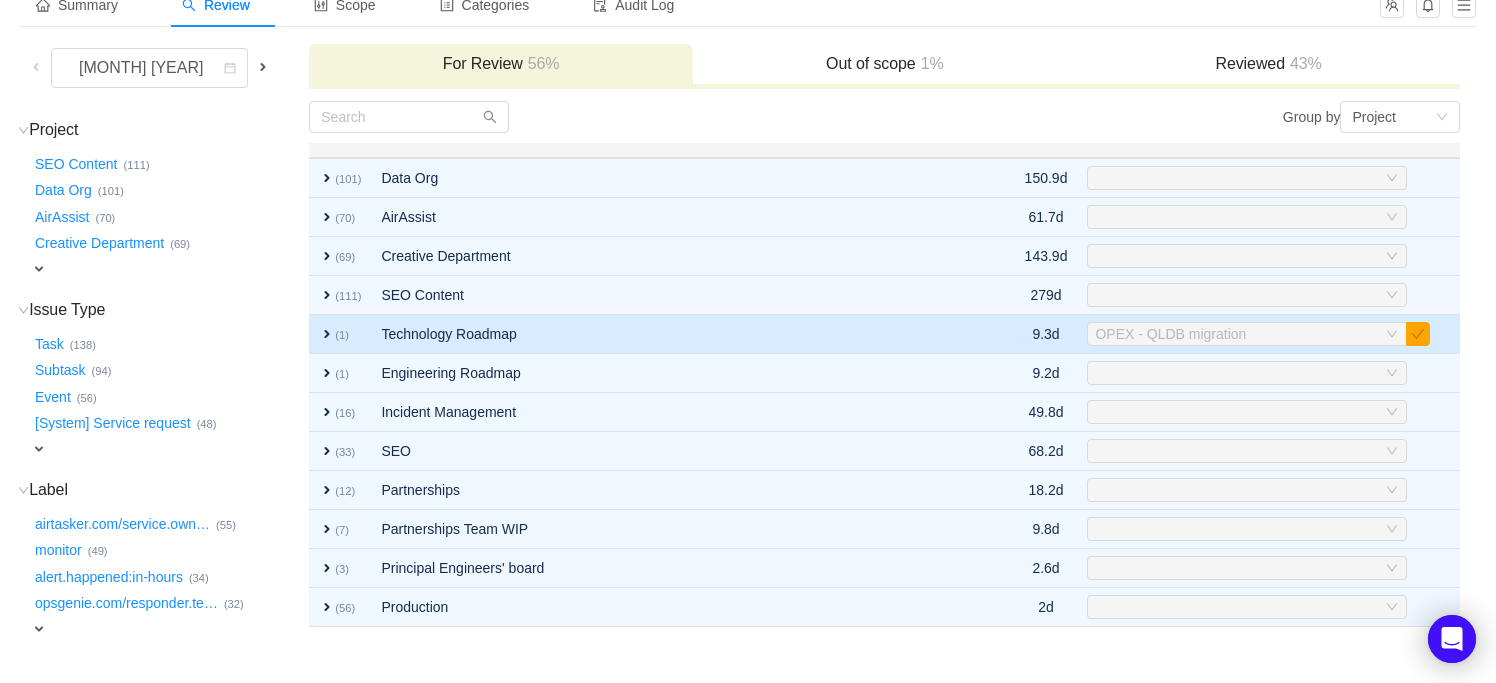 scroll, scrollTop: 93, scrollLeft: 0, axis: vertical 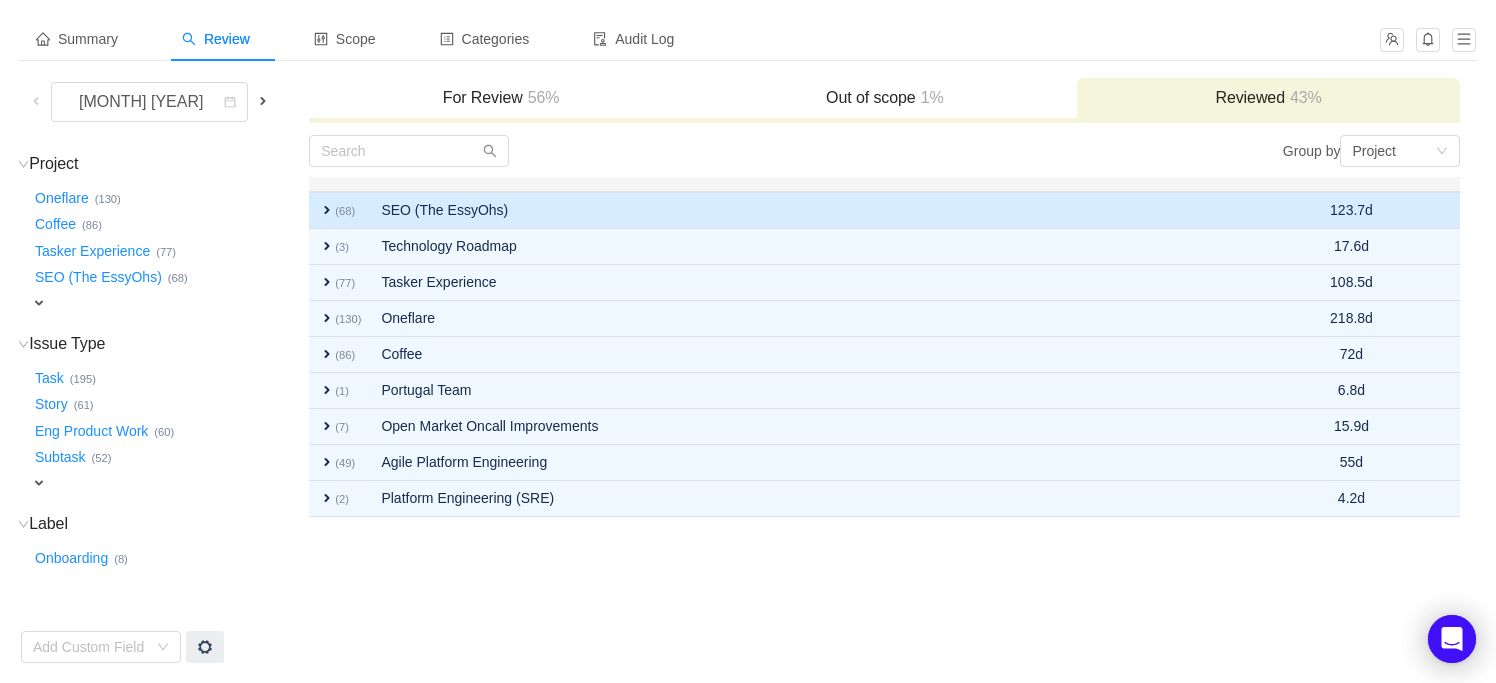 click on "SEO (The EssyOhs)" at bounding box center (808, 210) 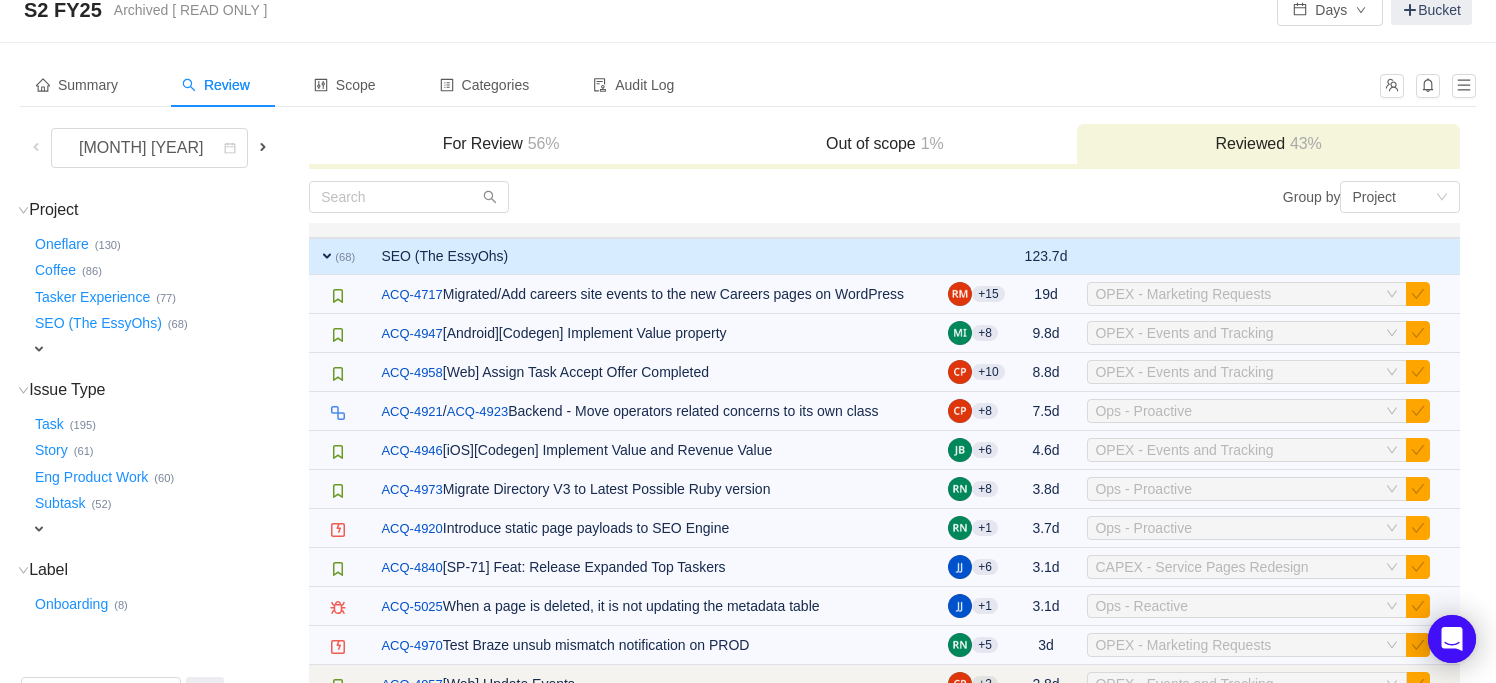 scroll, scrollTop: 0, scrollLeft: 0, axis: both 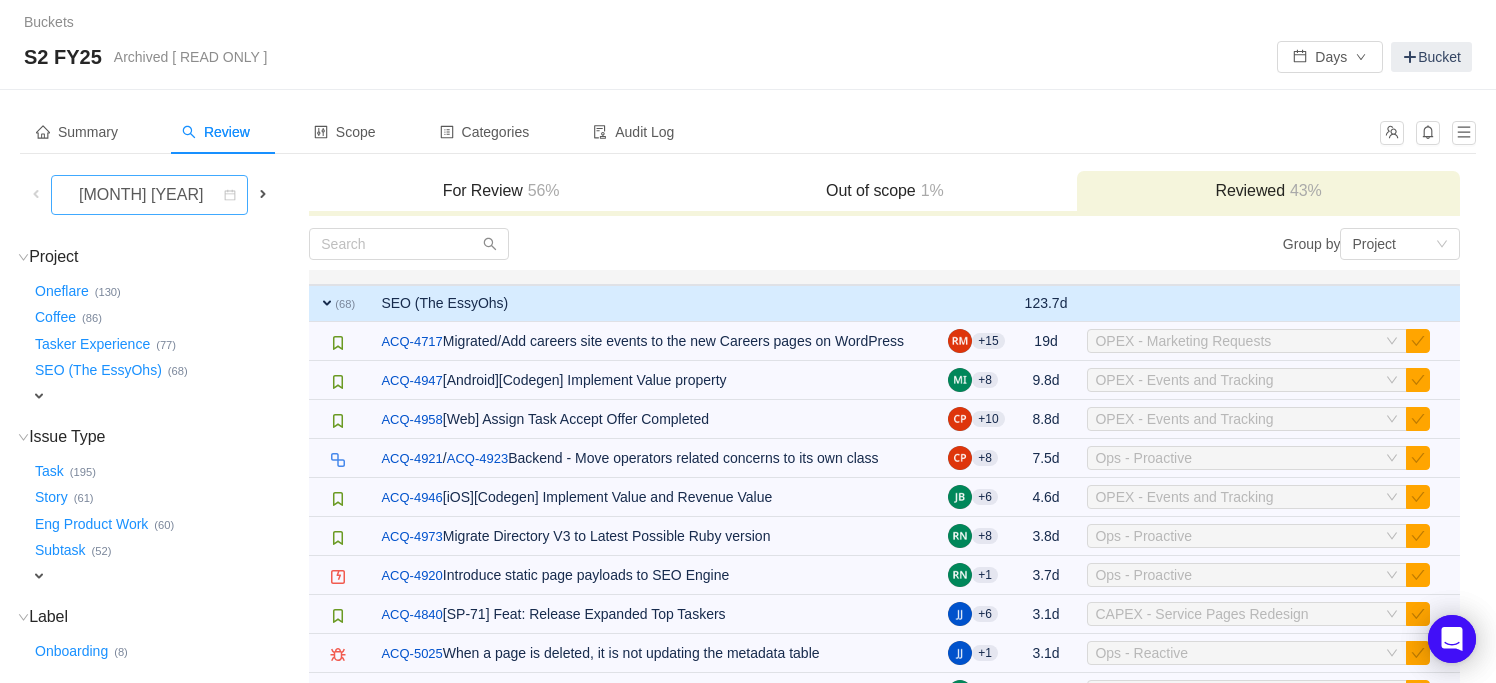 click on "January 2025" at bounding box center (143, 195) 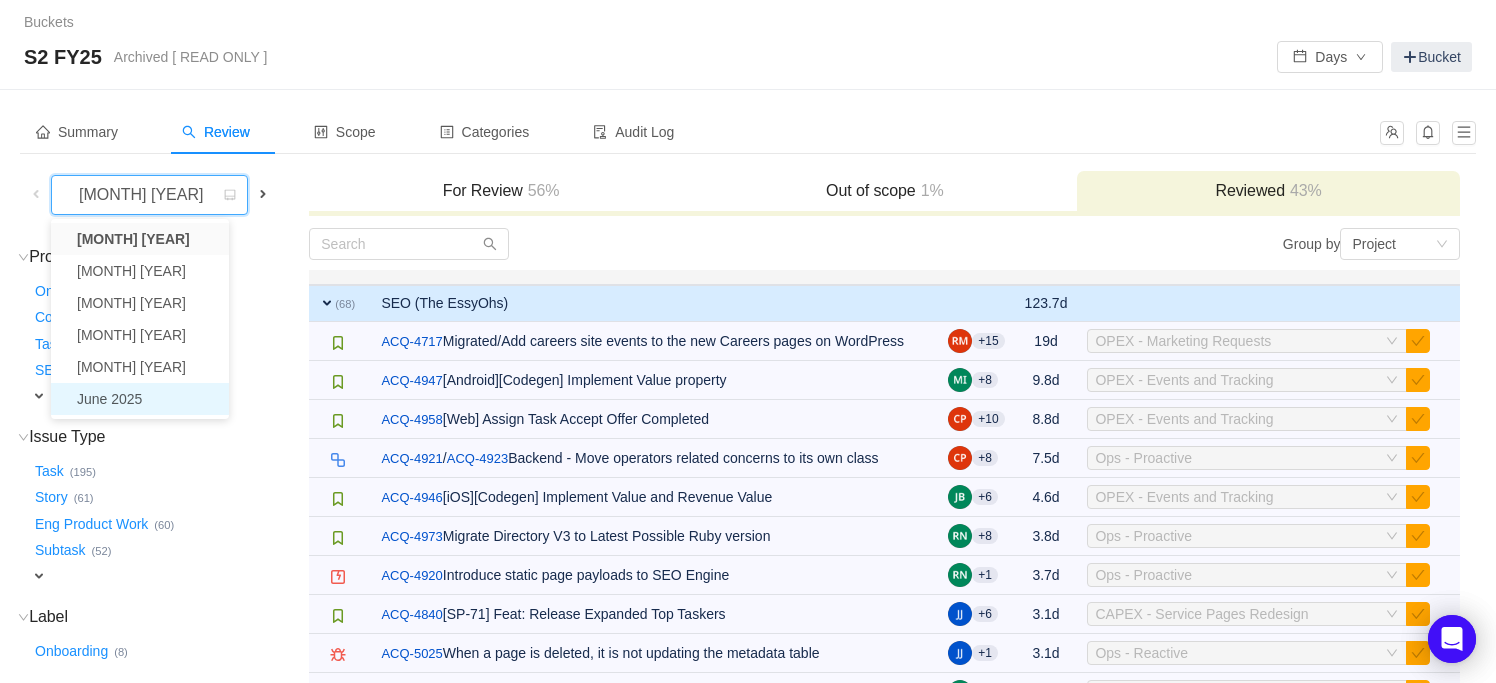 click on "June 2025" at bounding box center [140, 399] 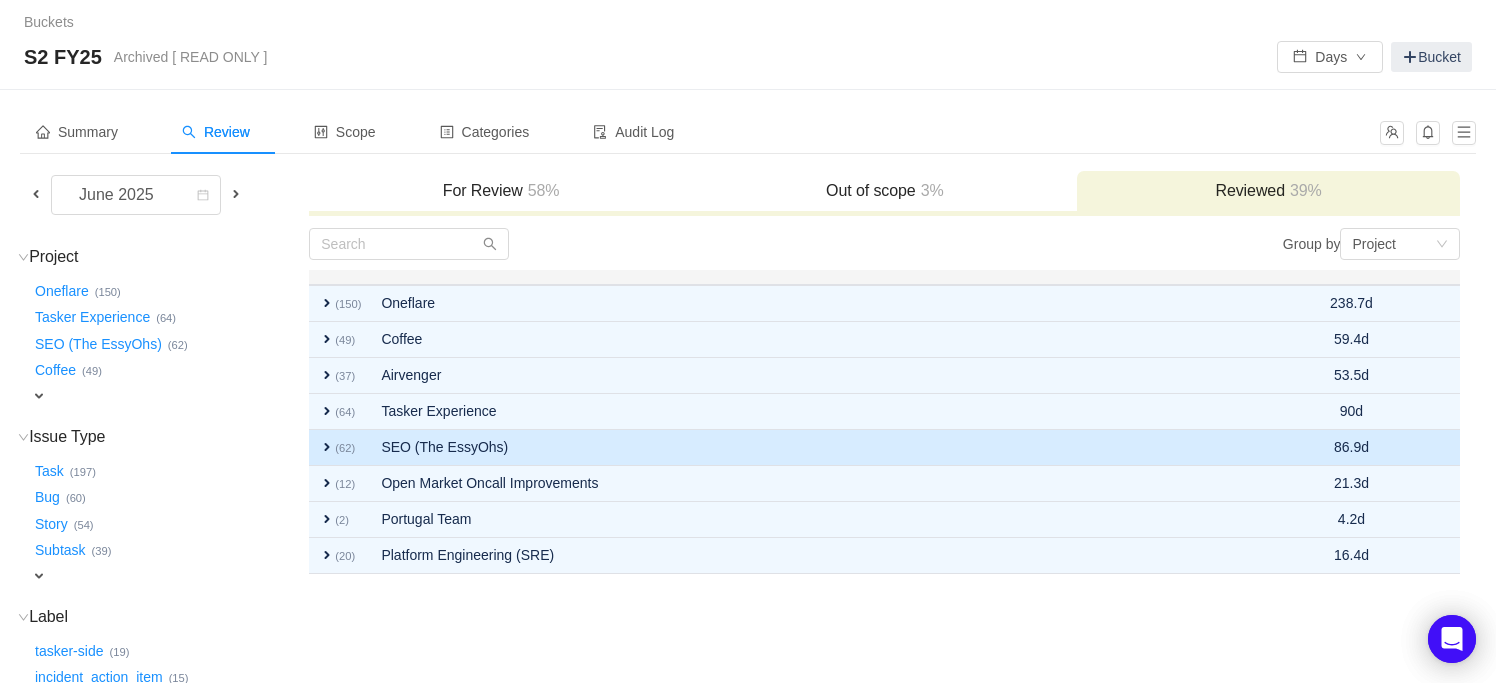 click on "SEO (The EssyOhs)" at bounding box center (808, 448) 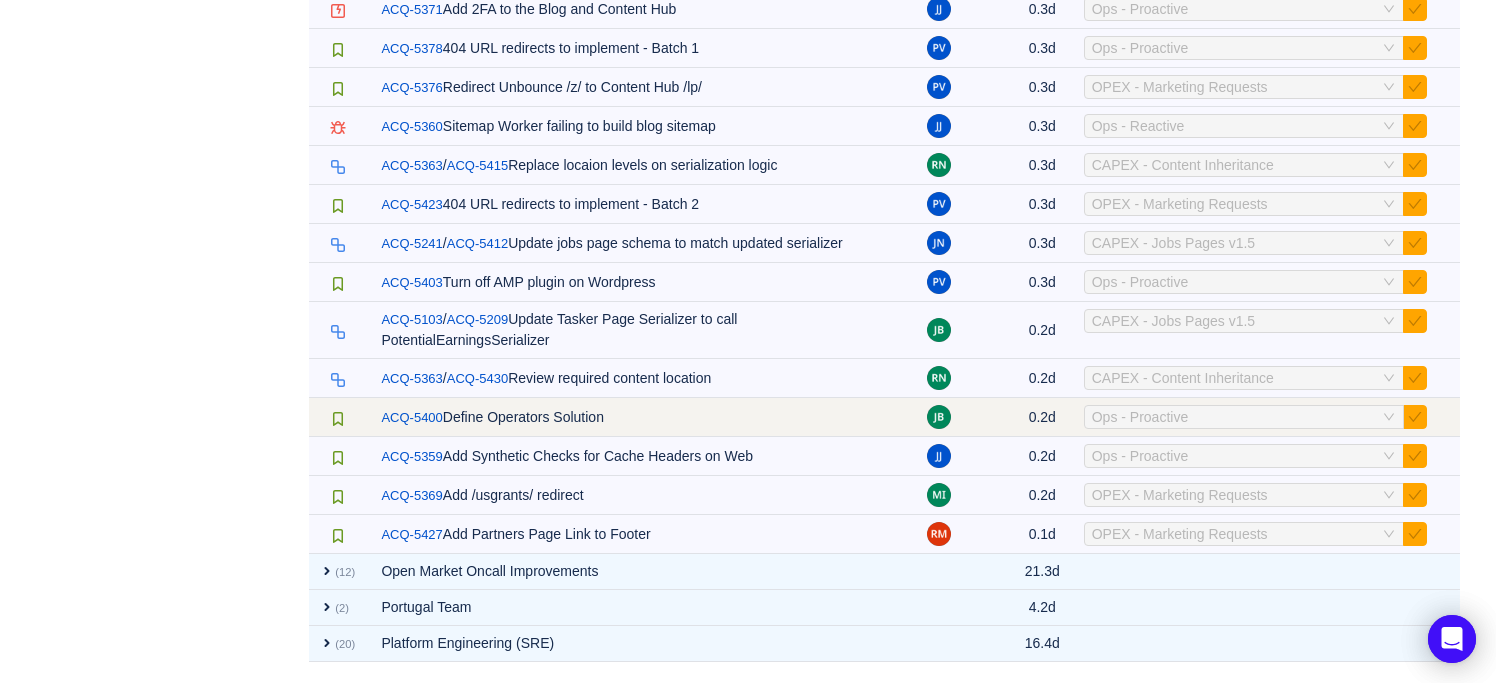 scroll, scrollTop: 689, scrollLeft: 0, axis: vertical 